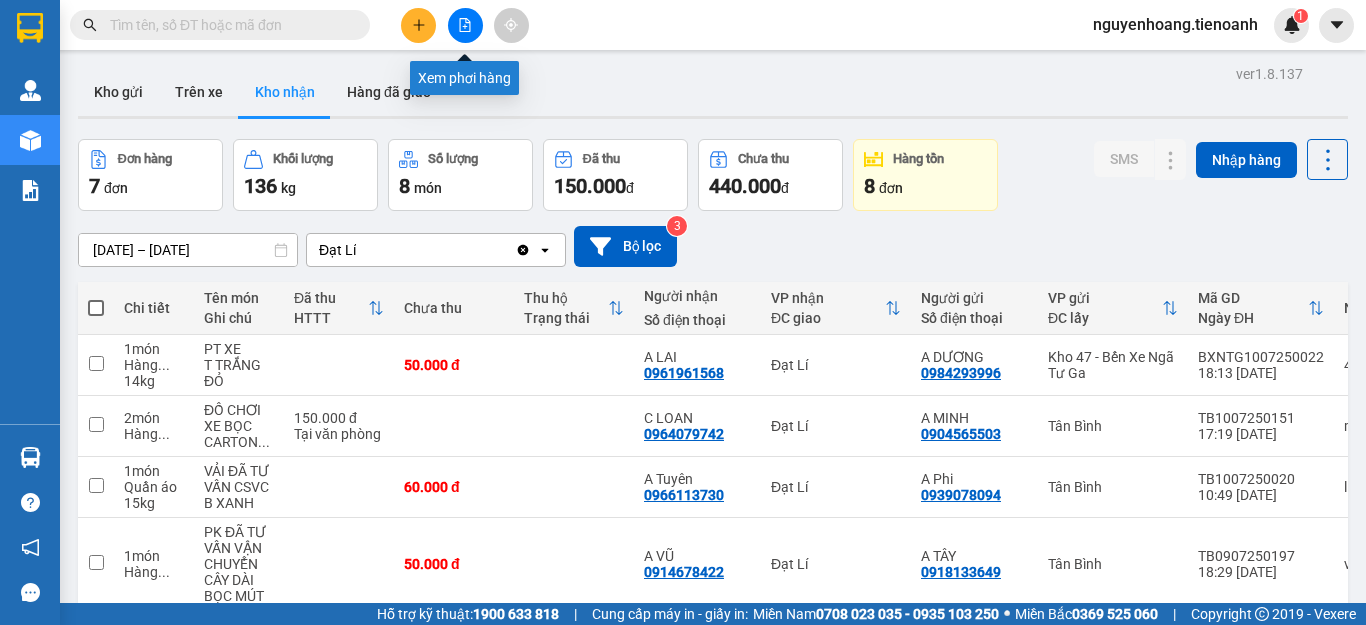 click at bounding box center [465, 25] 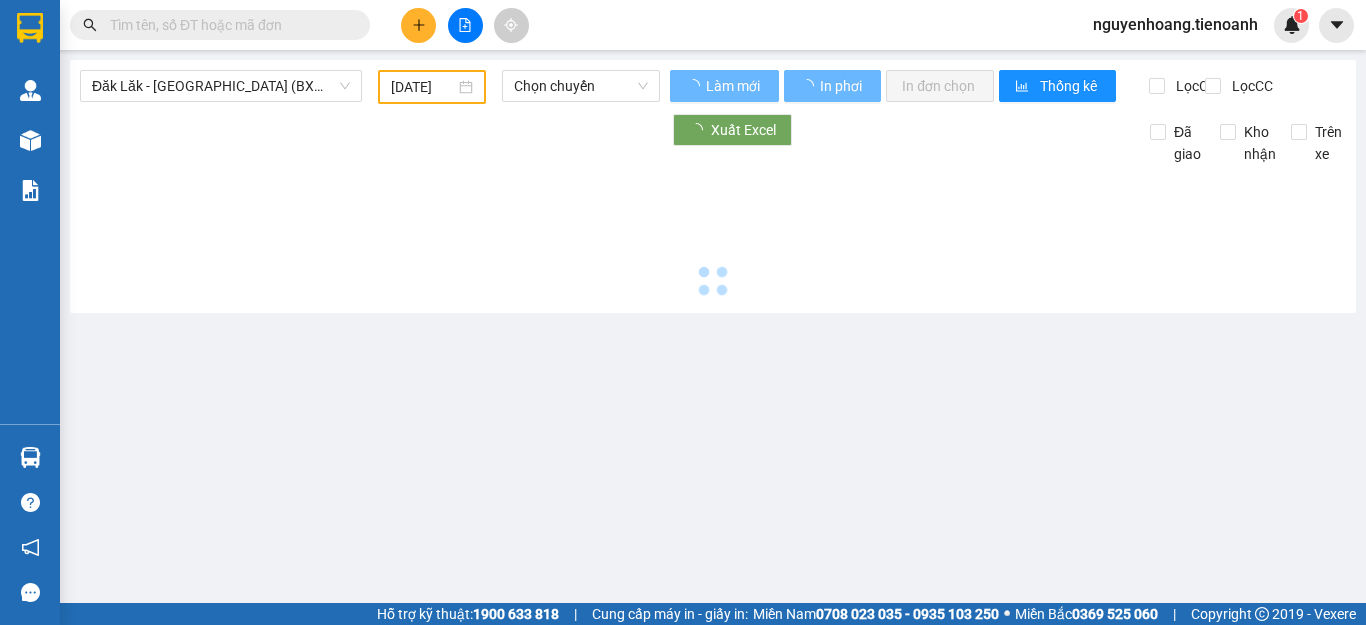 type on "[DATE]" 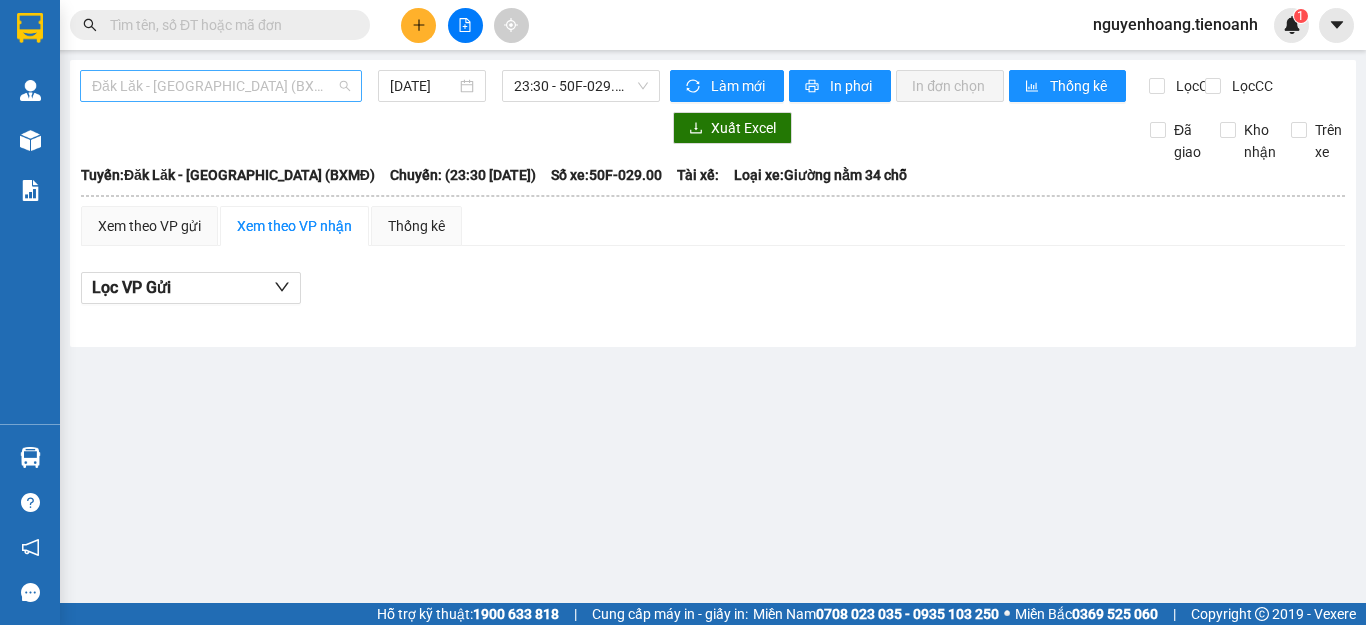 click on "Đăk Lăk - [GEOGRAPHIC_DATA] (BXMĐ)" at bounding box center [221, 86] 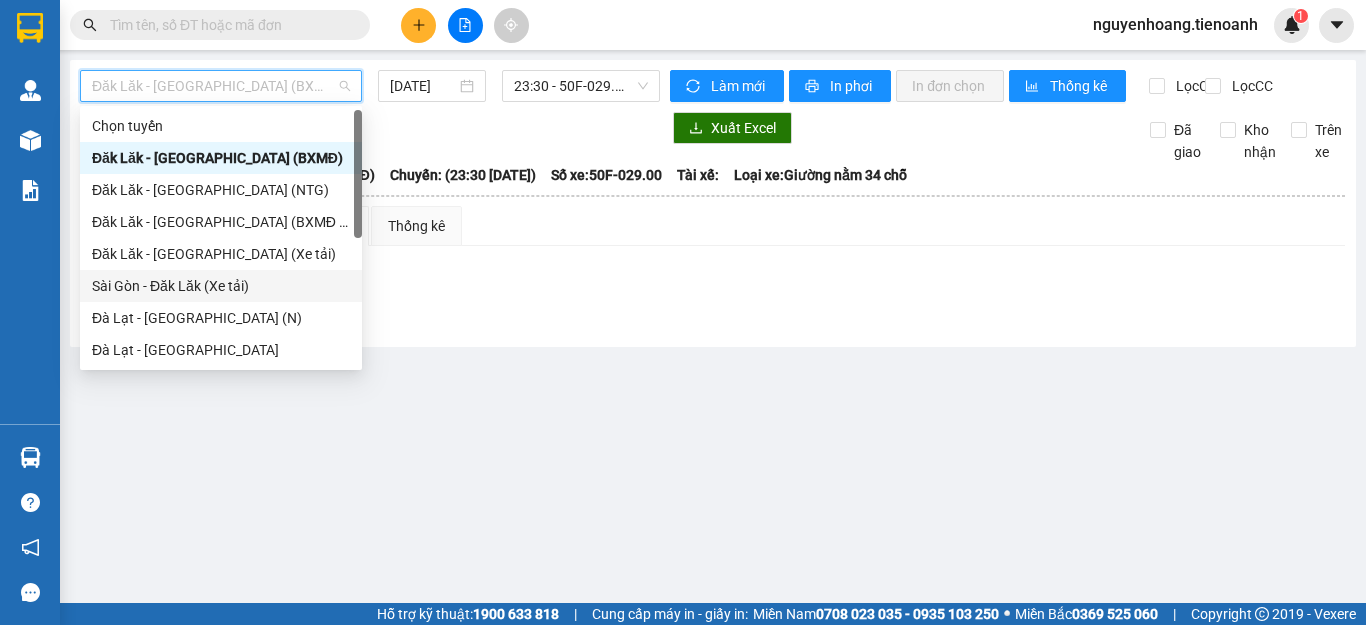 drag, startPoint x: 209, startPoint y: 256, endPoint x: 209, endPoint y: 281, distance: 25 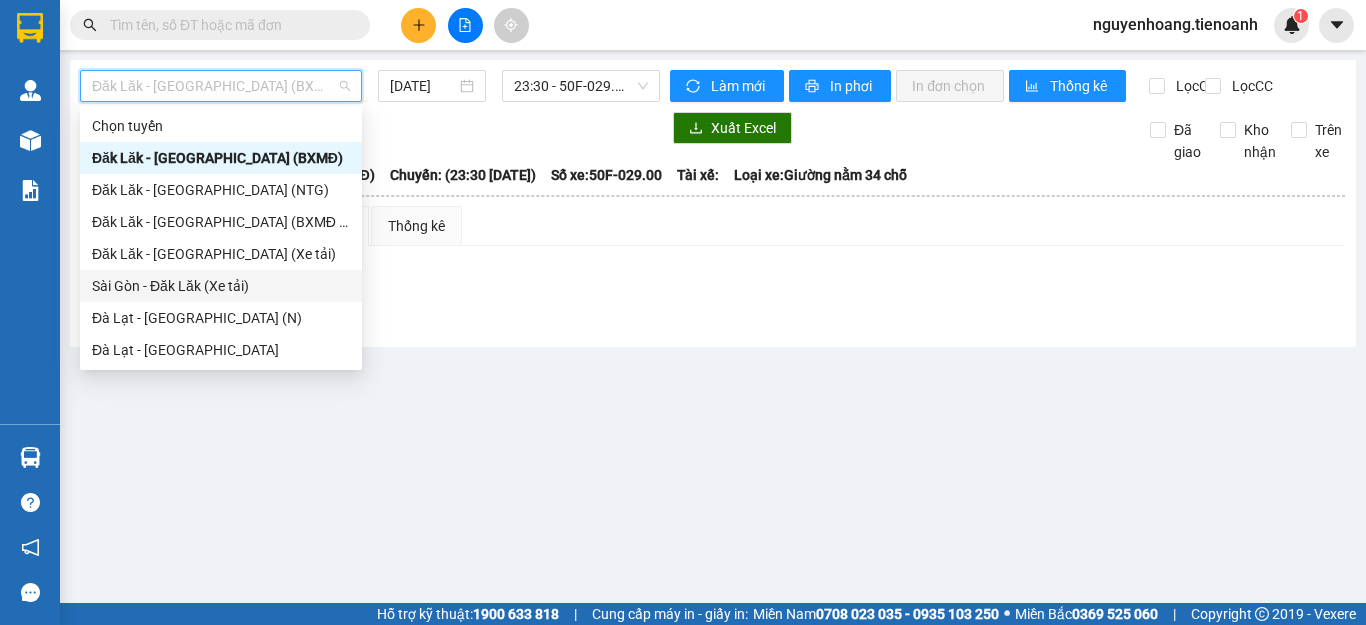 click on "Sài Gòn - Đăk Lăk (Xe tải)" at bounding box center [221, 286] 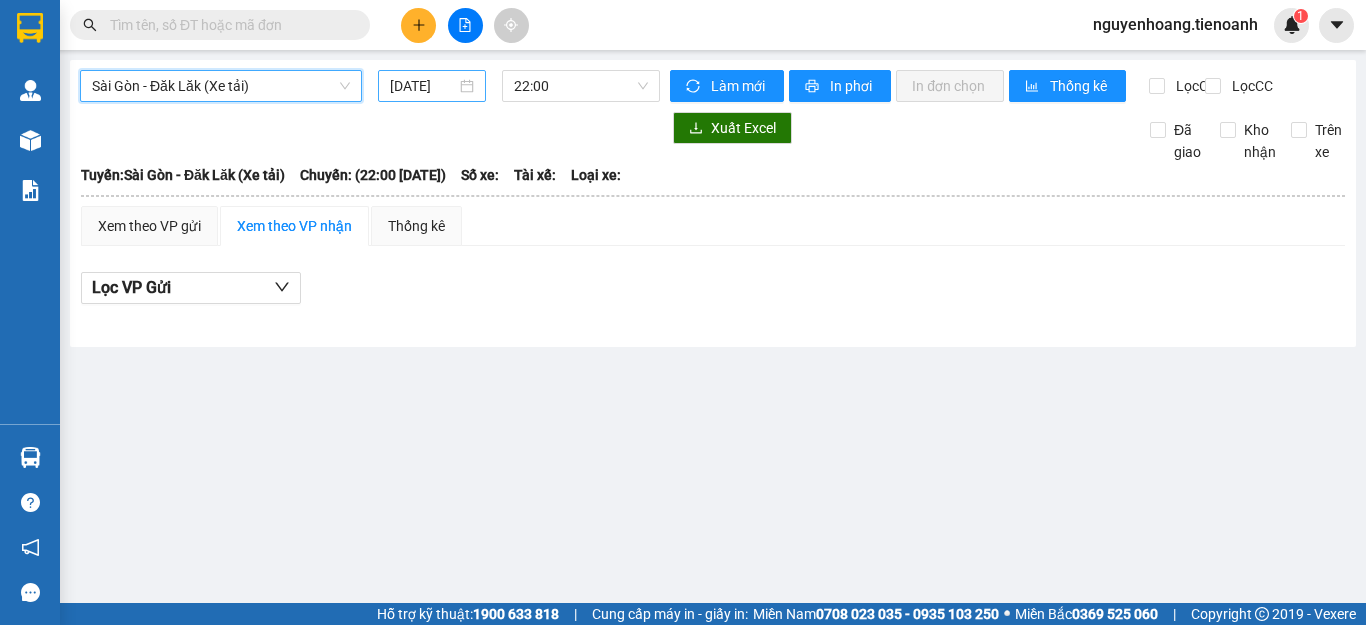 click on "[DATE]" at bounding box center [423, 86] 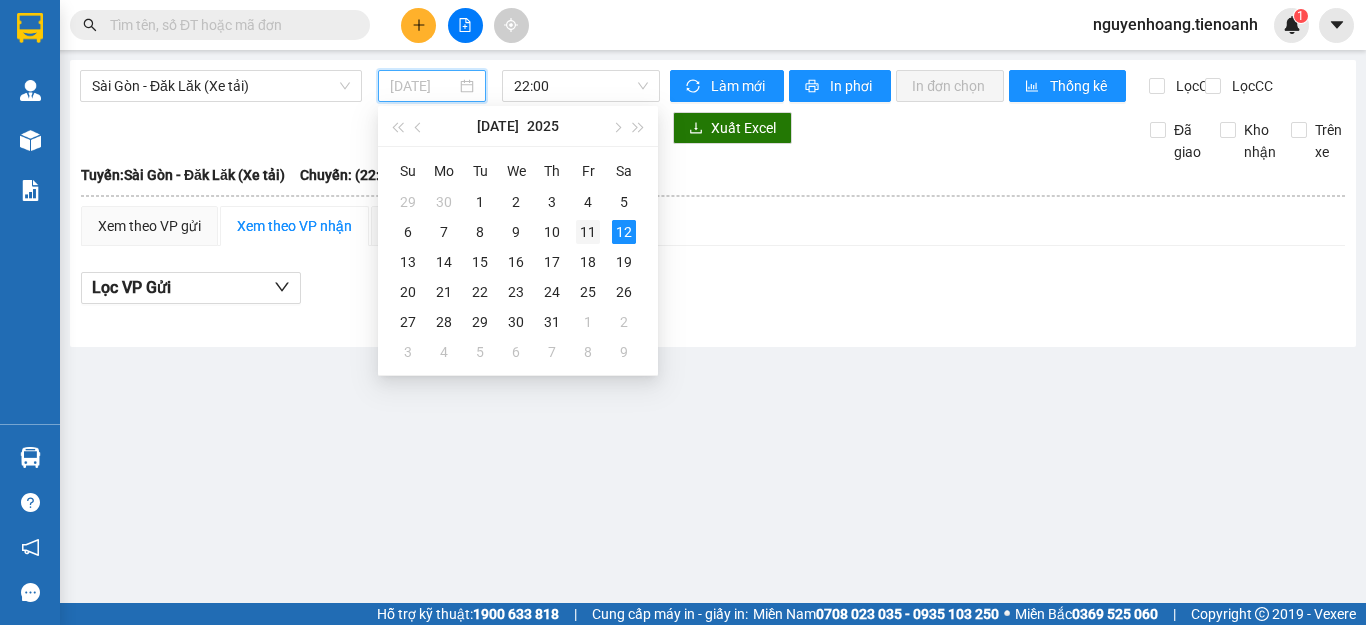 click on "11" at bounding box center (588, 232) 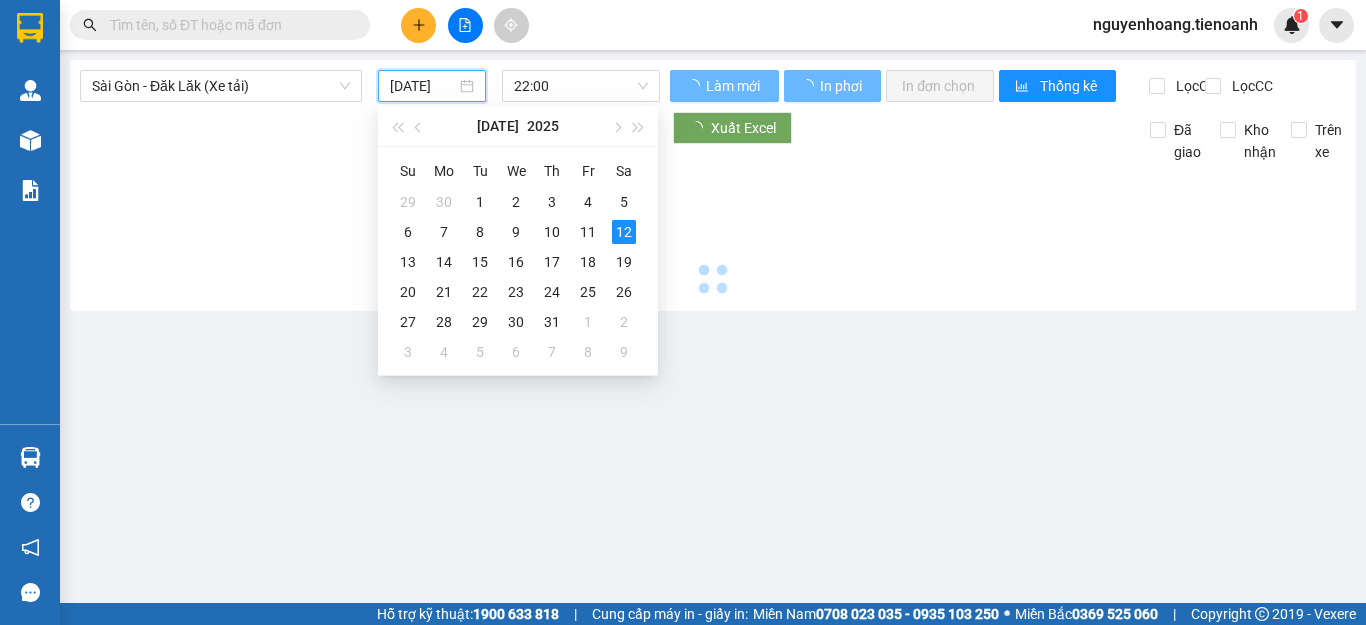 type on "[DATE]" 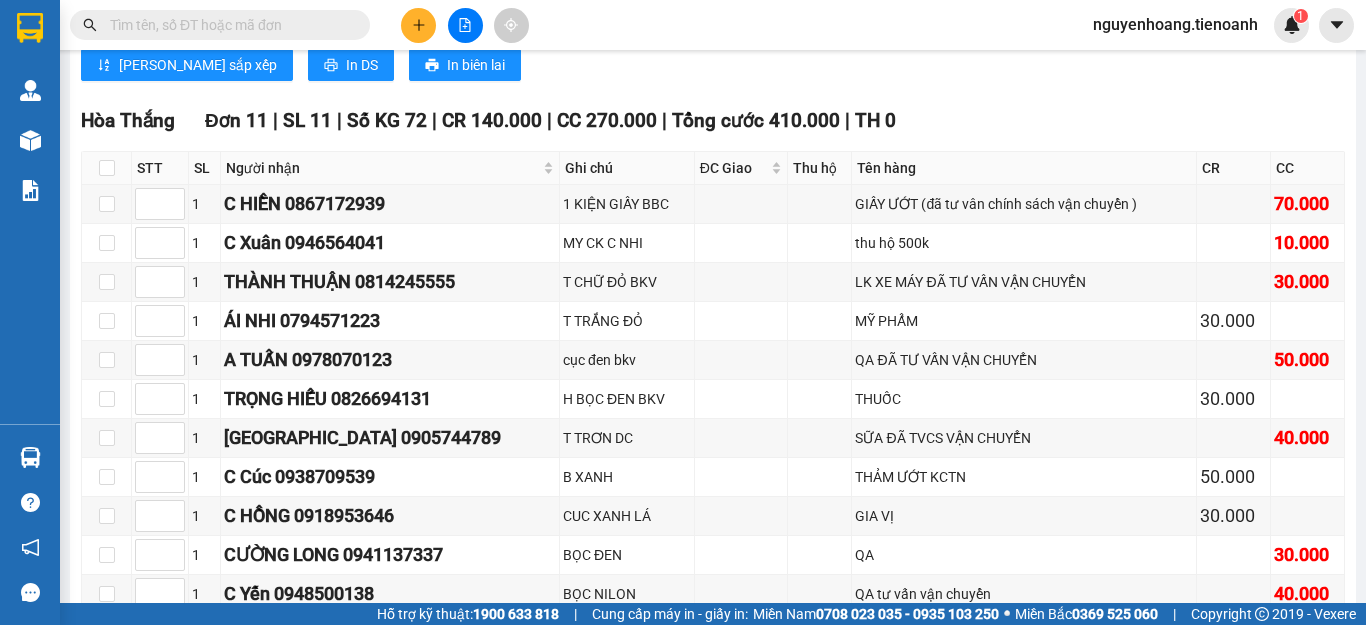 scroll, scrollTop: 13000, scrollLeft: 0, axis: vertical 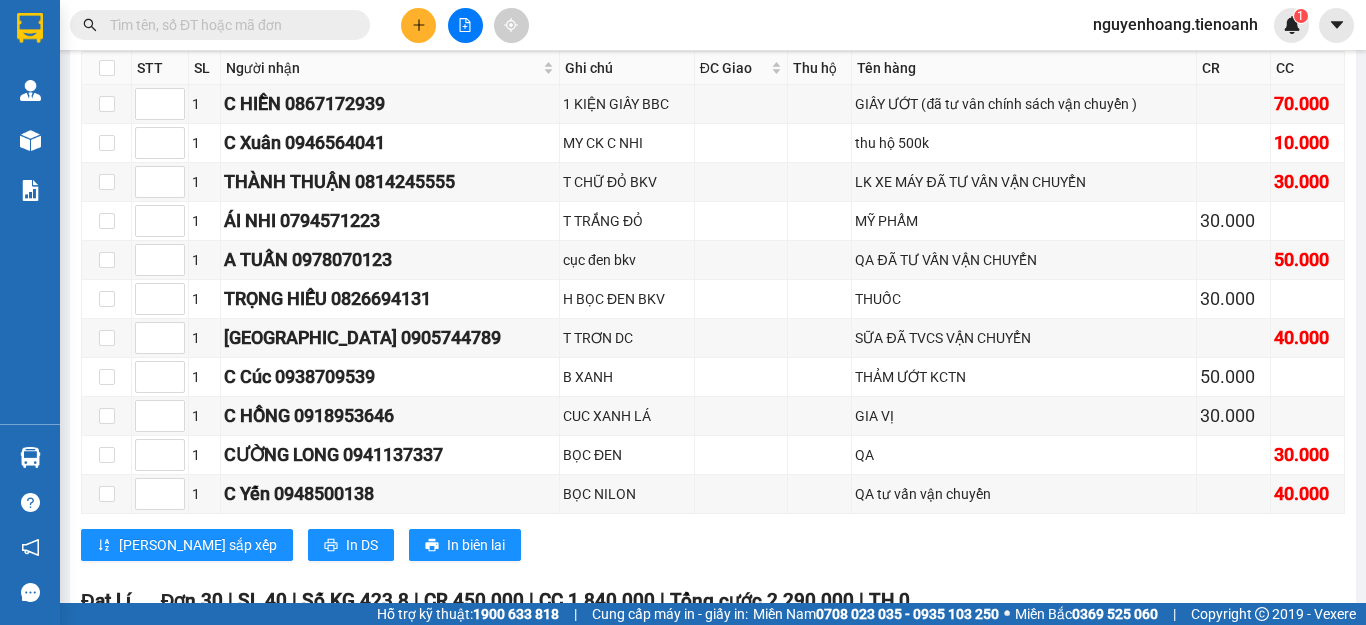 click at bounding box center (107, 648) 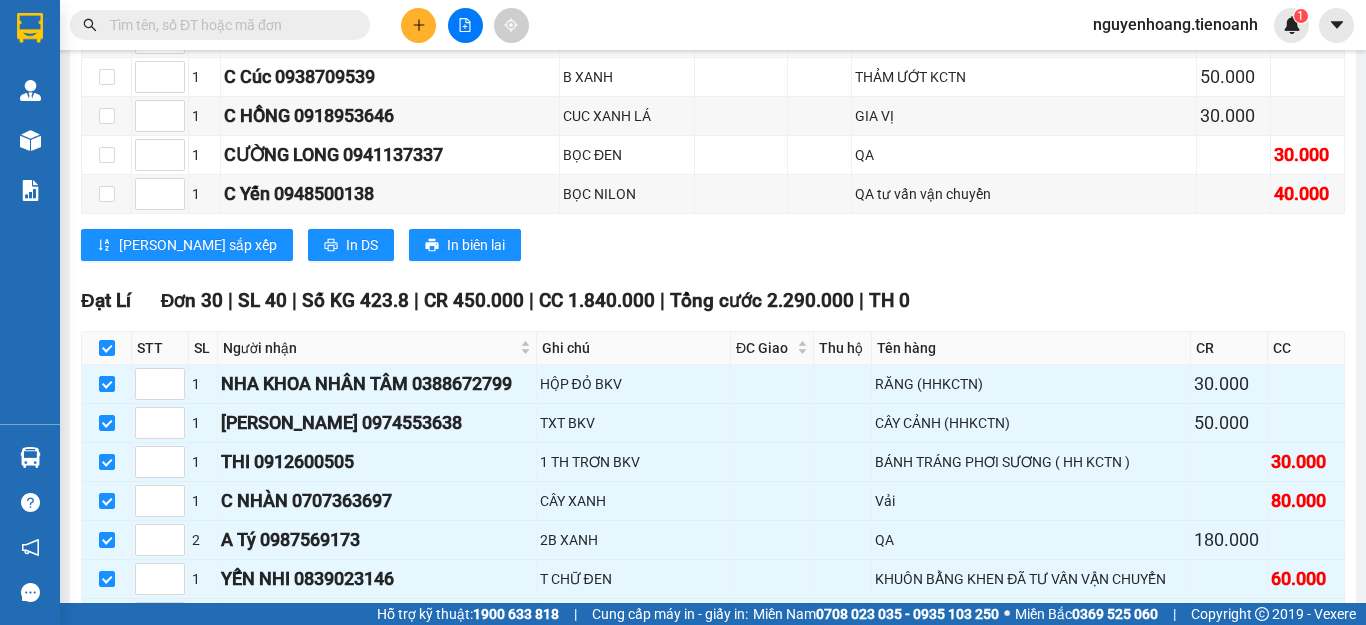 scroll, scrollTop: 13400, scrollLeft: 0, axis: vertical 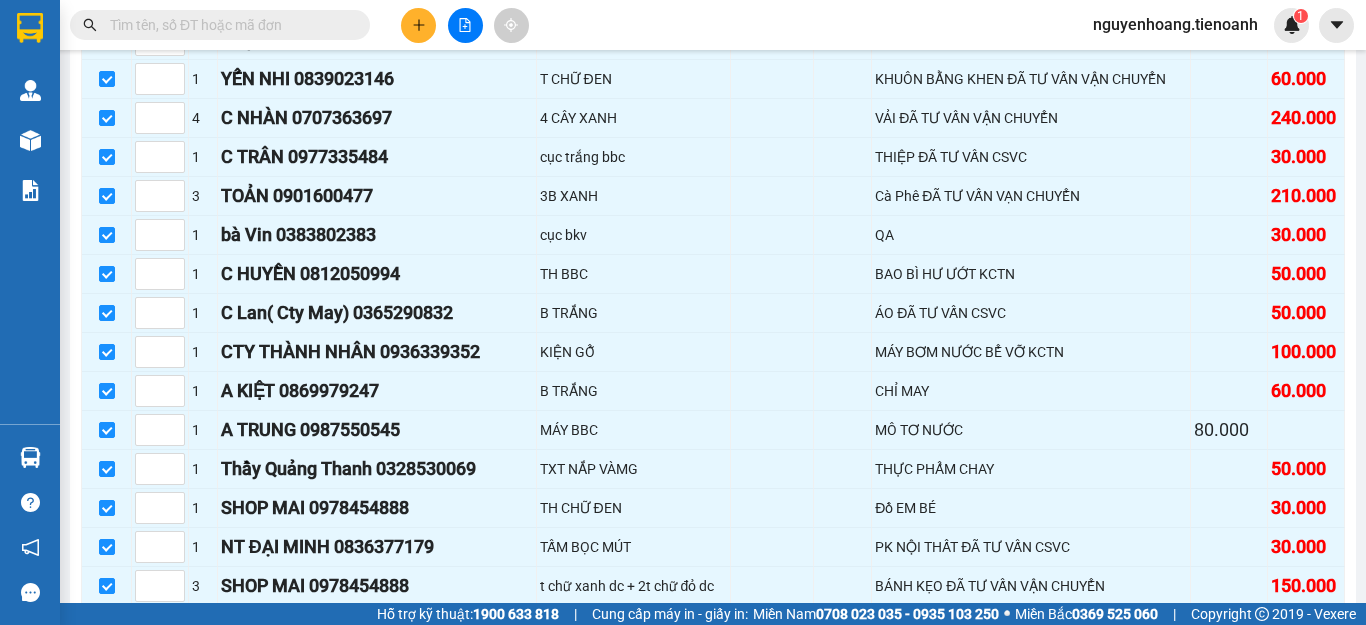 click on "Nhập kho nhận" at bounding box center [393, 1066] 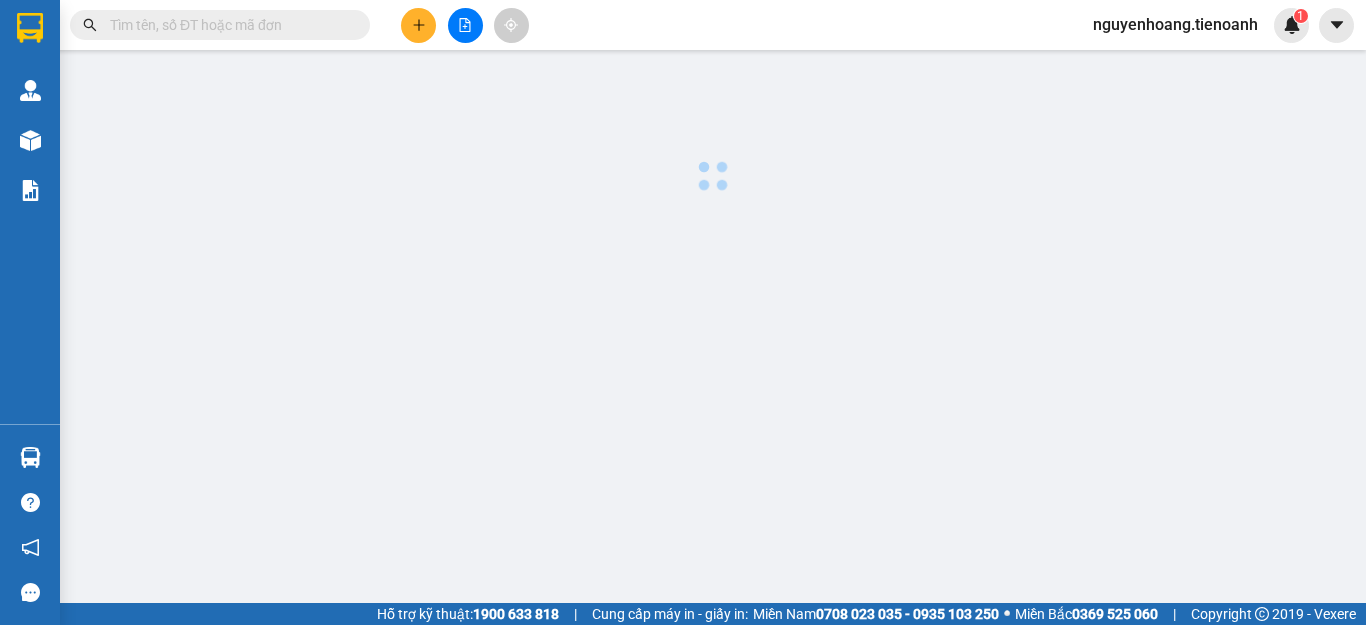 scroll, scrollTop: 0, scrollLeft: 0, axis: both 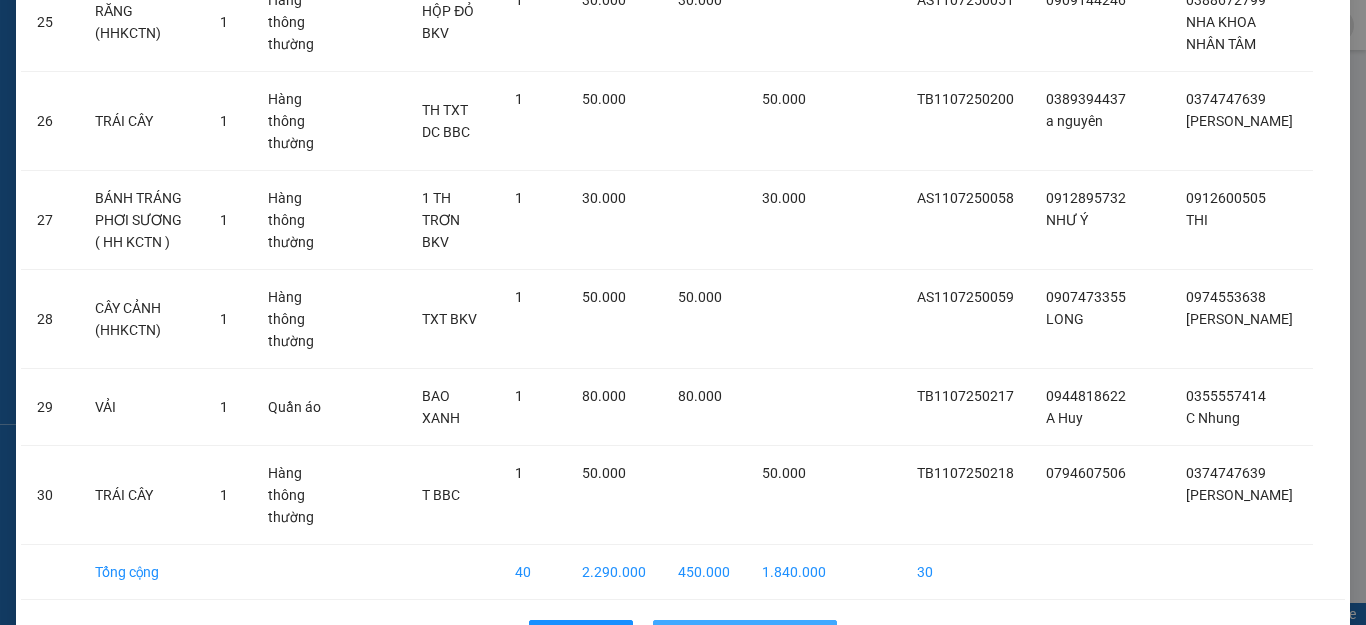 click on "Nhập hàng kho nhận" at bounding box center (756, 636) 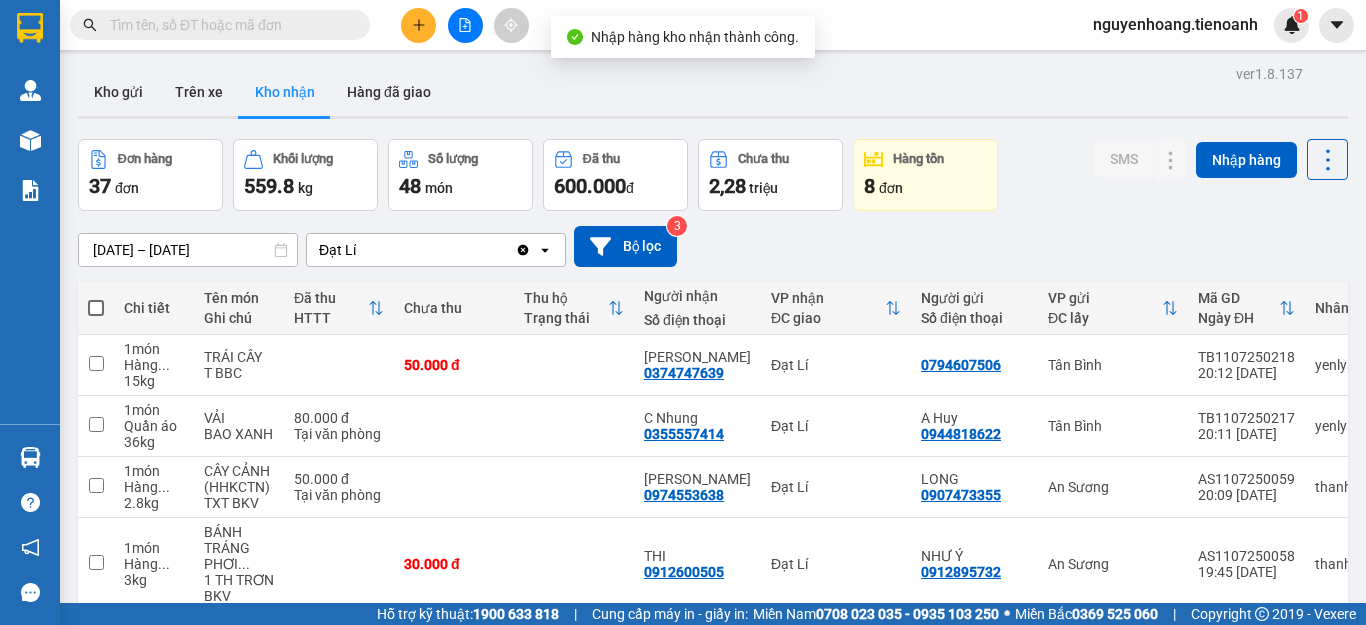 click at bounding box center [228, 25] 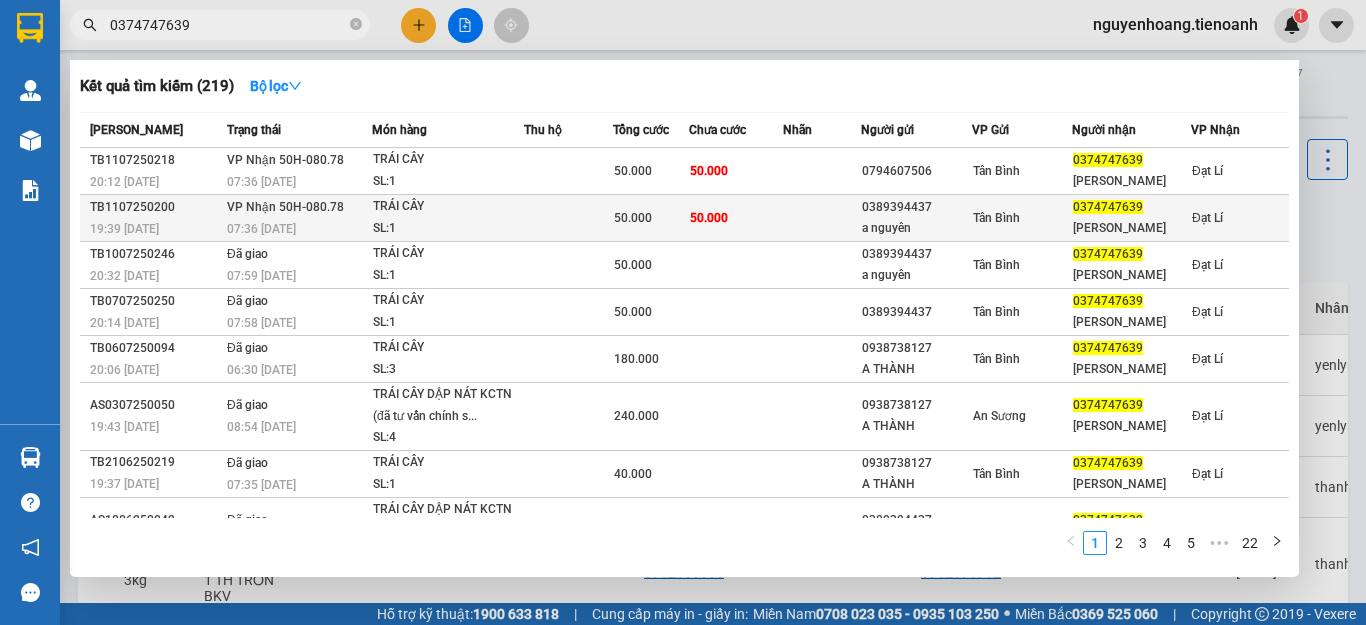 type on "0374747639" 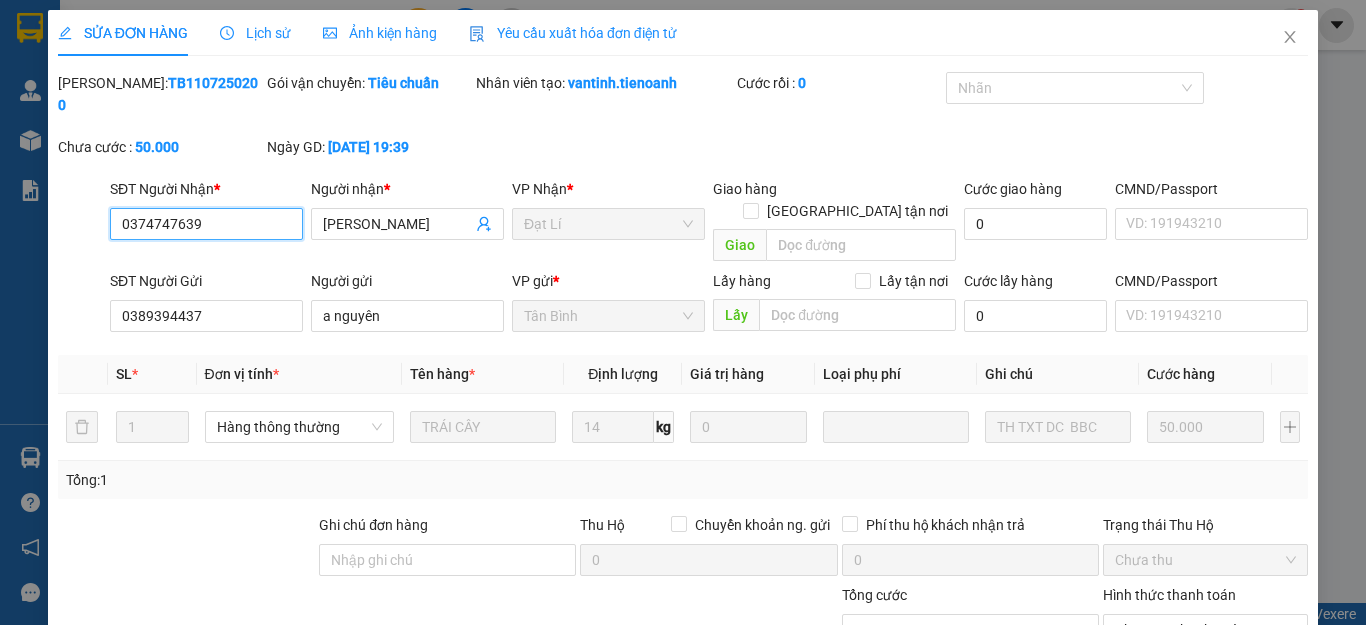 type on "0374747639" 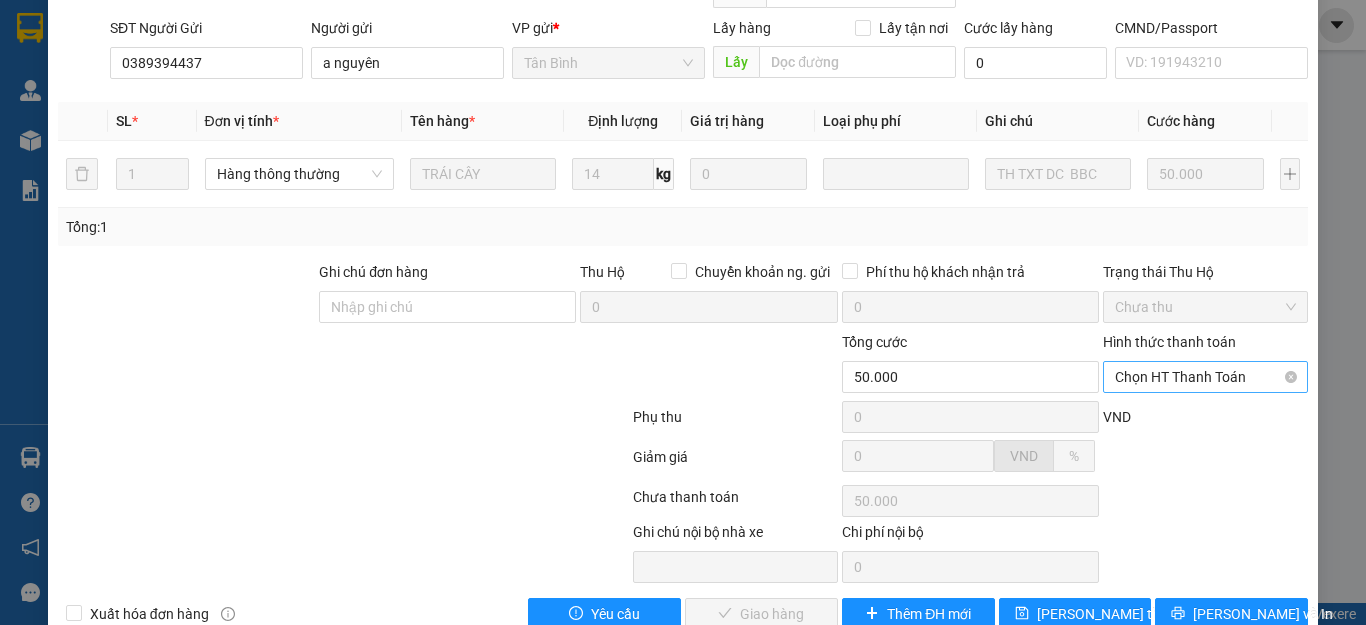 click on "Chọn HT Thanh Toán" at bounding box center (1205, 377) 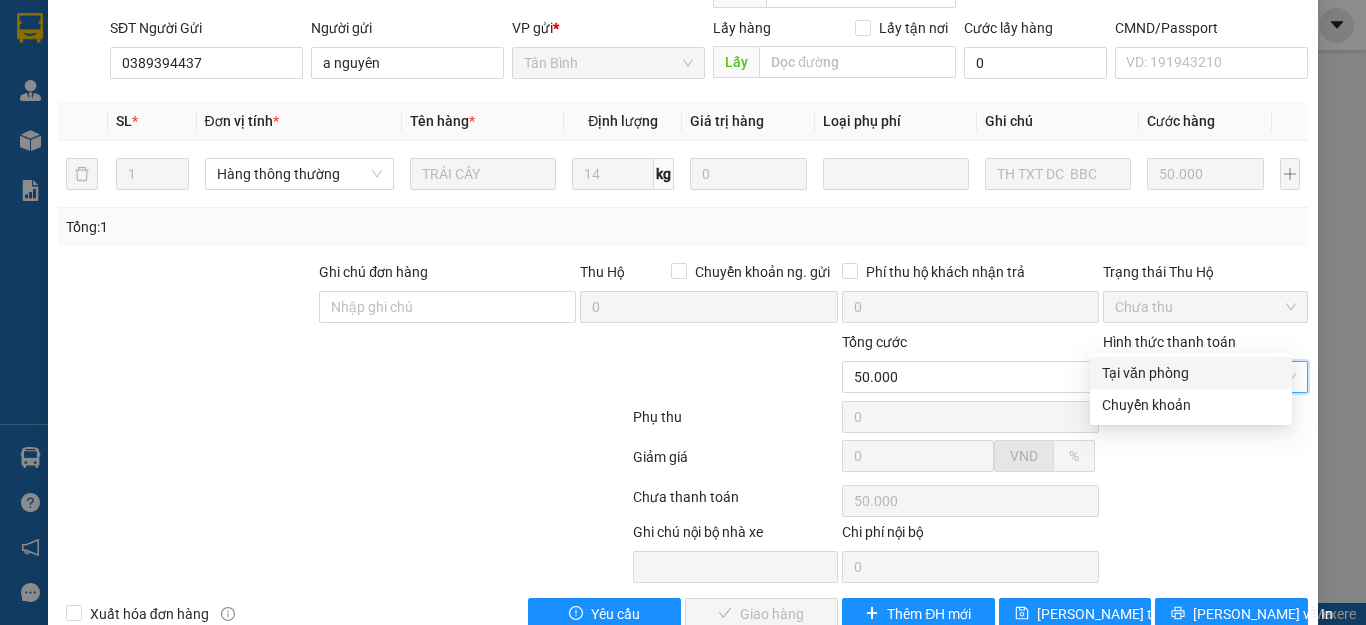 click on "Tại văn phòng" at bounding box center [1191, 373] 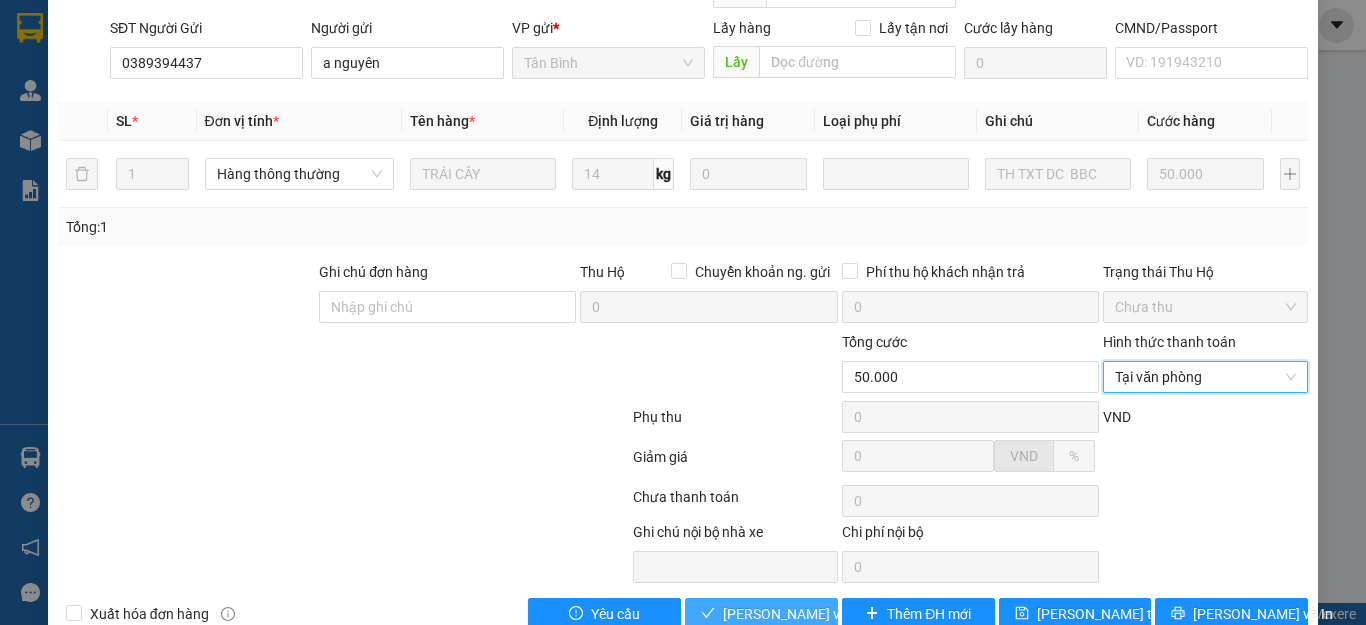 click on "[PERSON_NAME] và Giao hàng" at bounding box center (819, 614) 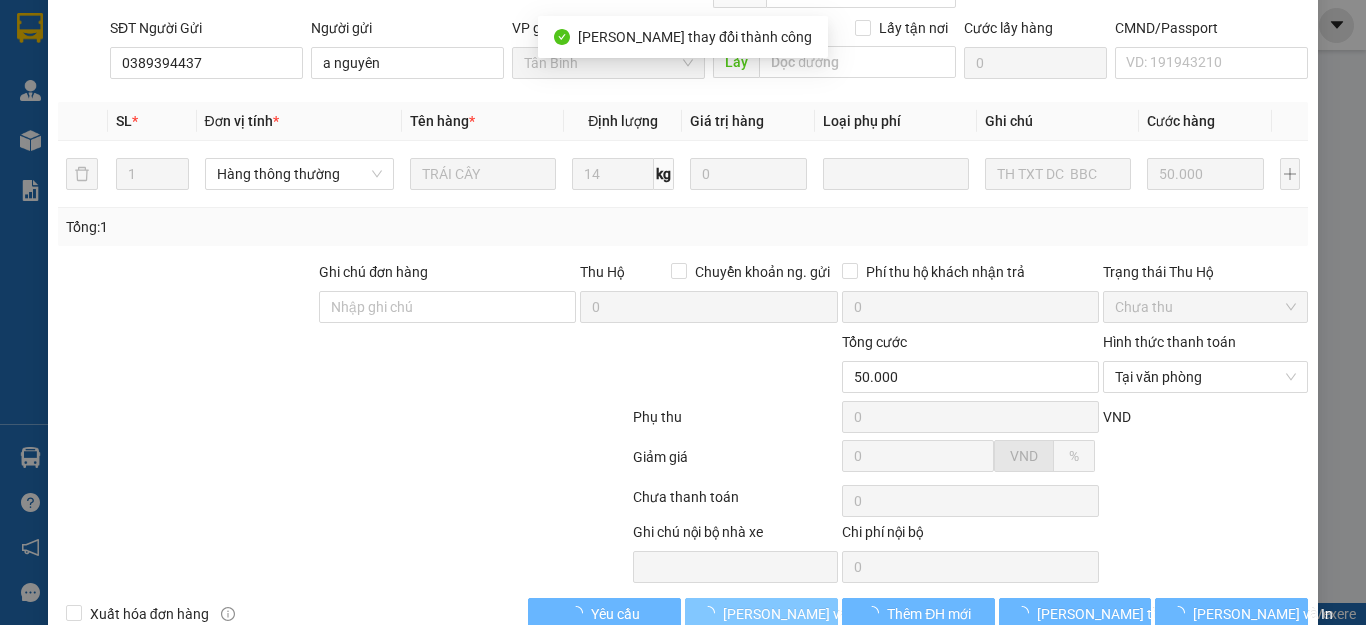 scroll, scrollTop: 0, scrollLeft: 0, axis: both 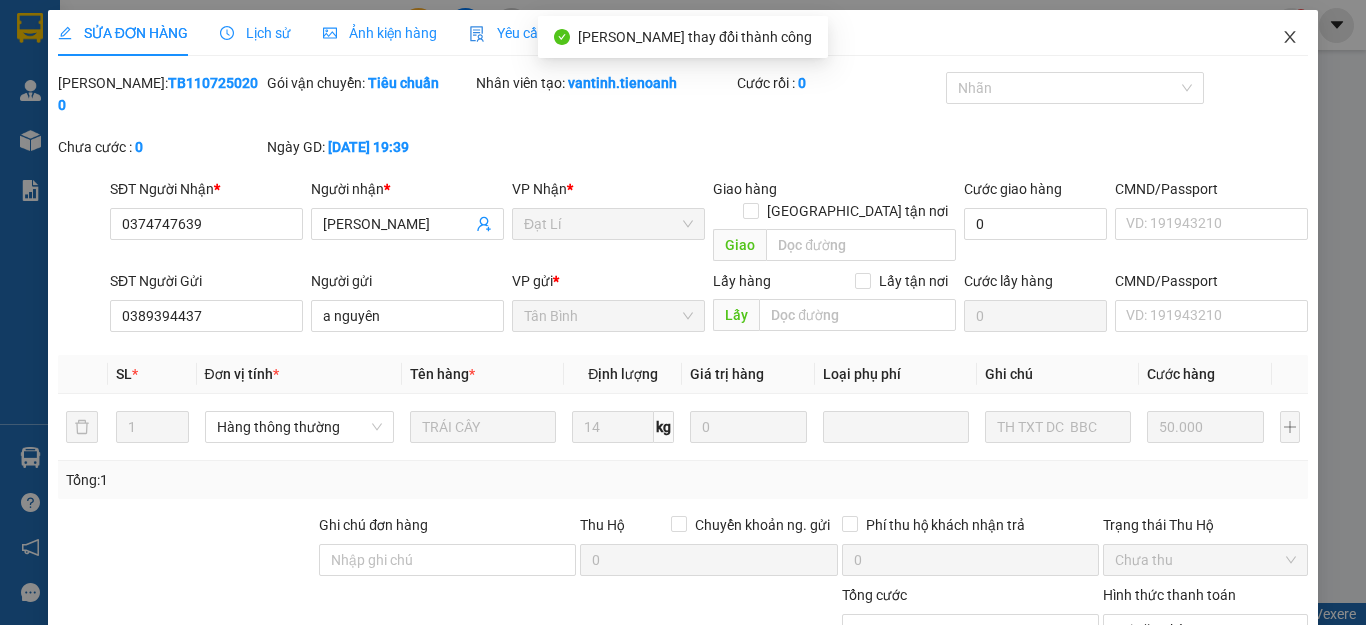 click 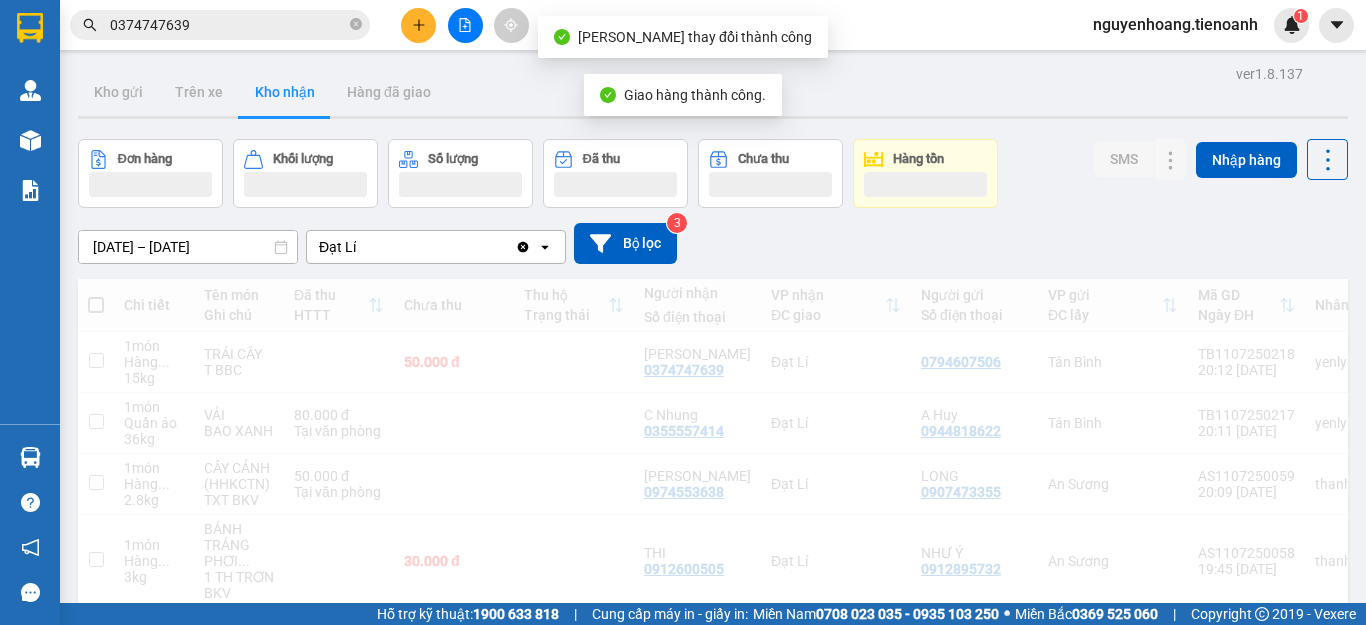 click on "0374747639" at bounding box center (228, 25) 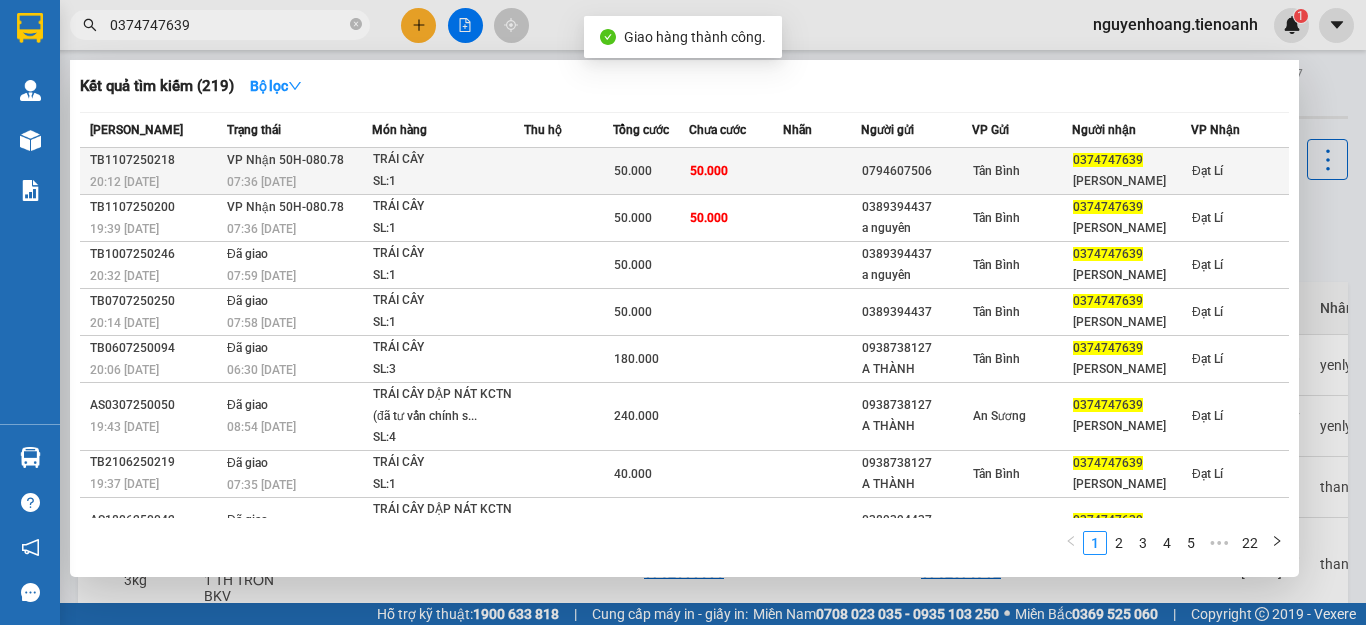 click on "50.000" at bounding box center [651, 171] 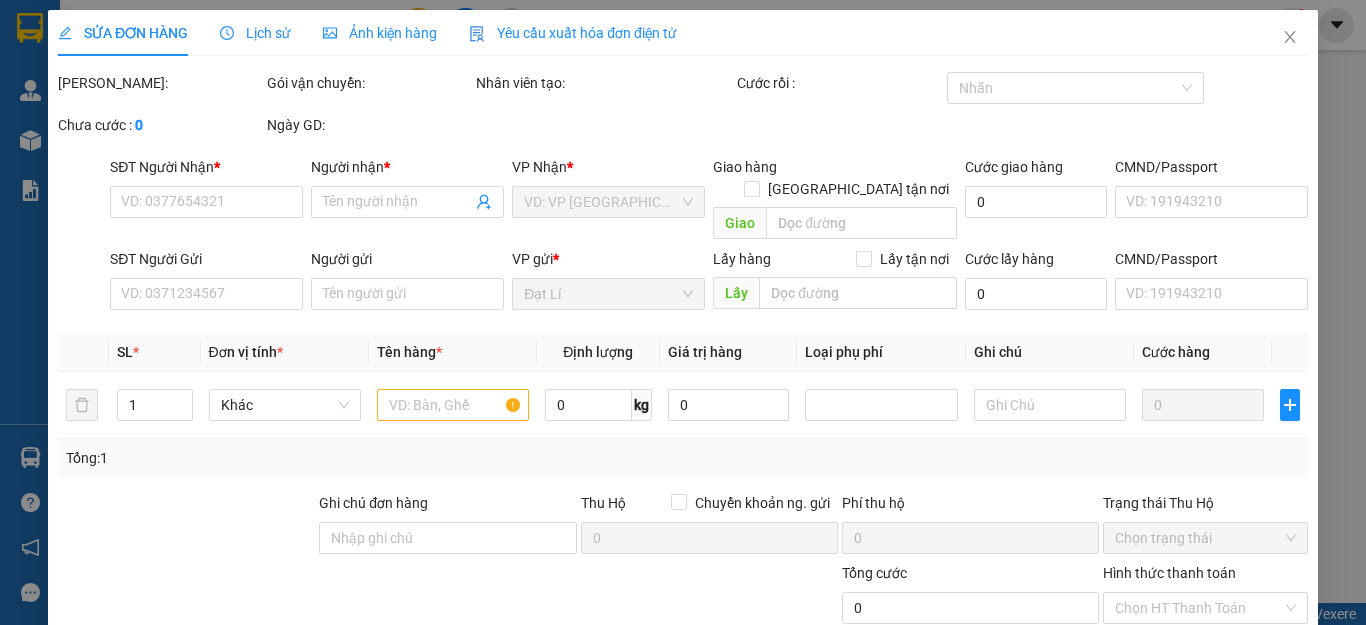type on "0374747639" 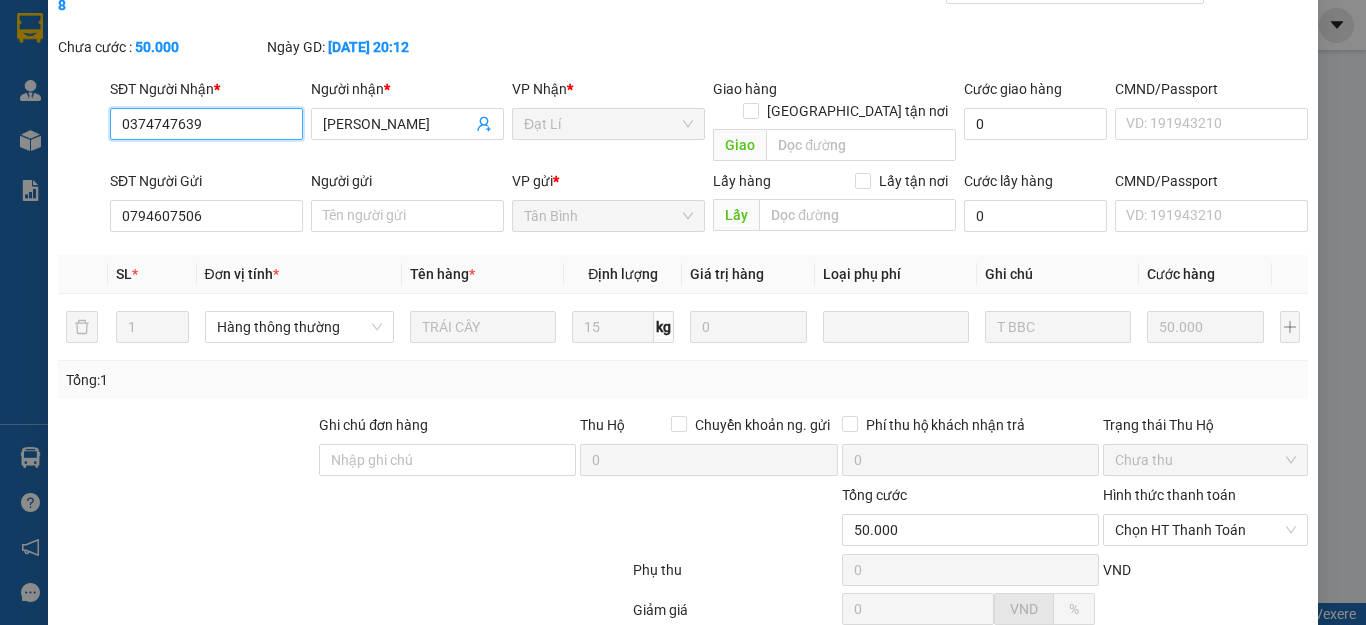 scroll, scrollTop: 253, scrollLeft: 0, axis: vertical 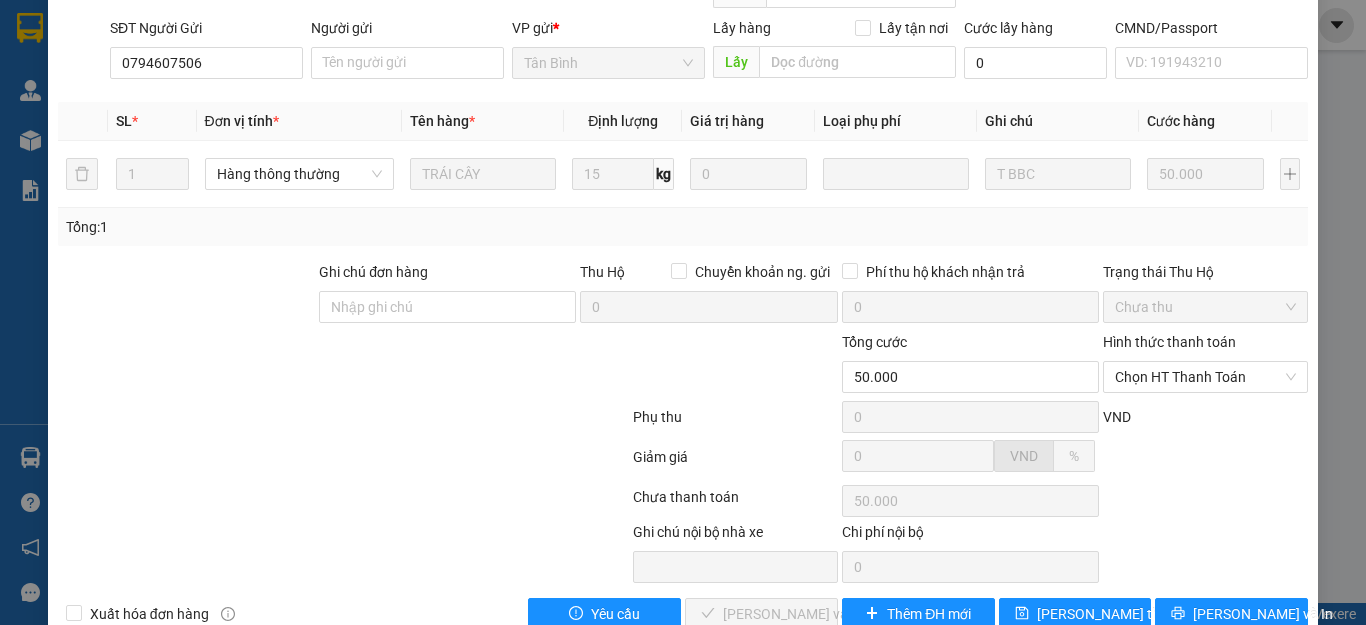 click on "Hình thức thanh toán Chọn HT Thanh Toán" at bounding box center [1205, 366] 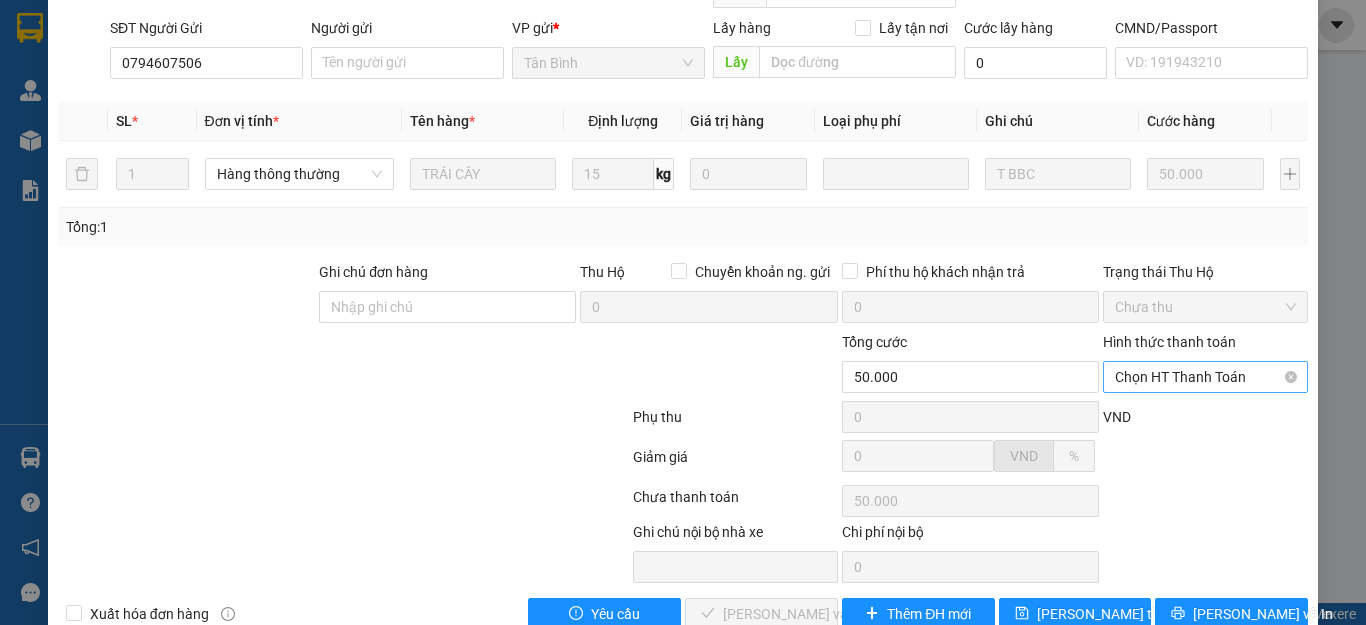click on "Chọn HT Thanh Toán" at bounding box center [1205, 377] 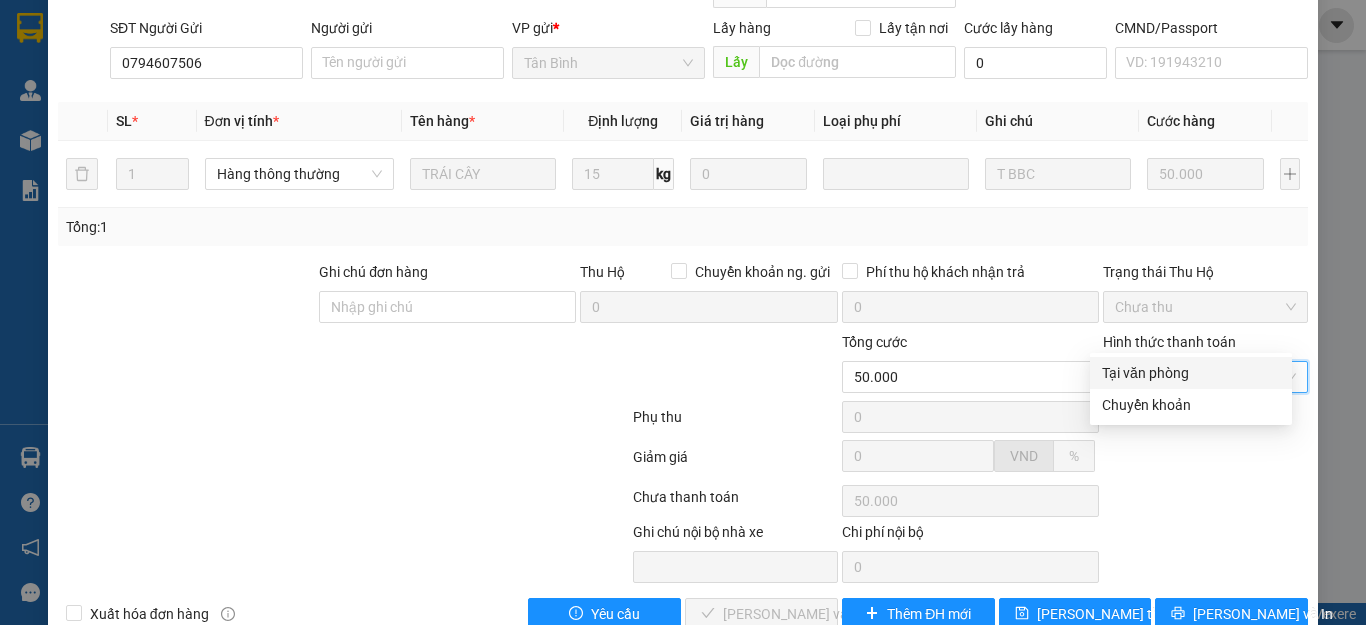 click on "Total Paid Fee 0 Total UnPaid Fee 50.000 Cash Collection Total Fee Mã ĐH:  TB1107250218 Gói vận chuyển:   Tiêu chuẩn Nhân viên tạo:   yenlysg.tienoanh Cước rồi :   0   Nhãn Chưa cước :   50.000 Ngày GD:   [DATE] 20:12 SĐT Người Nhận  * 0374747639 Người nhận  * HỒNG NGỌC VP Nhận  * Đạt Lí Giao hàng Giao tận nơi Giao Cước giao hàng 0 CMND/Passport VD: [PASSPORT] SĐT Người Gửi 0794607506 Người gửi Tên người gửi VP gửi  * [GEOGRAPHIC_DATA] Lấy hàng Lấy tận nơi Lấy Cước lấy hàng 0 CMND/Passport VD: [PASSPORT] SL  * Đơn vị tính  * Tên hàng  * Định lượng Giá trị hàng Loại phụ phí Ghi chú Cước hàng                     1 Hàng thông thường TRÁI CÂY 15 kg 0   T BBC 50.000 Tổng:  1 Ghi chú đơn hàng Thu Hộ Chuyển khoản ng. gửi 0 Phí thu hộ khách nhận trả 0 Trạng thái Thu Hộ   Chưa thu Tổng cước 50.000 Hình thức thanh toán Chọn HT Thanh Toán 0 VND 0" at bounding box center [683, 224] 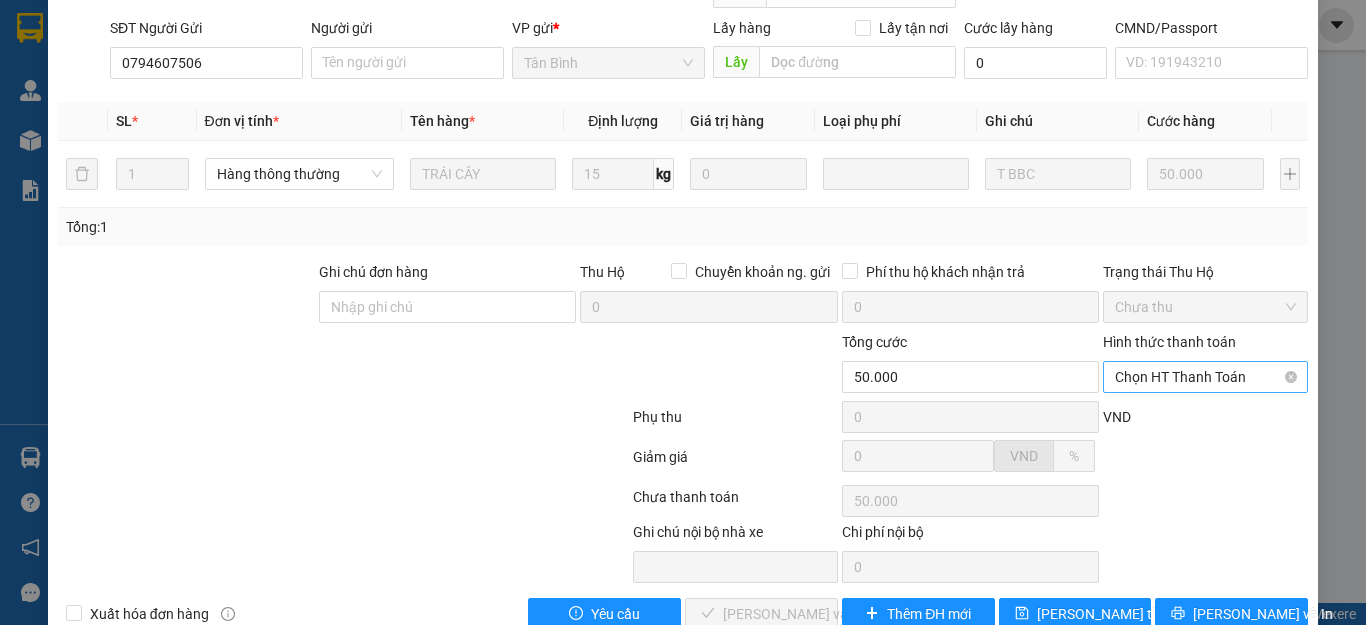 click on "Chọn HT Thanh Toán" at bounding box center [1205, 377] 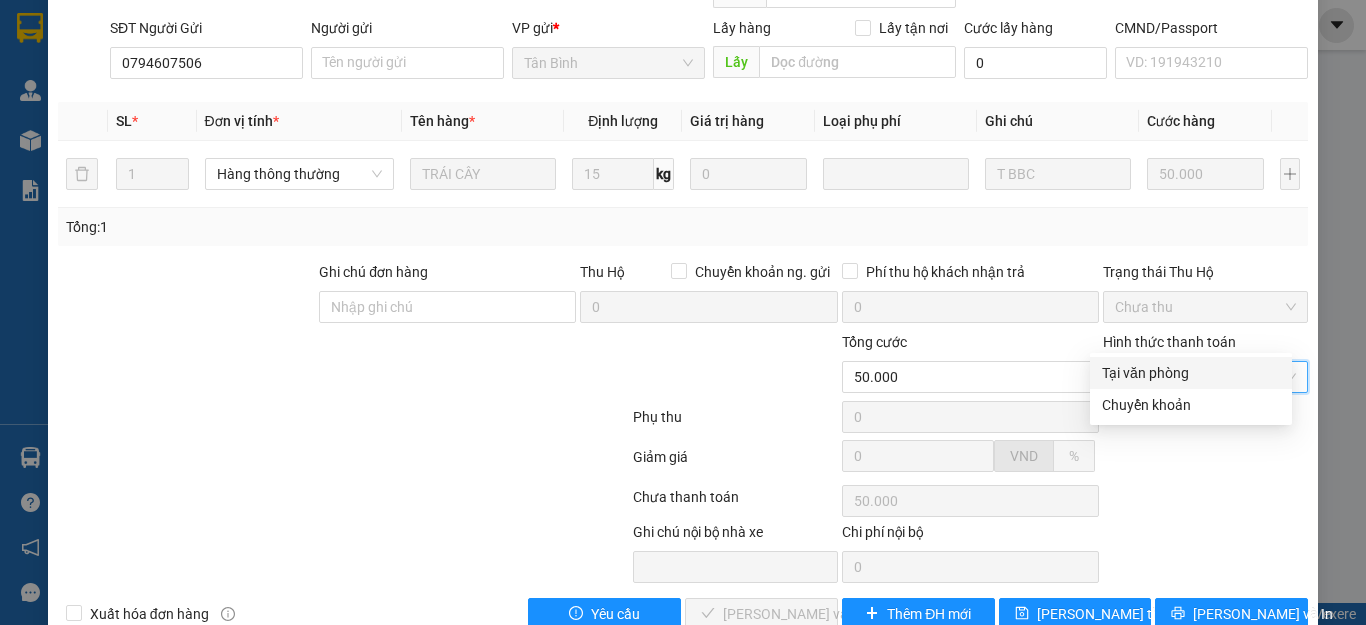 click on "Tại văn phòng" at bounding box center [1191, 373] 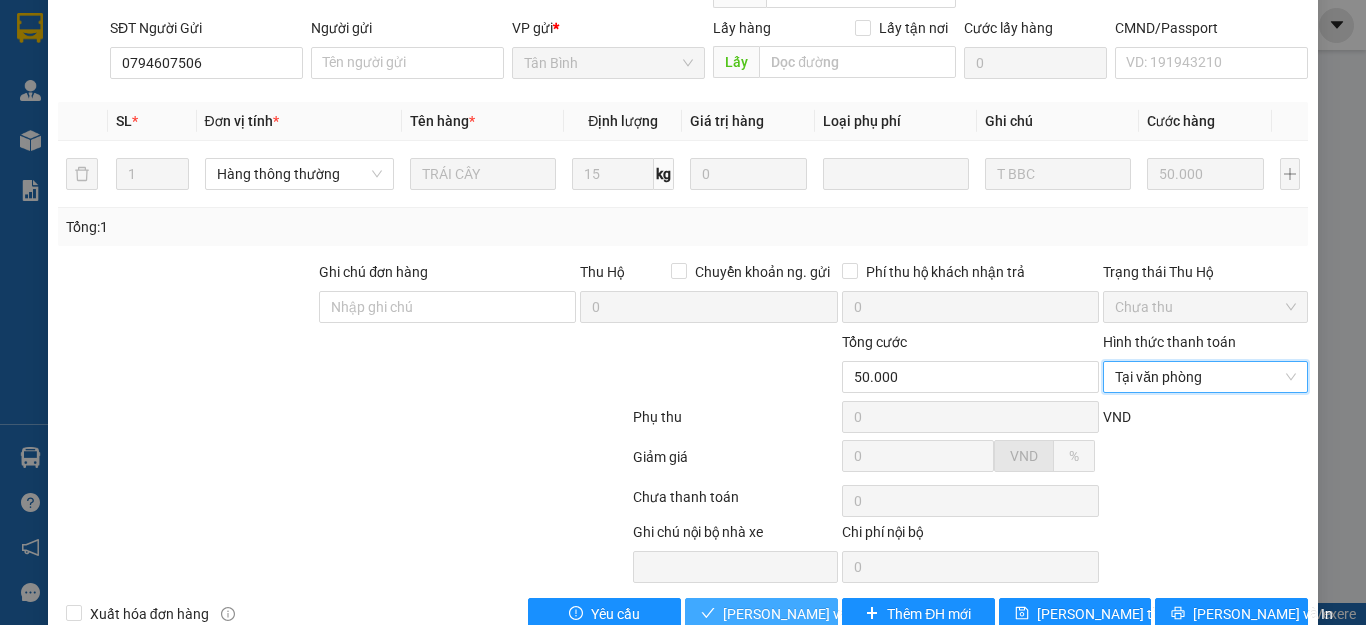 click on "[PERSON_NAME] và Giao hàng" at bounding box center (819, 614) 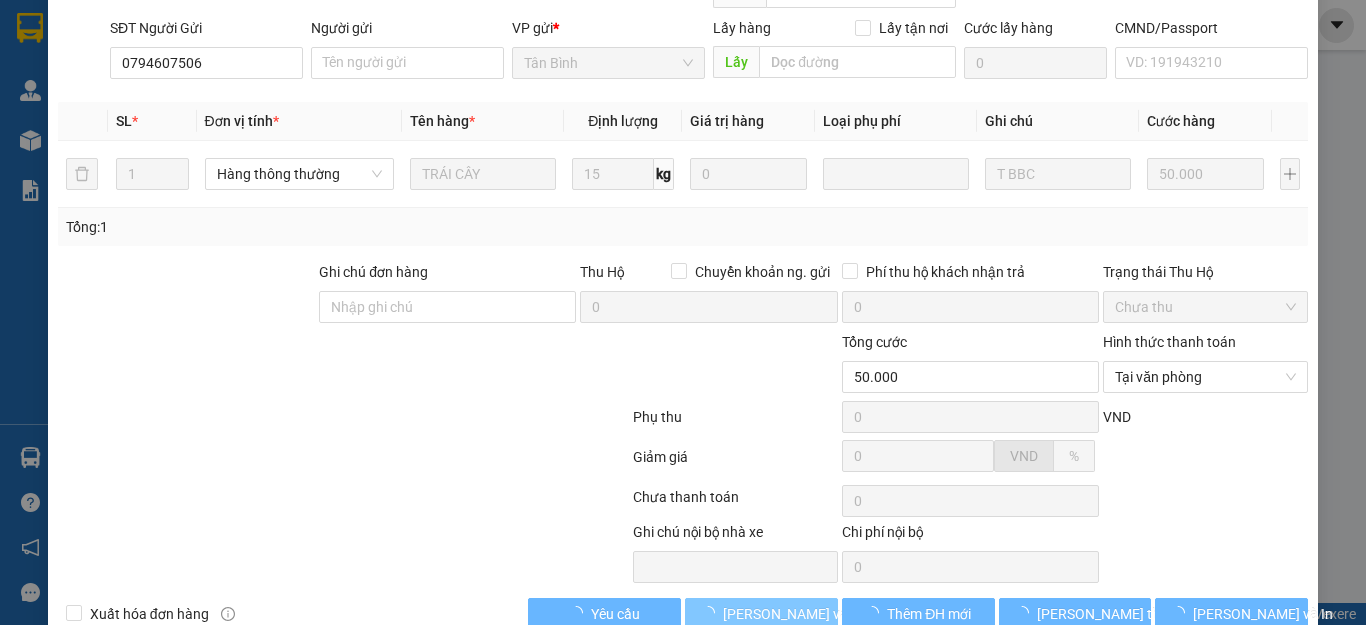 scroll, scrollTop: 0, scrollLeft: 0, axis: both 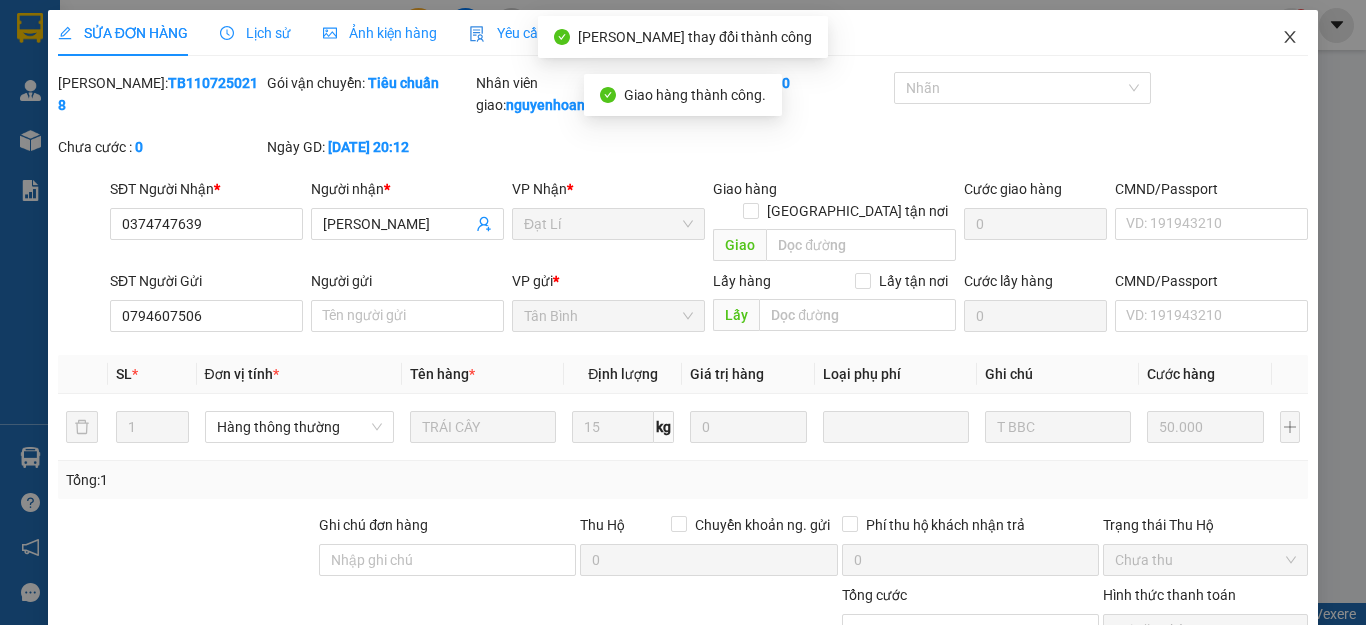 click 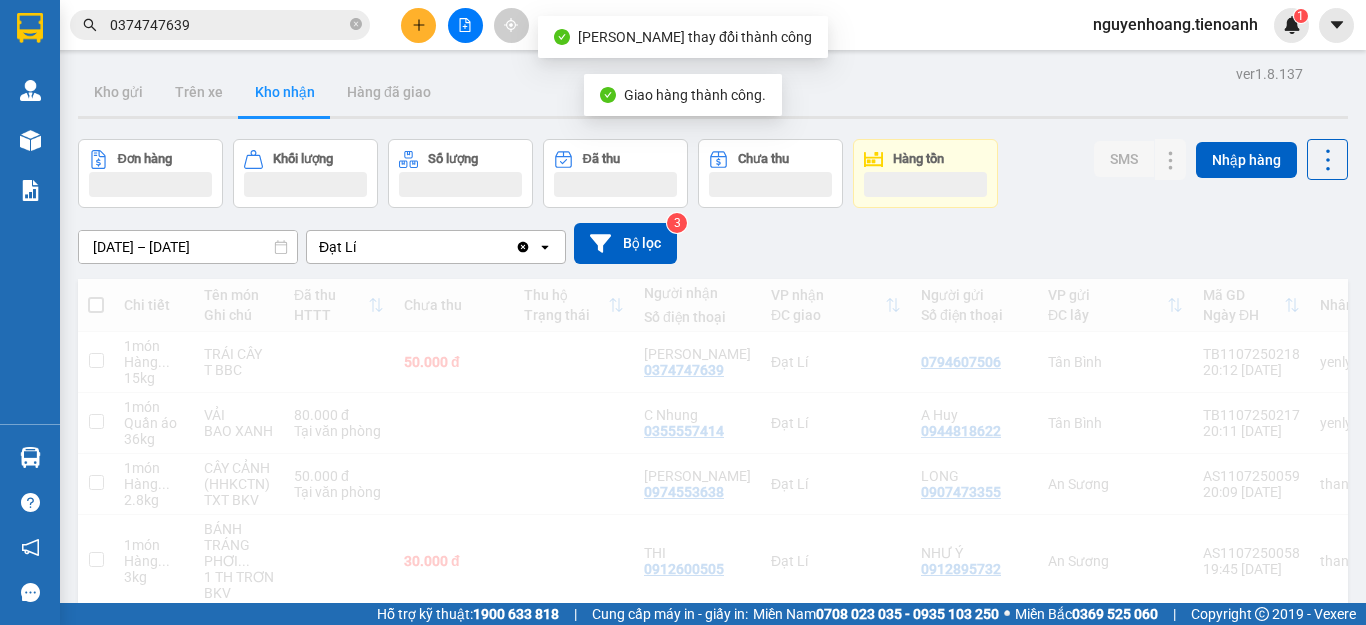 click on "0374747639" at bounding box center (228, 25) 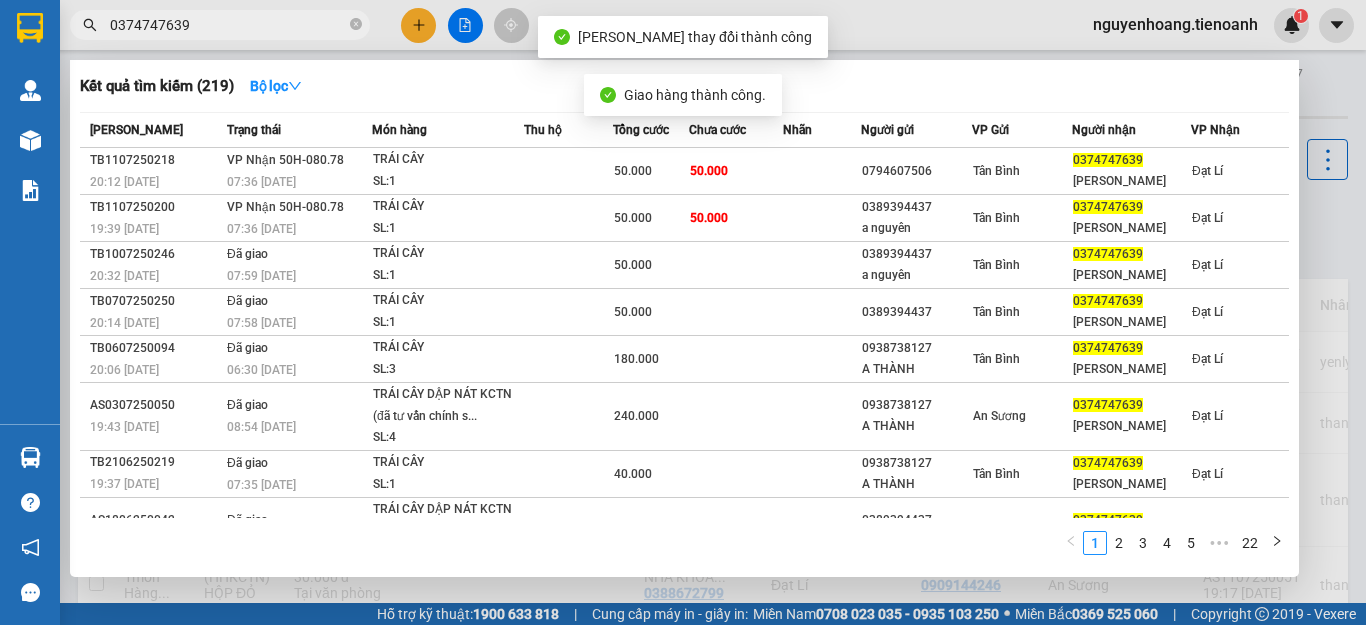 click on "0374747639" at bounding box center (228, 25) 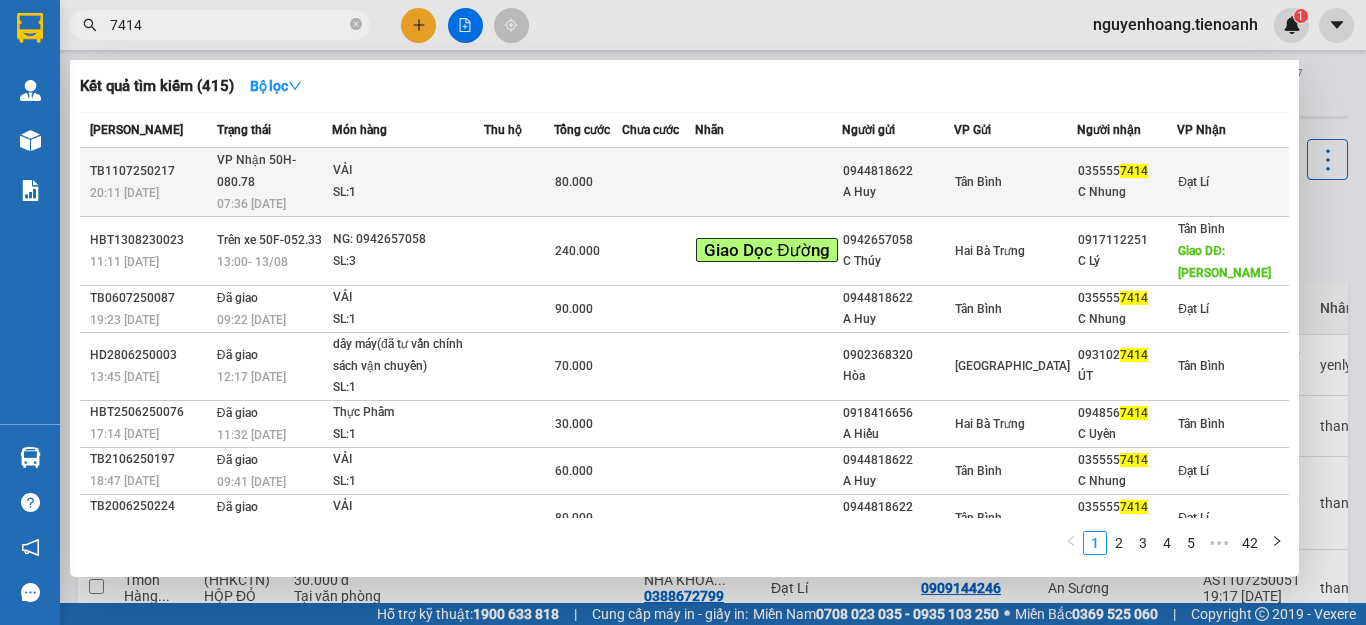 type on "7414" 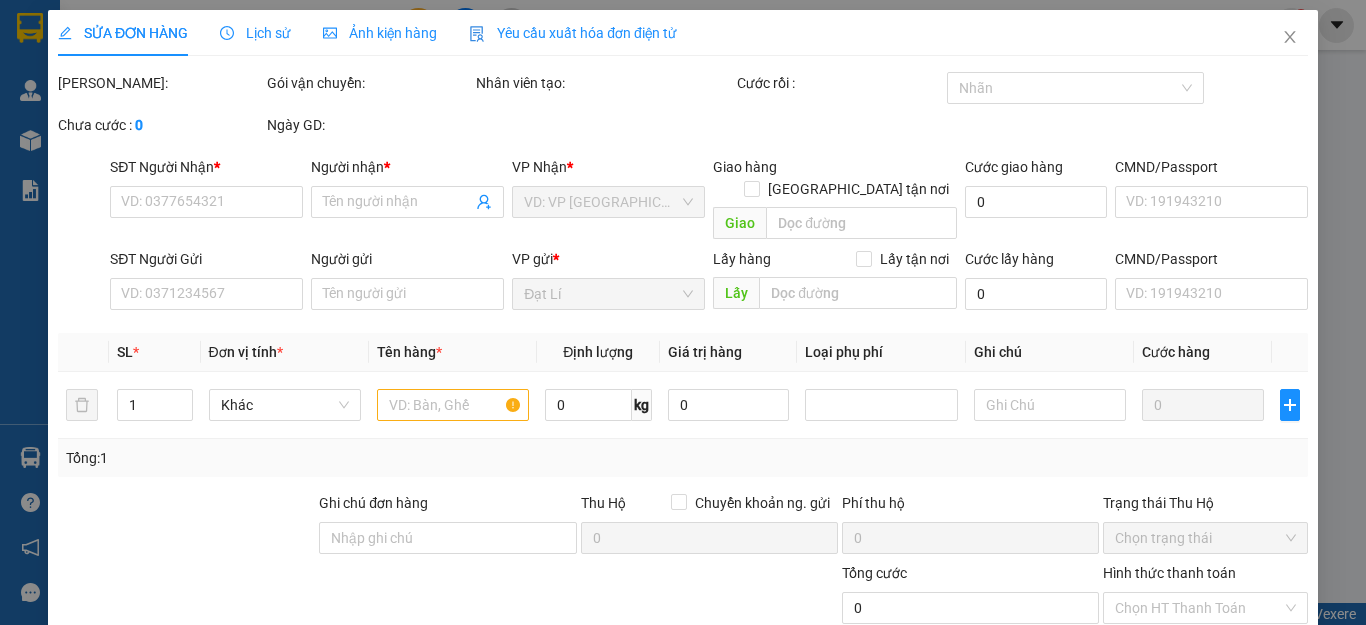 type on "0355557414" 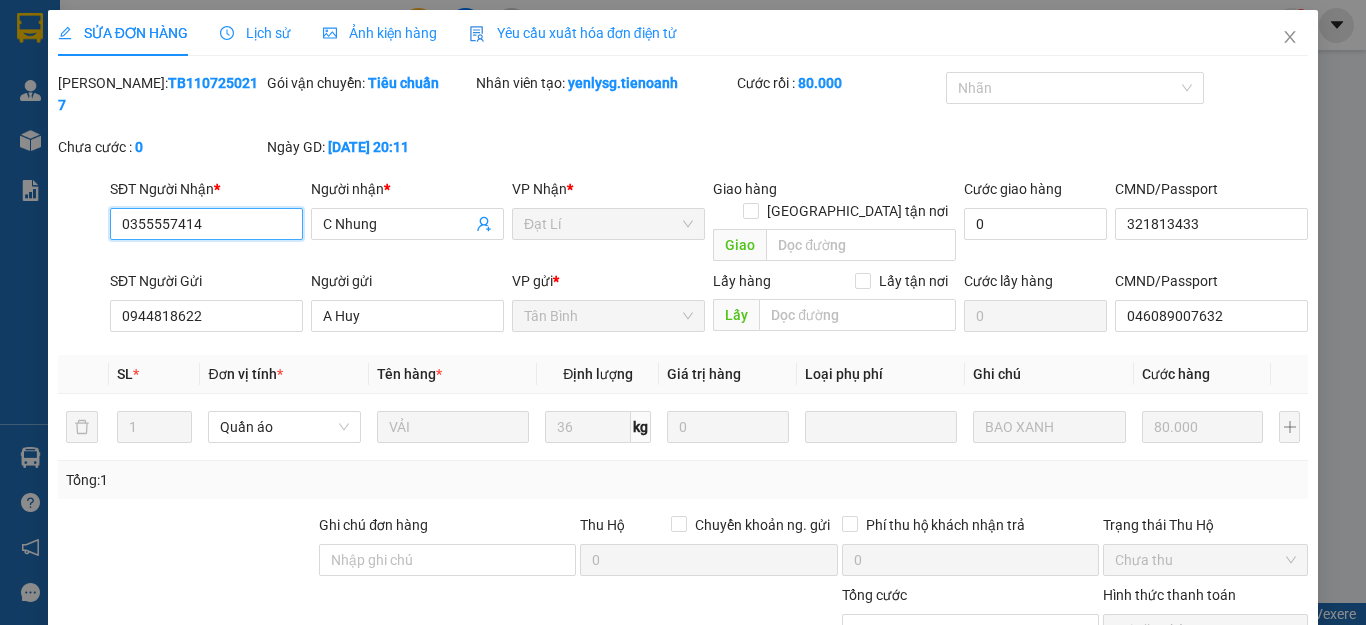 scroll, scrollTop: 253, scrollLeft: 0, axis: vertical 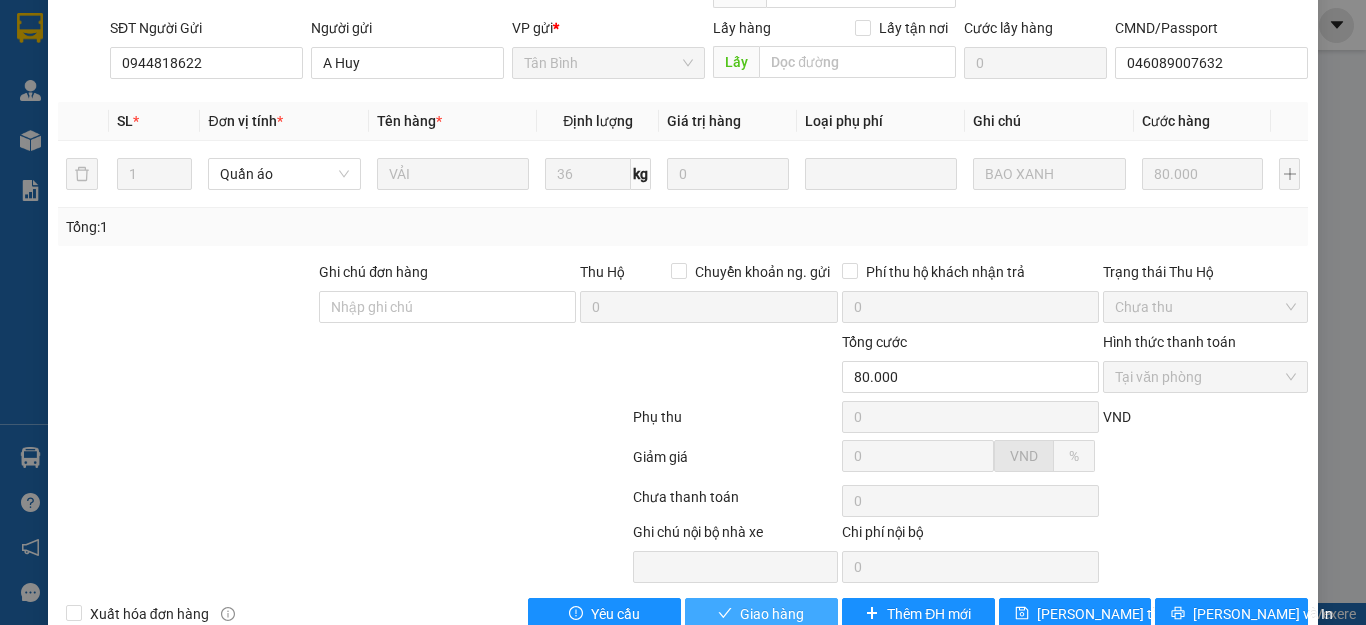 click on "Giao hàng" at bounding box center (772, 614) 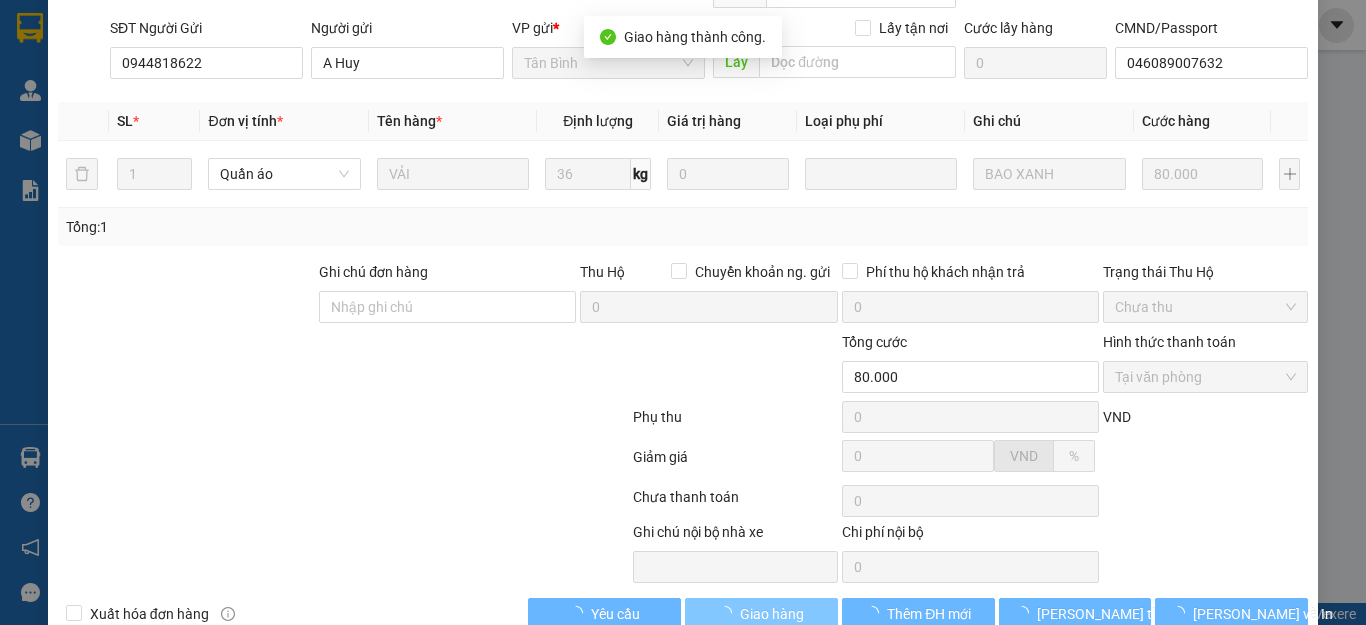 scroll, scrollTop: 0, scrollLeft: 0, axis: both 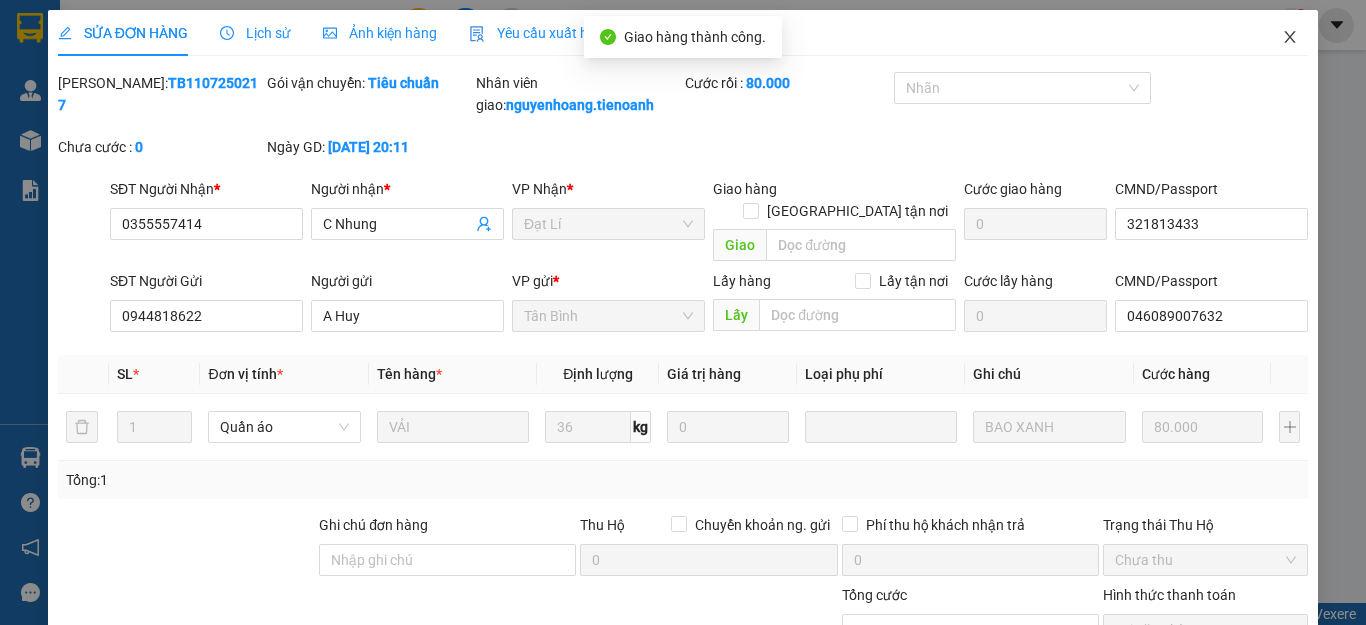 click at bounding box center (1290, 38) 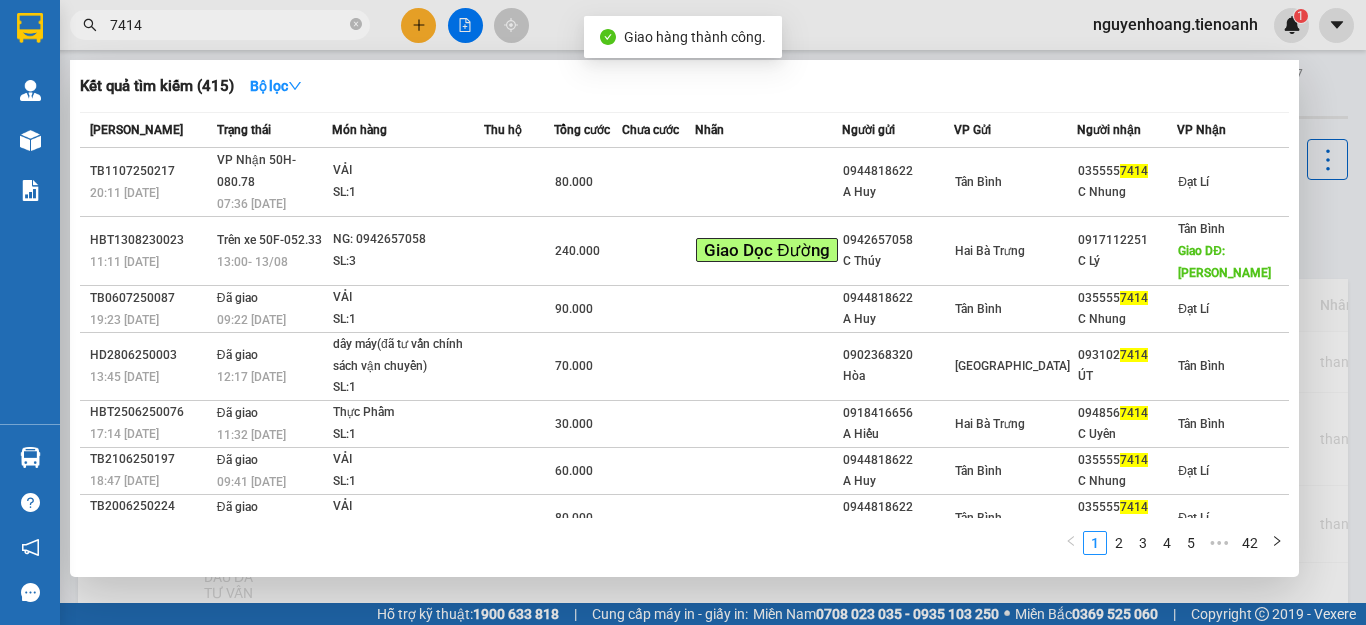 click on "7414" at bounding box center (228, 25) 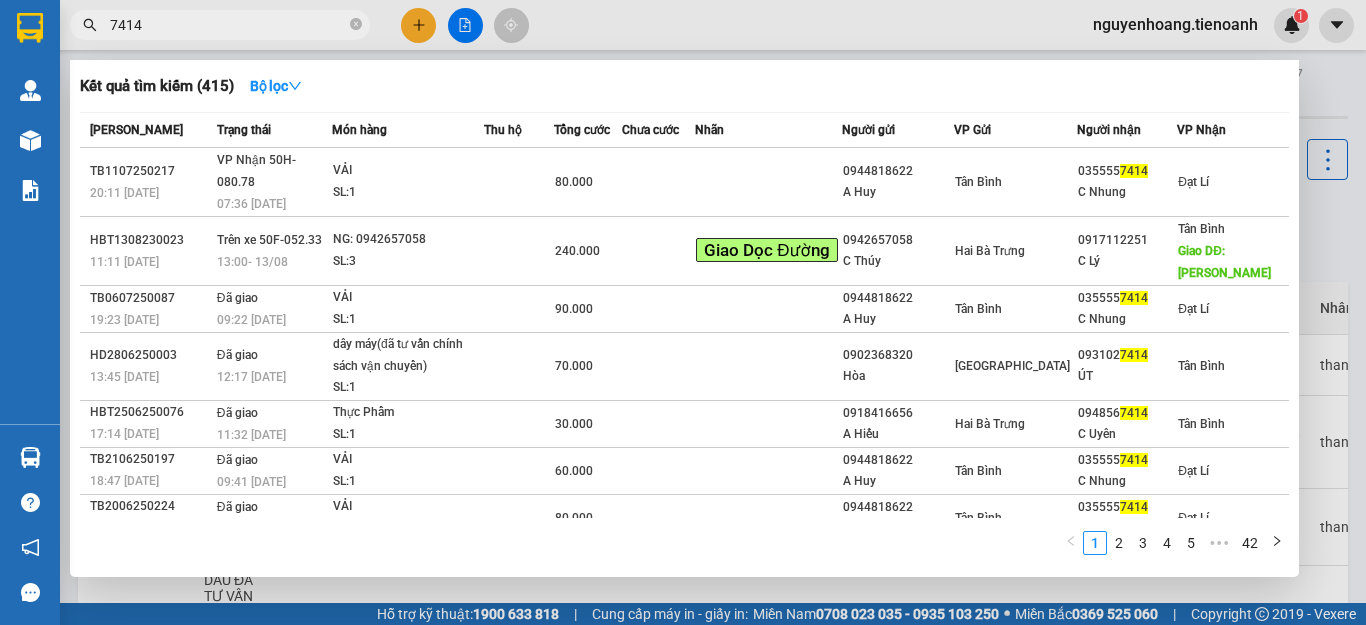 click on "7414" at bounding box center [228, 25] 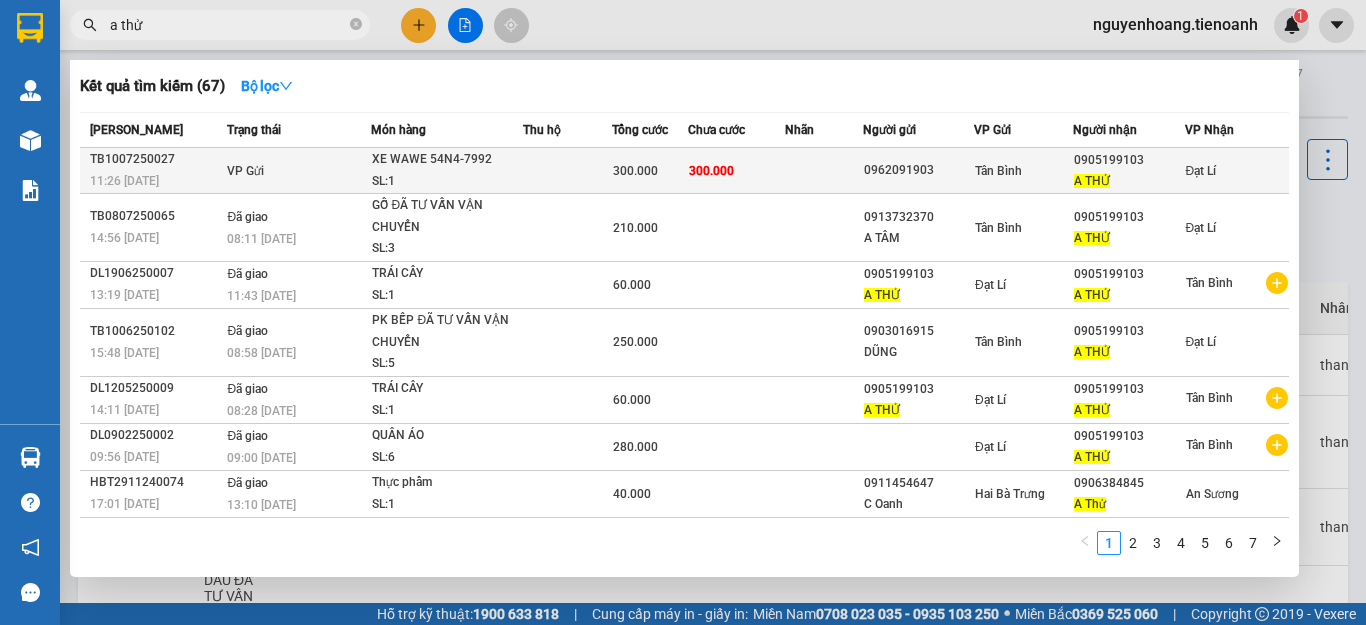 type on "a thử" 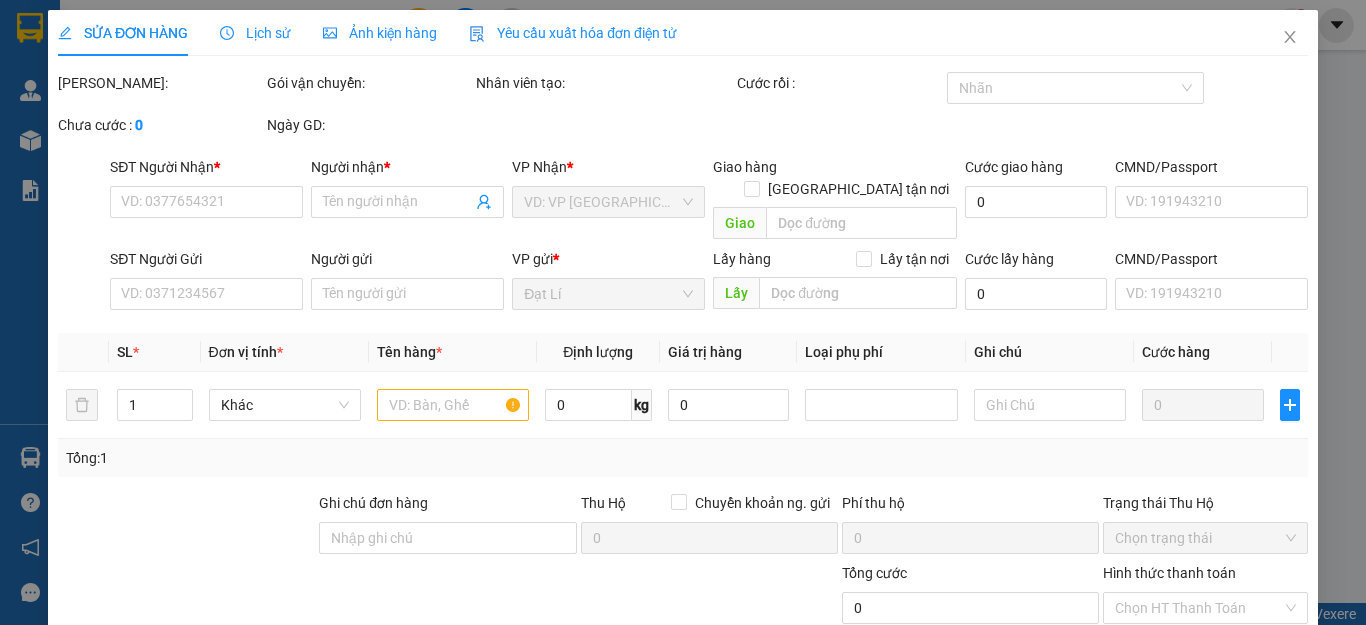 type on "0905199103" 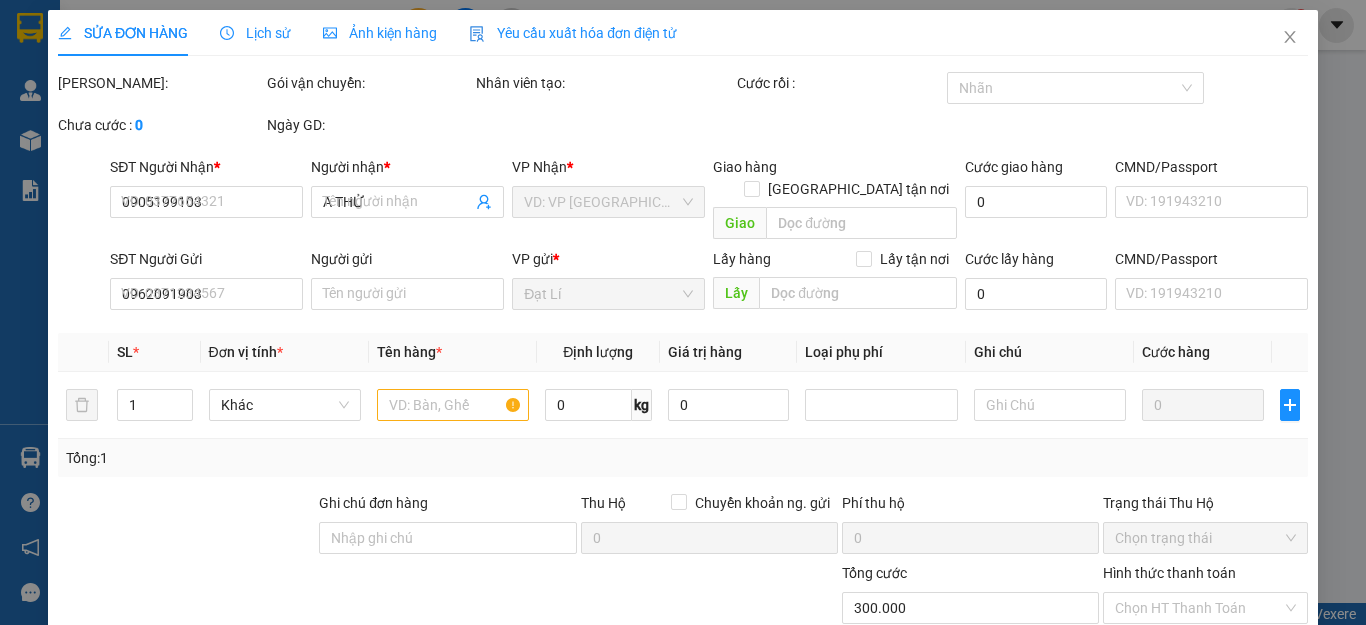 type on "300.000" 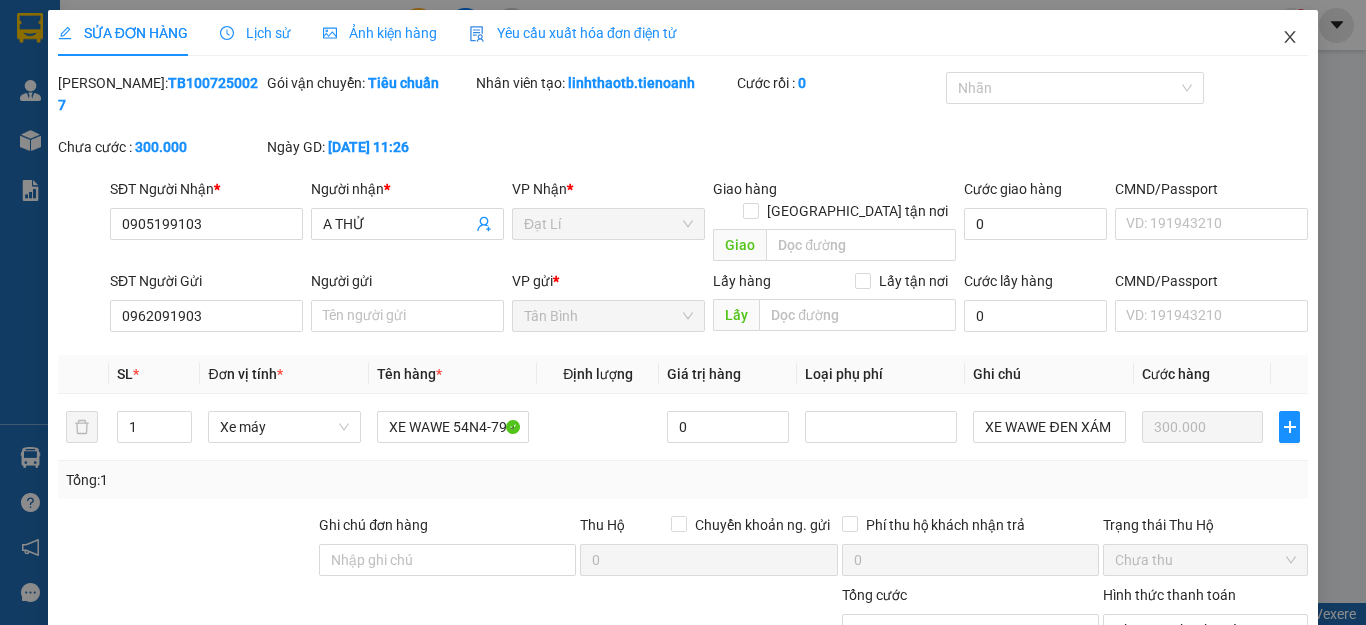 click 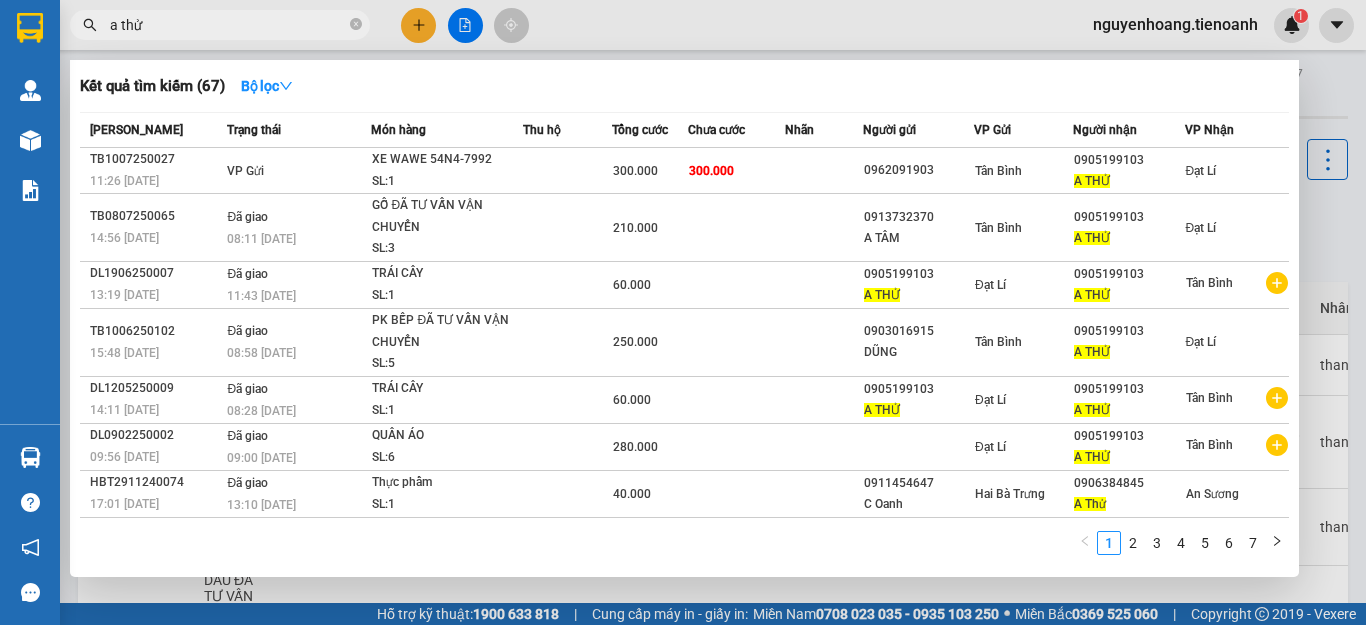 click on "a thử" at bounding box center (228, 25) 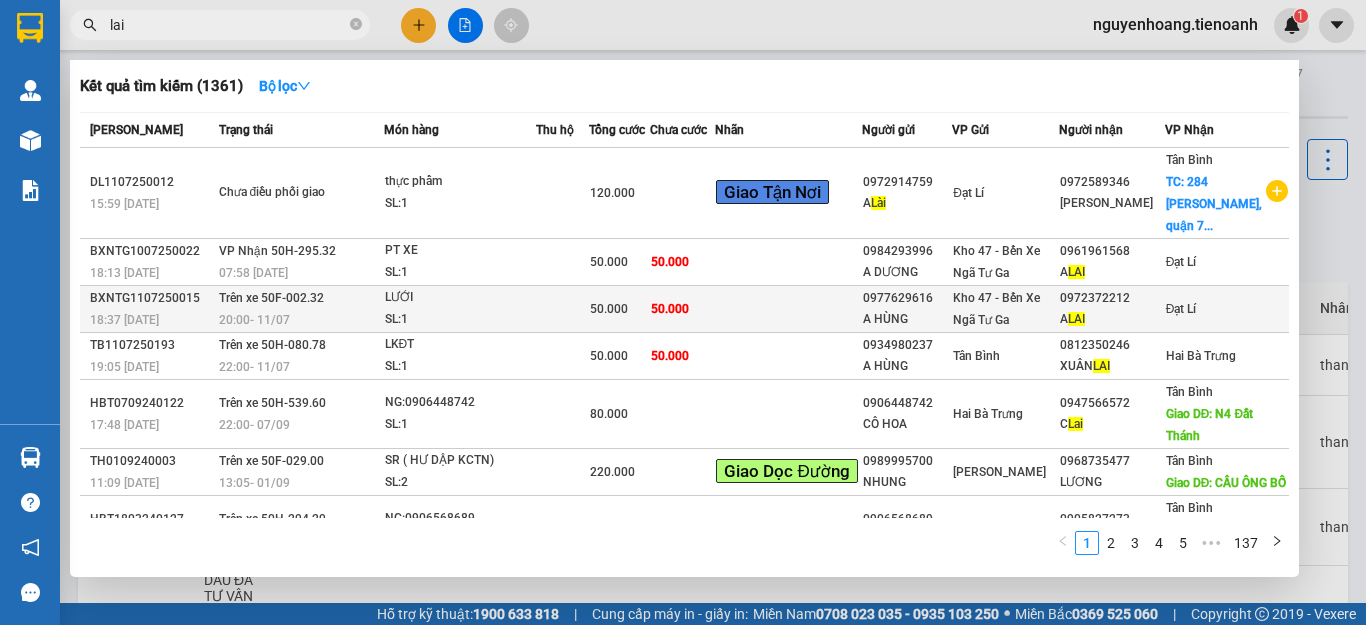 type on "lai" 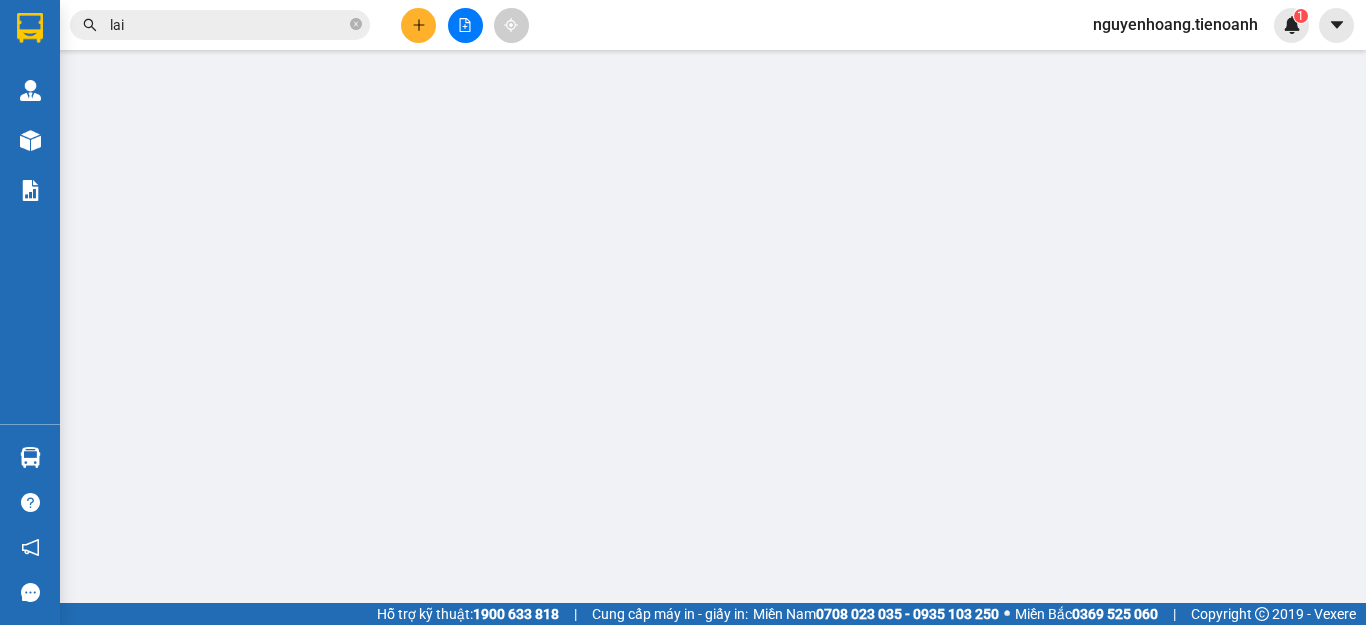 type on "0972372212" 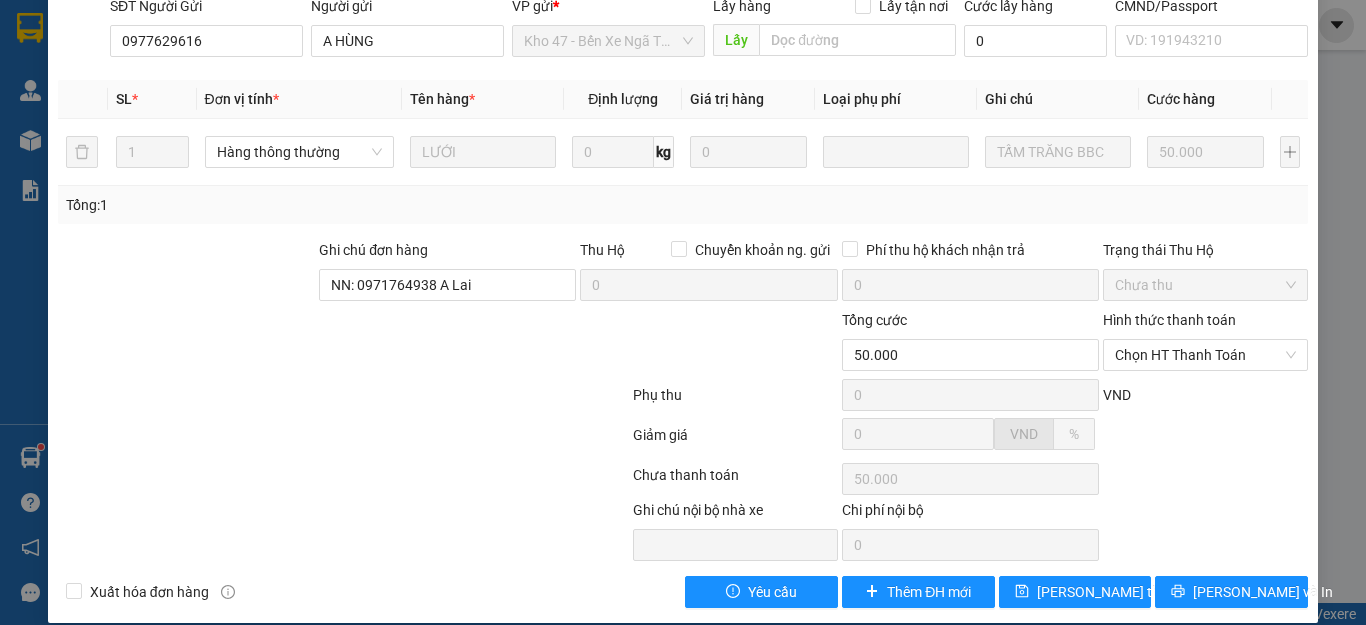 scroll, scrollTop: 0, scrollLeft: 0, axis: both 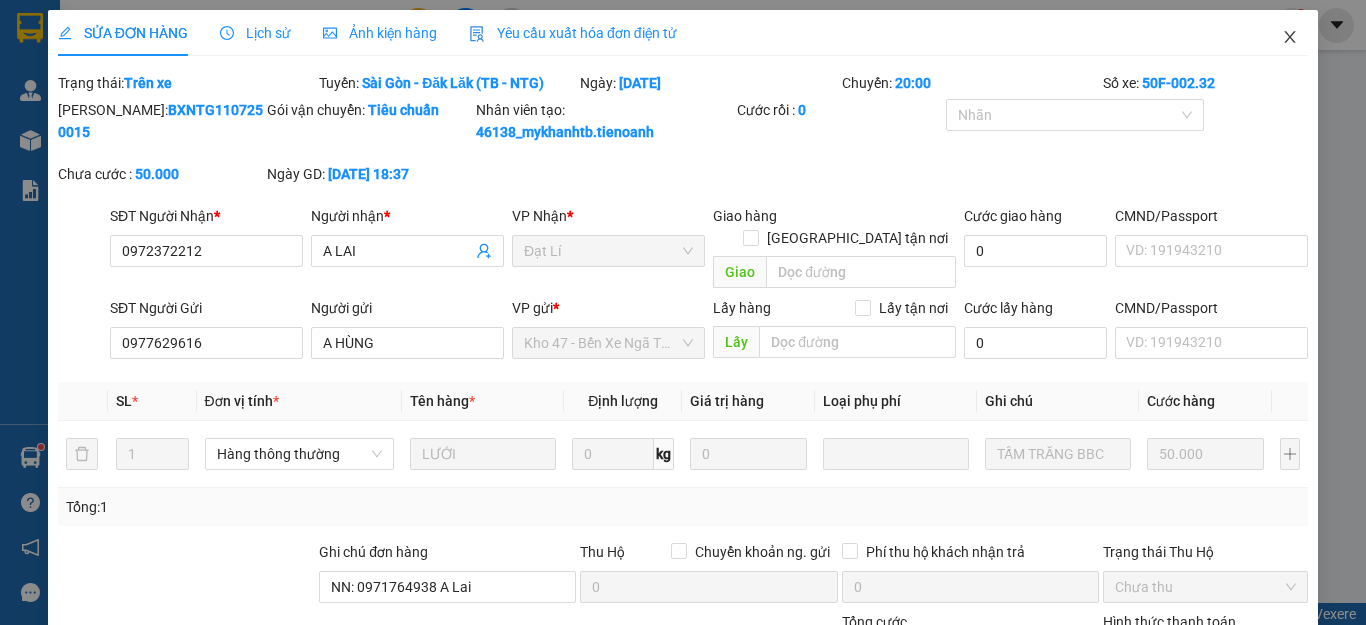 click 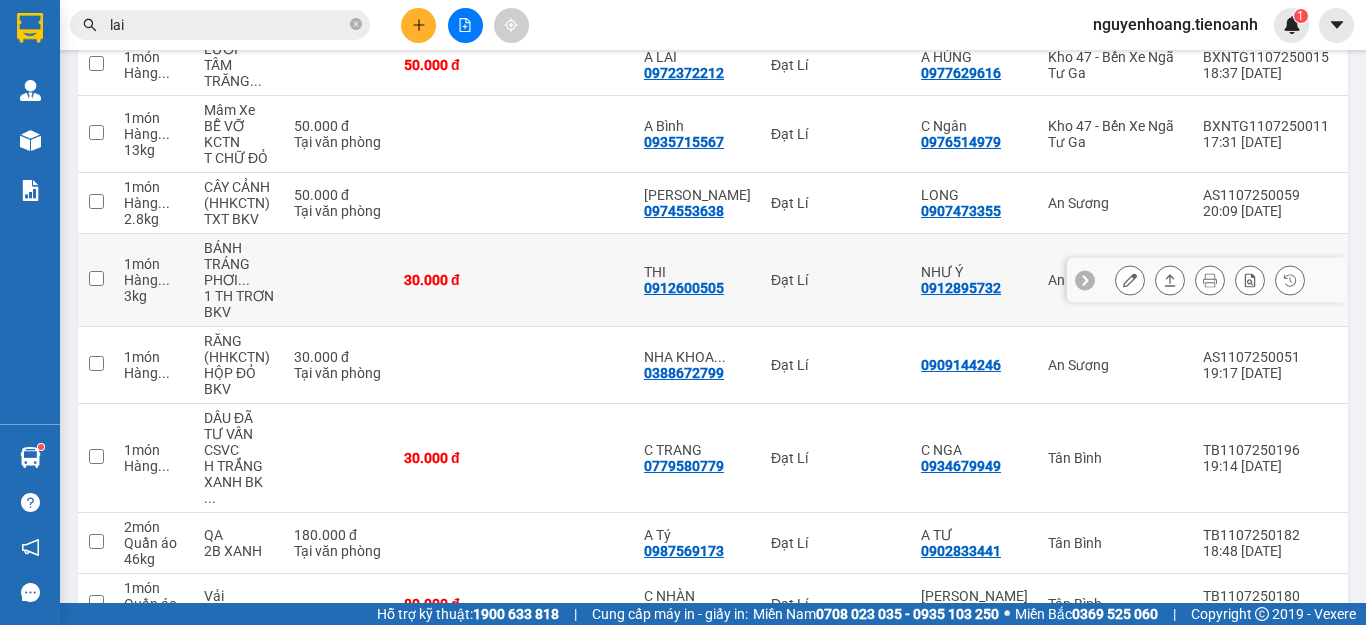 scroll, scrollTop: 200, scrollLeft: 0, axis: vertical 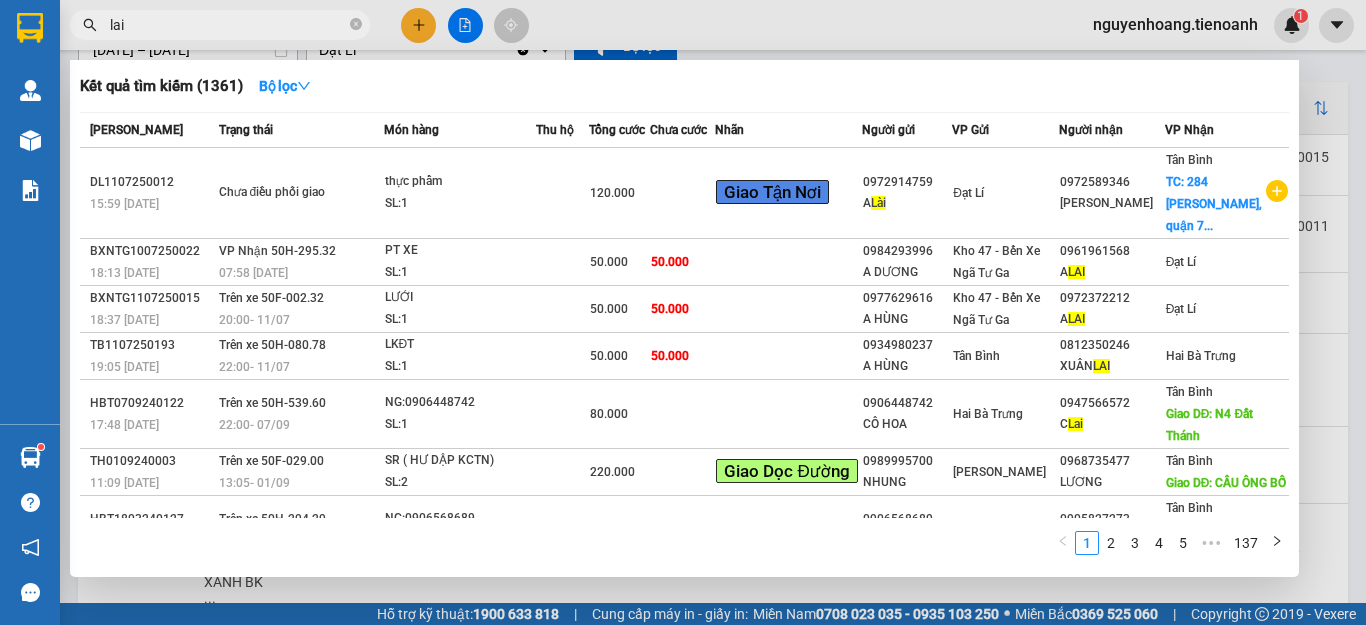 click on "lai" at bounding box center [228, 25] 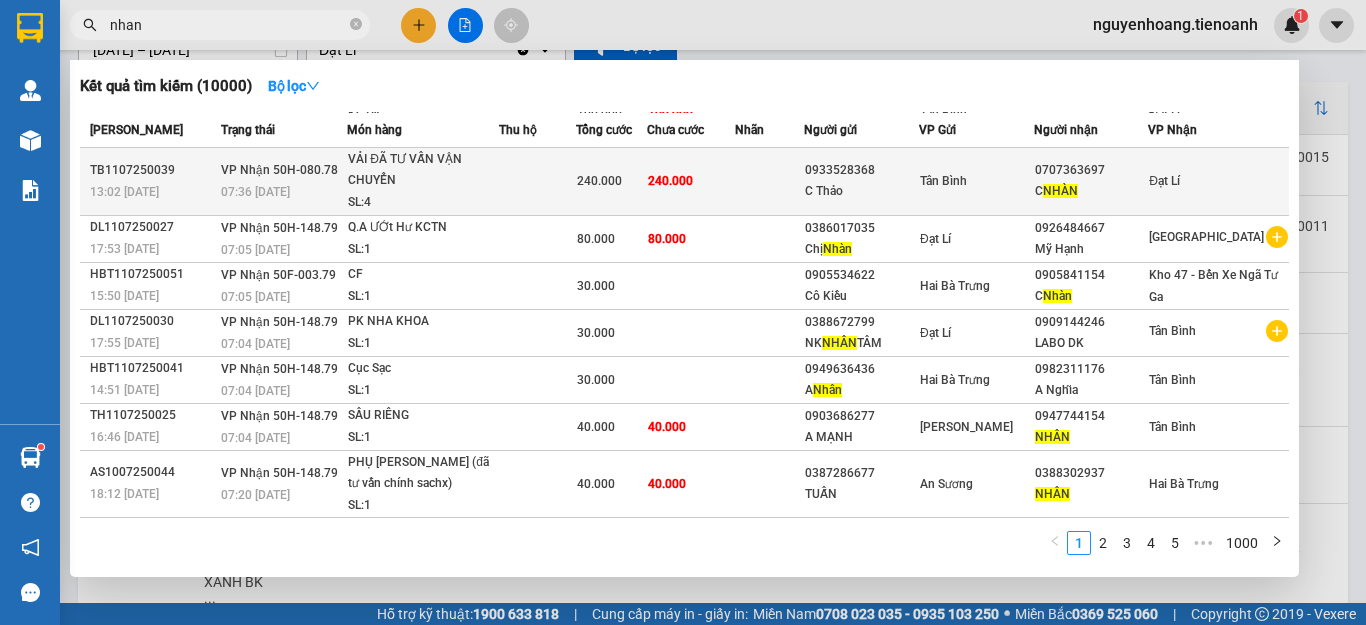 scroll, scrollTop: 0, scrollLeft: 0, axis: both 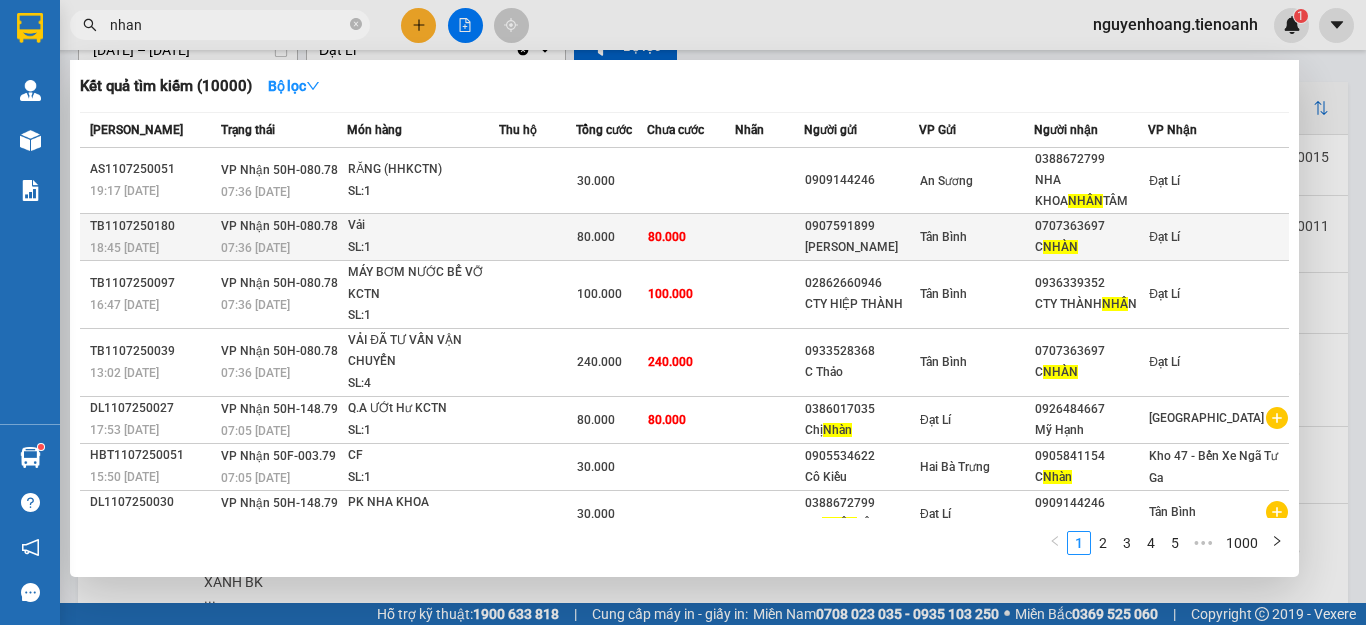 type on "nhan" 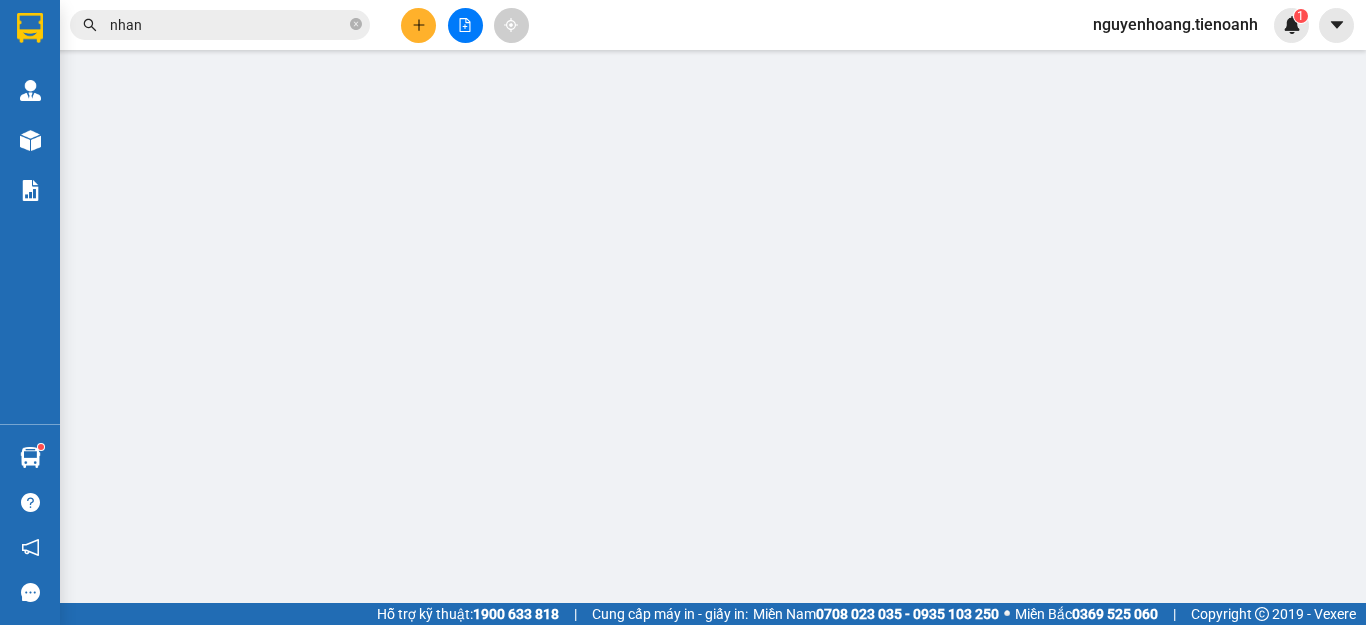 type on "0707363697" 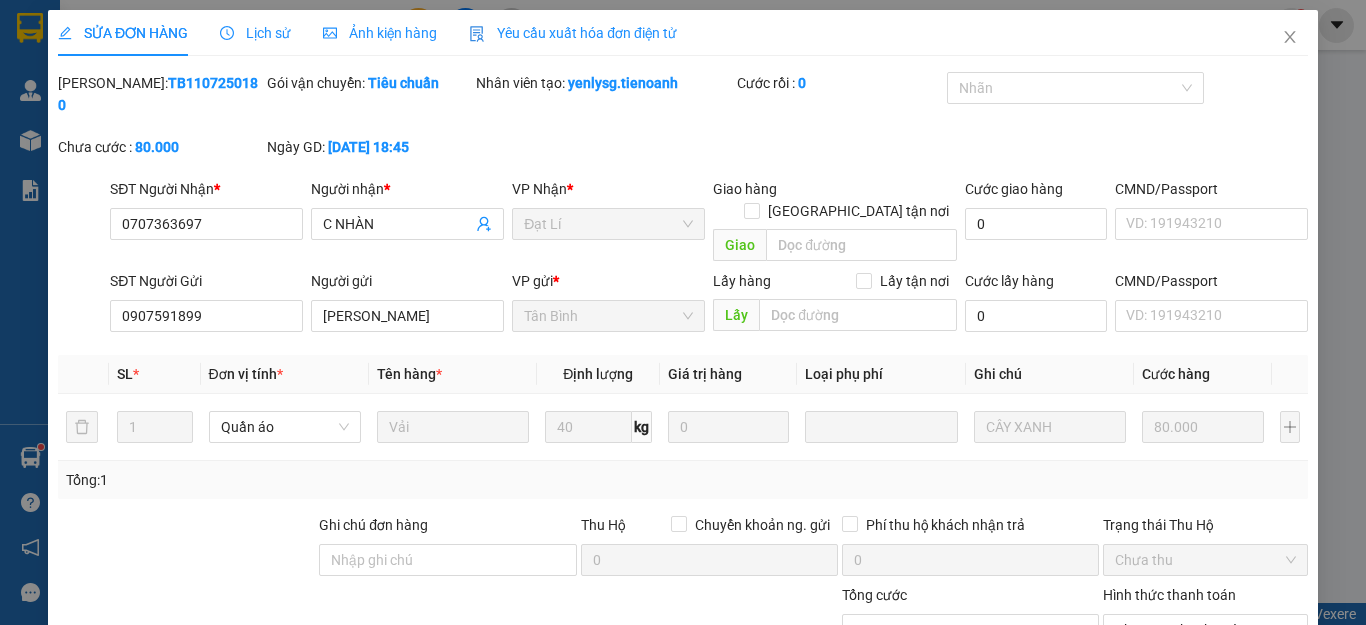 scroll, scrollTop: 0, scrollLeft: 0, axis: both 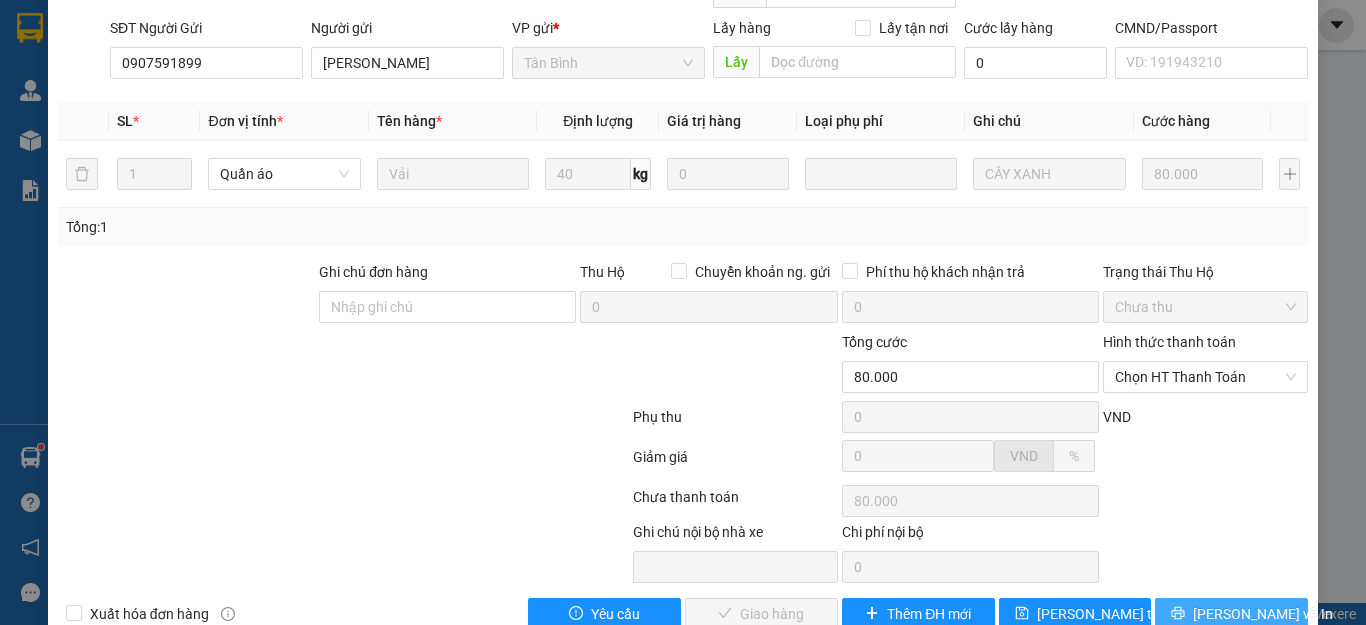 click on "[PERSON_NAME] và In" at bounding box center [1263, 614] 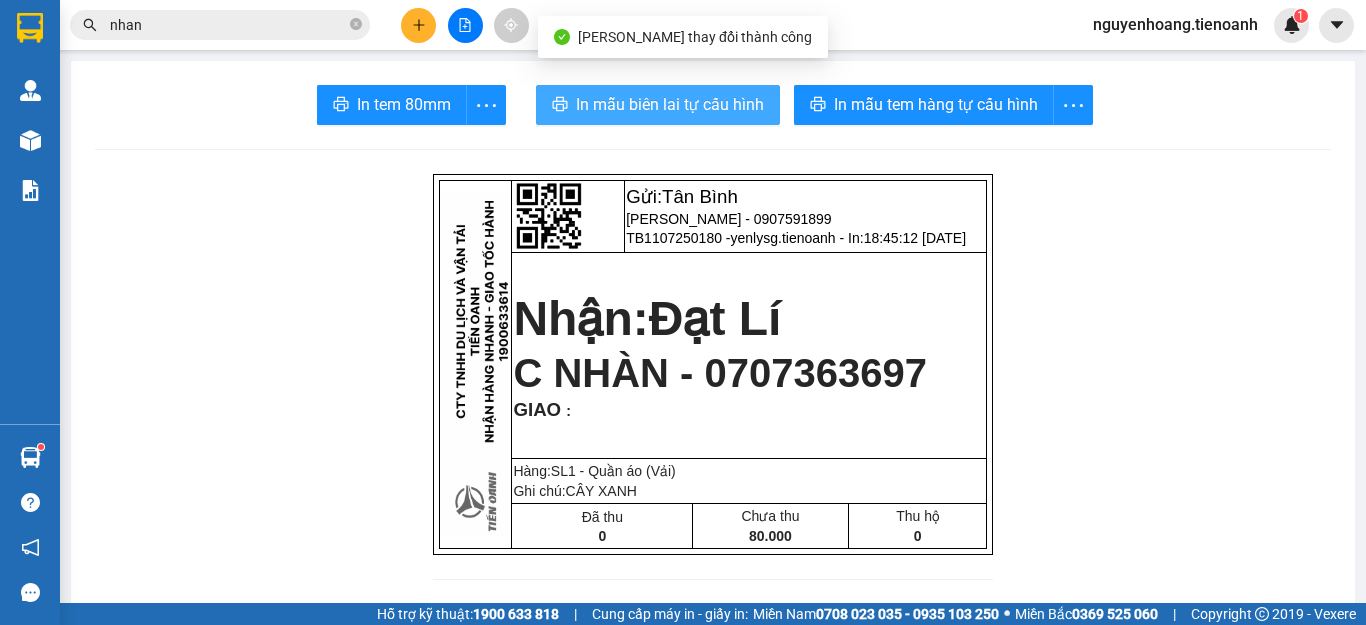 click on "In mẫu biên lai tự cấu hình" at bounding box center [670, 104] 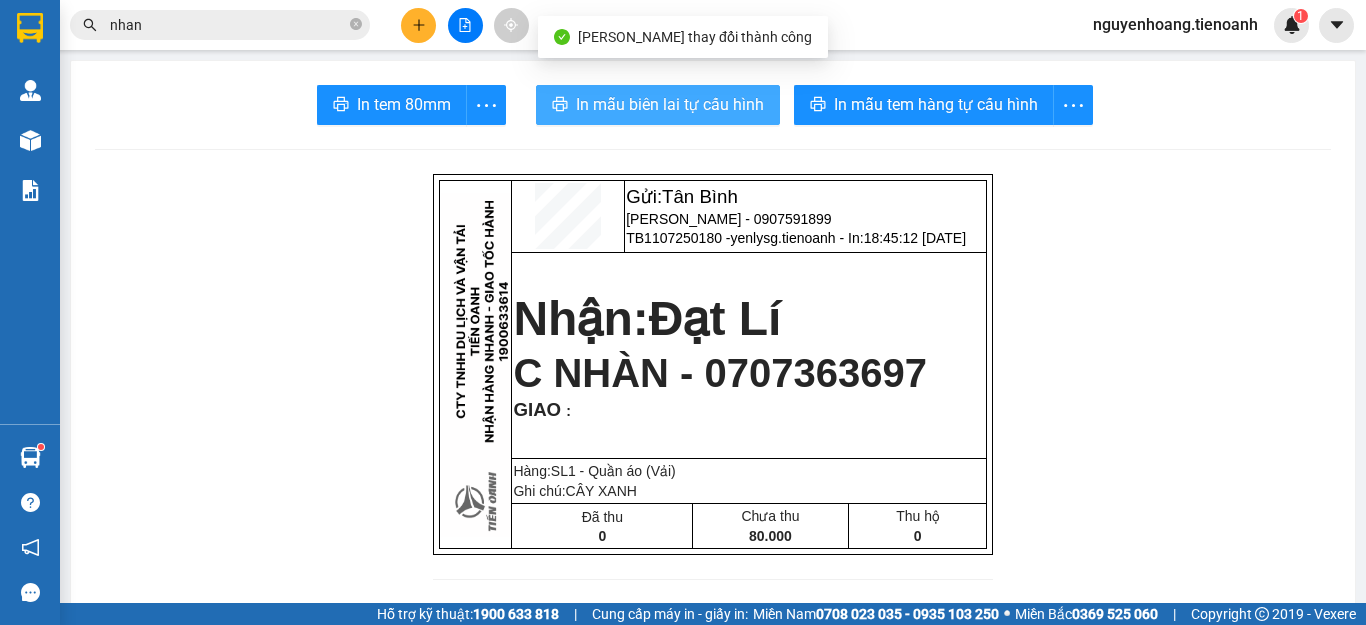 scroll, scrollTop: 0, scrollLeft: 0, axis: both 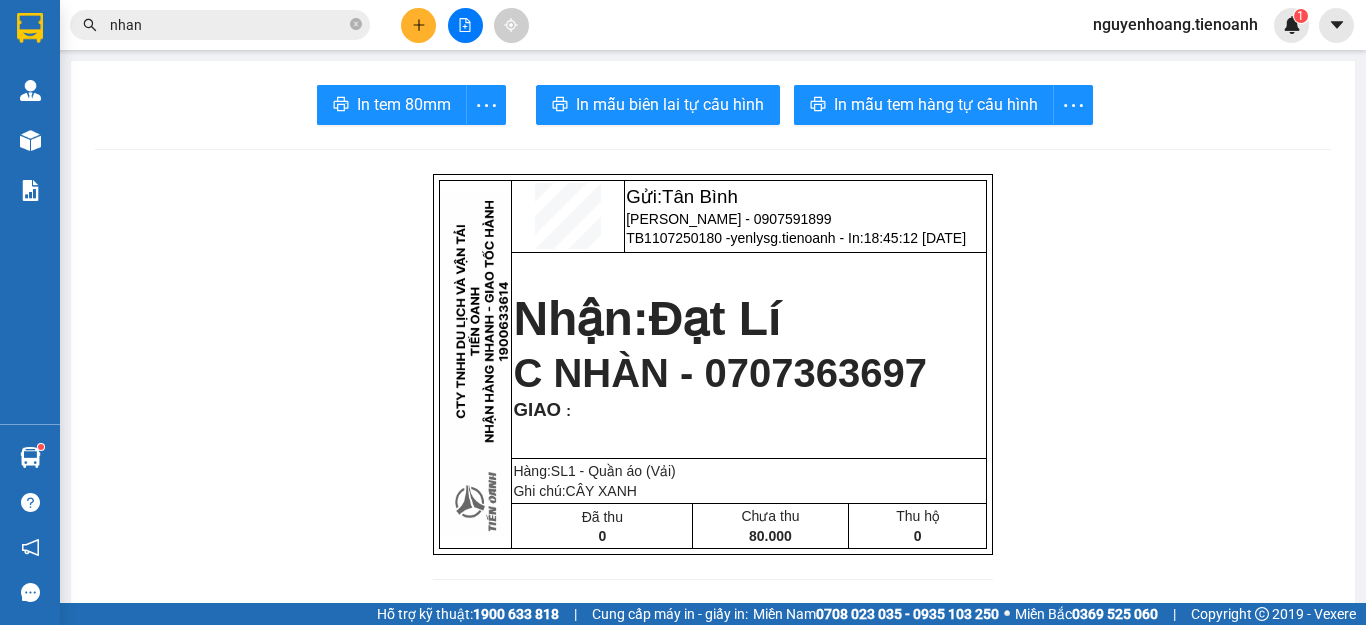 click on "nhan" at bounding box center [228, 25] 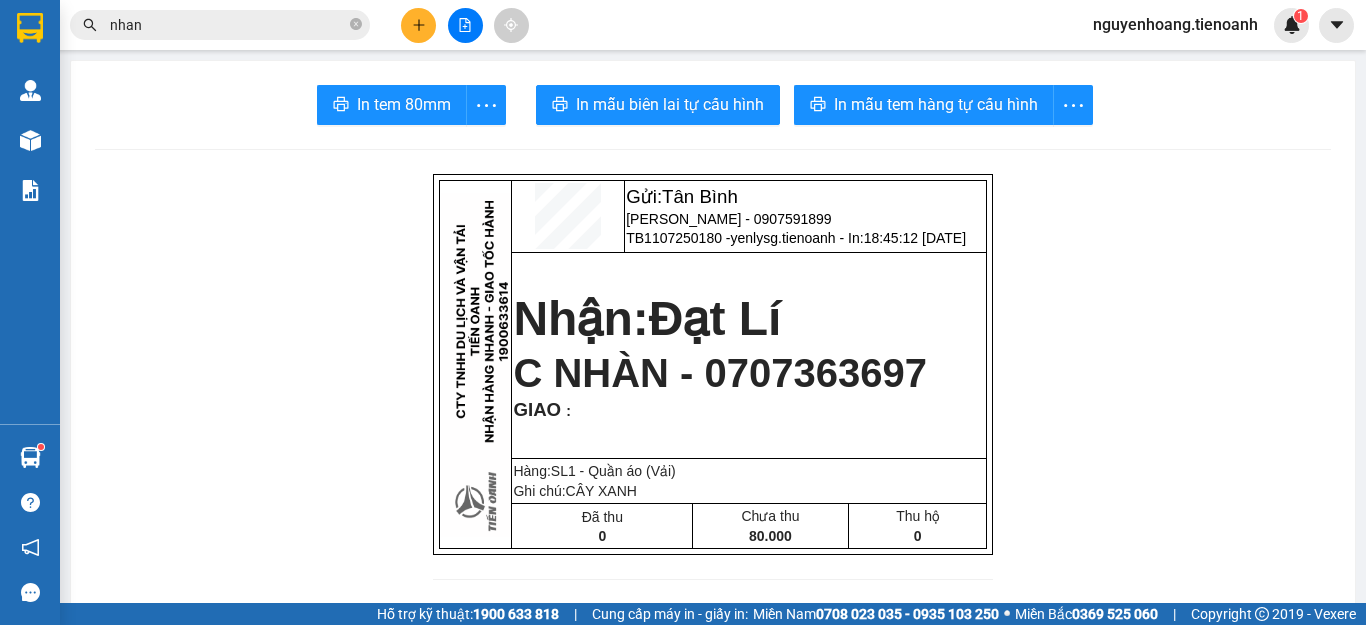 click on "nhan" at bounding box center [228, 25] 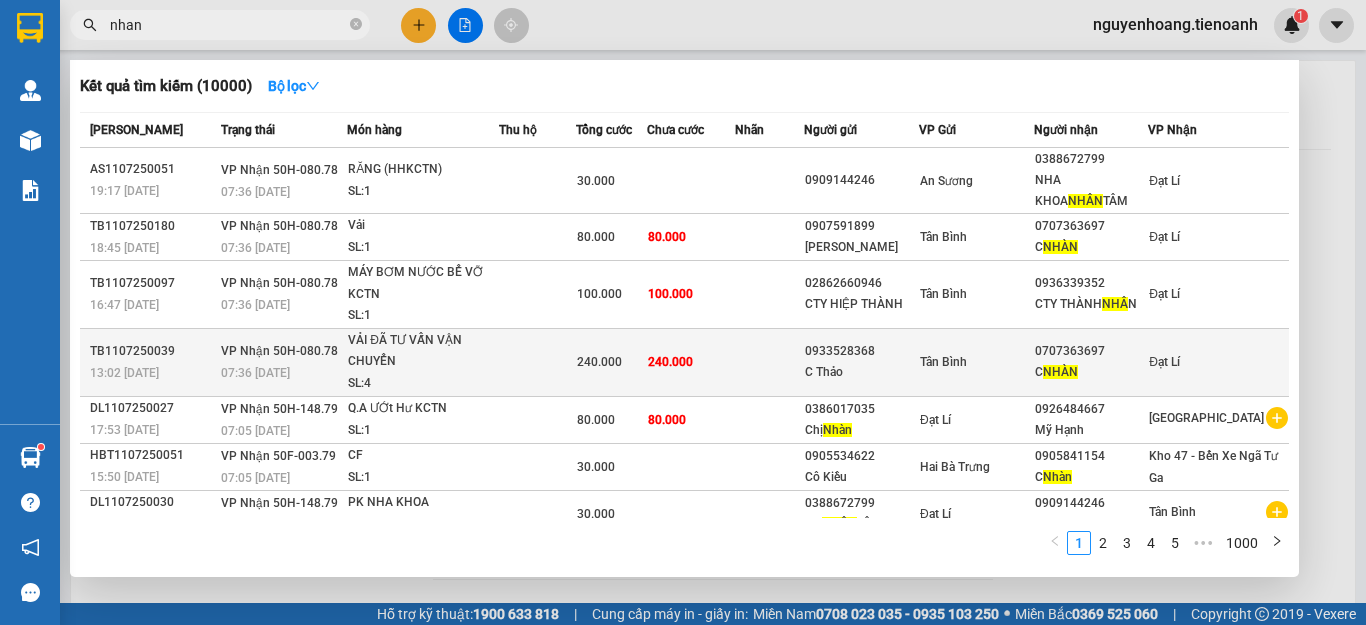 click on "240.000" at bounding box center (691, 362) 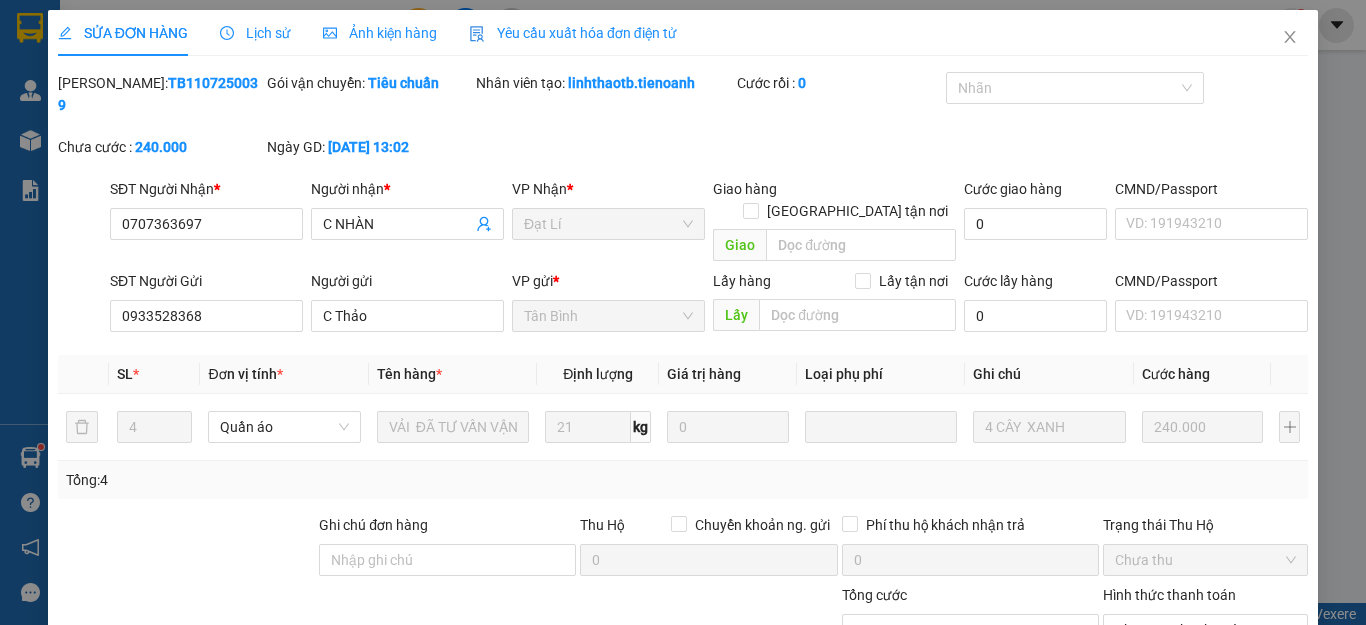 click on "[PERSON_NAME] và In" at bounding box center (1231, 867) 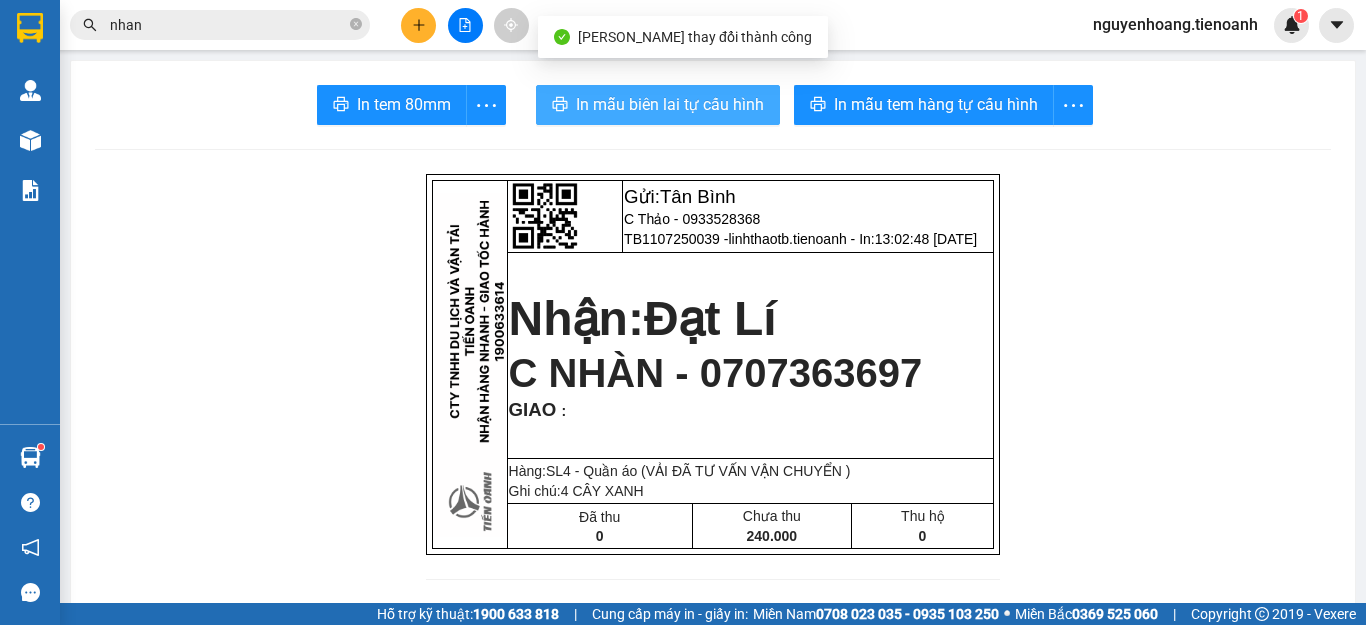 click on "In mẫu biên lai tự cấu hình" at bounding box center [670, 104] 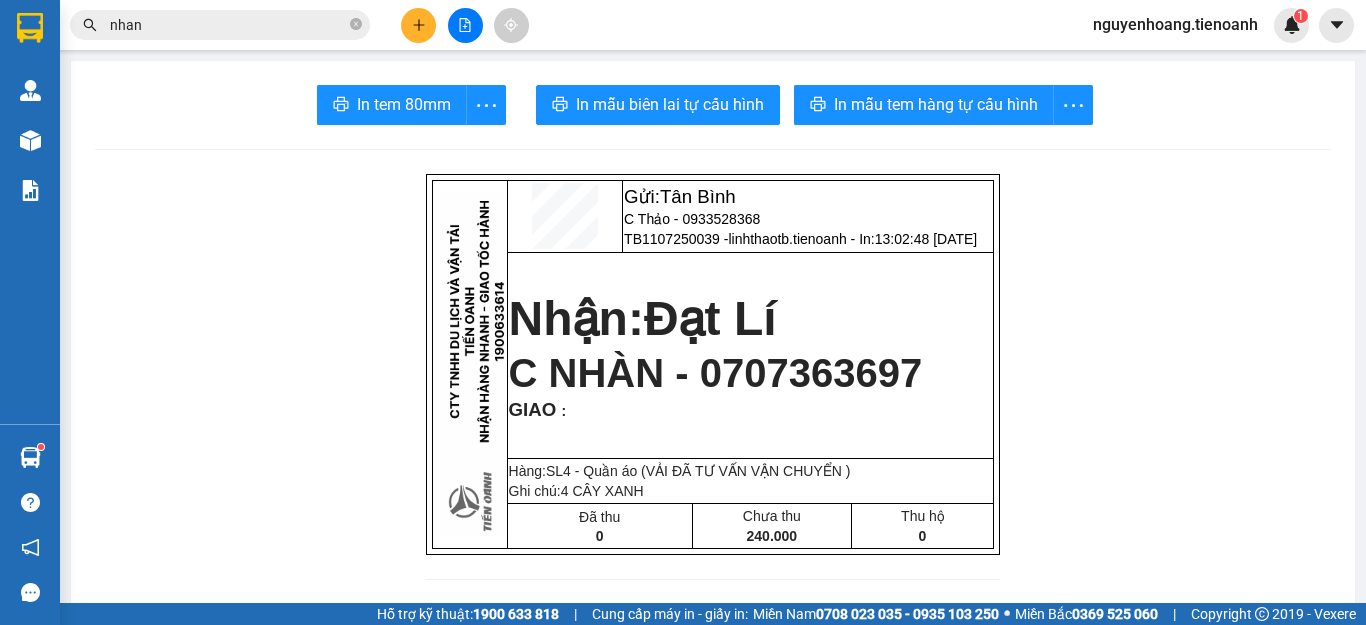 click on "nhan" at bounding box center [228, 25] 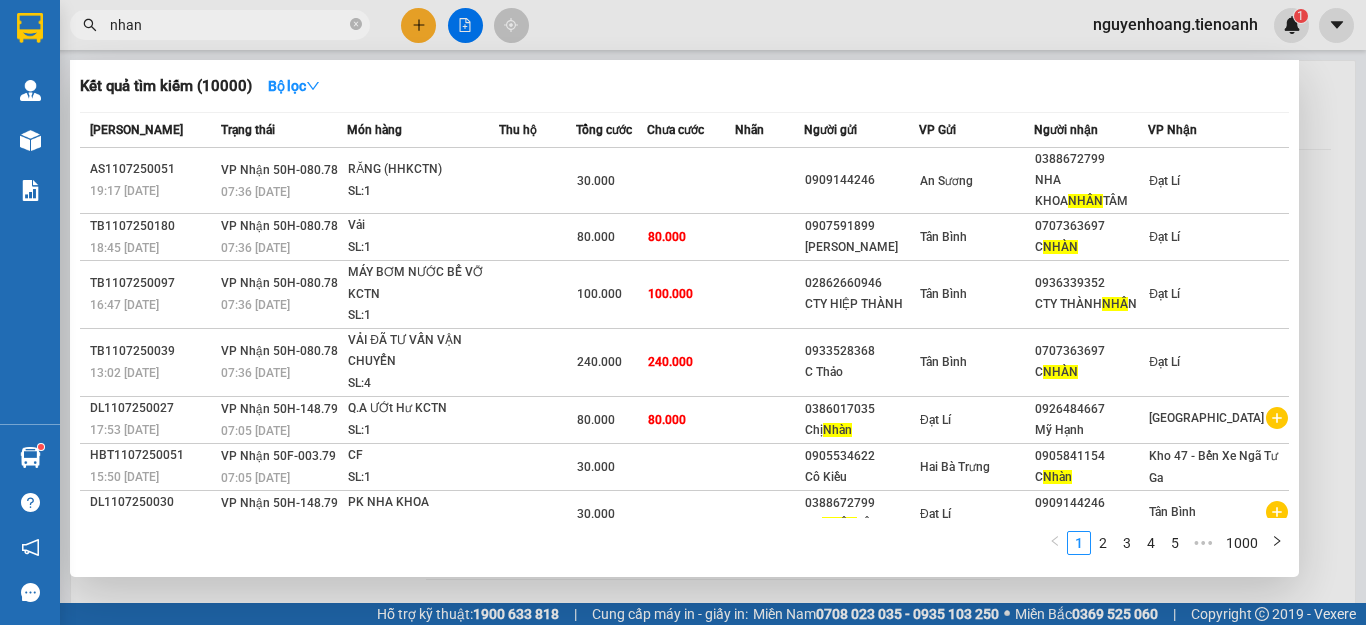 click on "nhan" at bounding box center (228, 25) 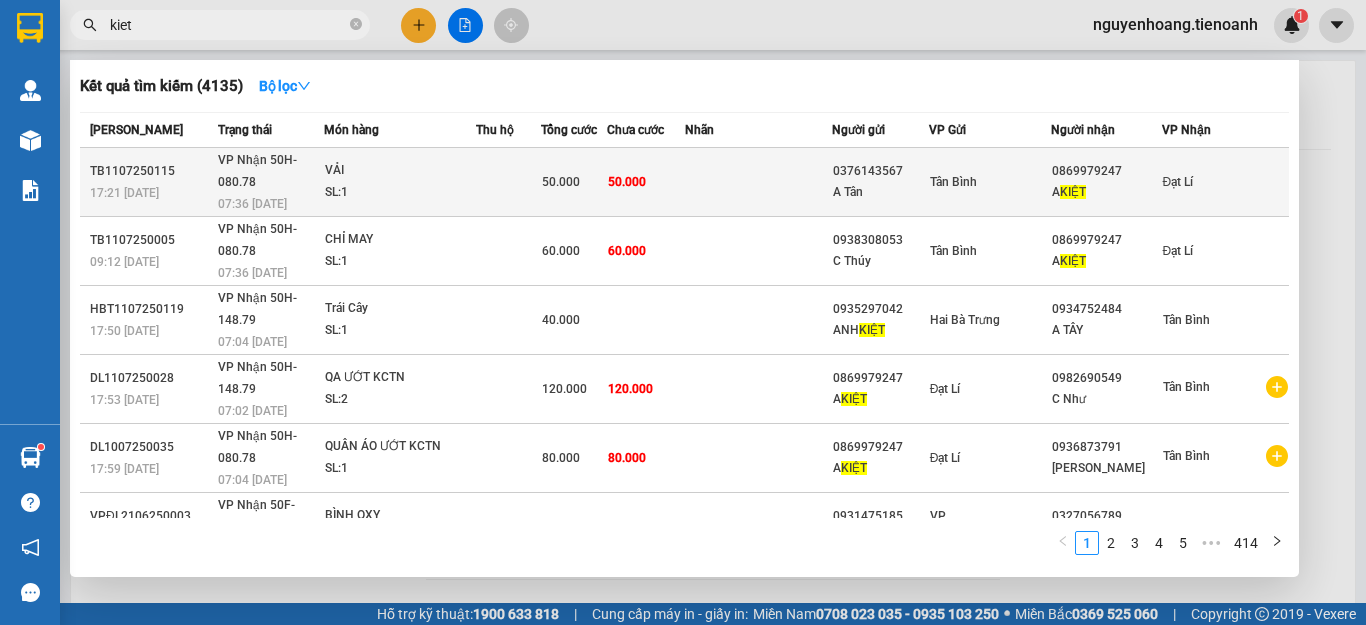 type on "kiet" 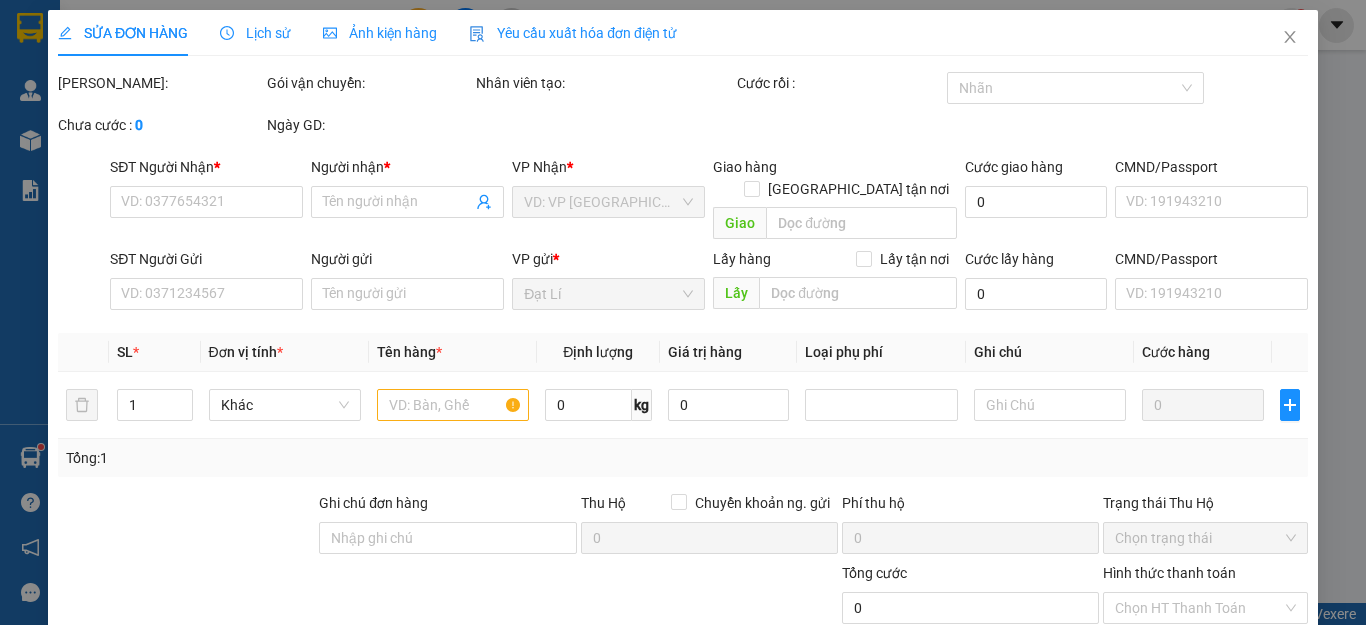 type on "0869979247" 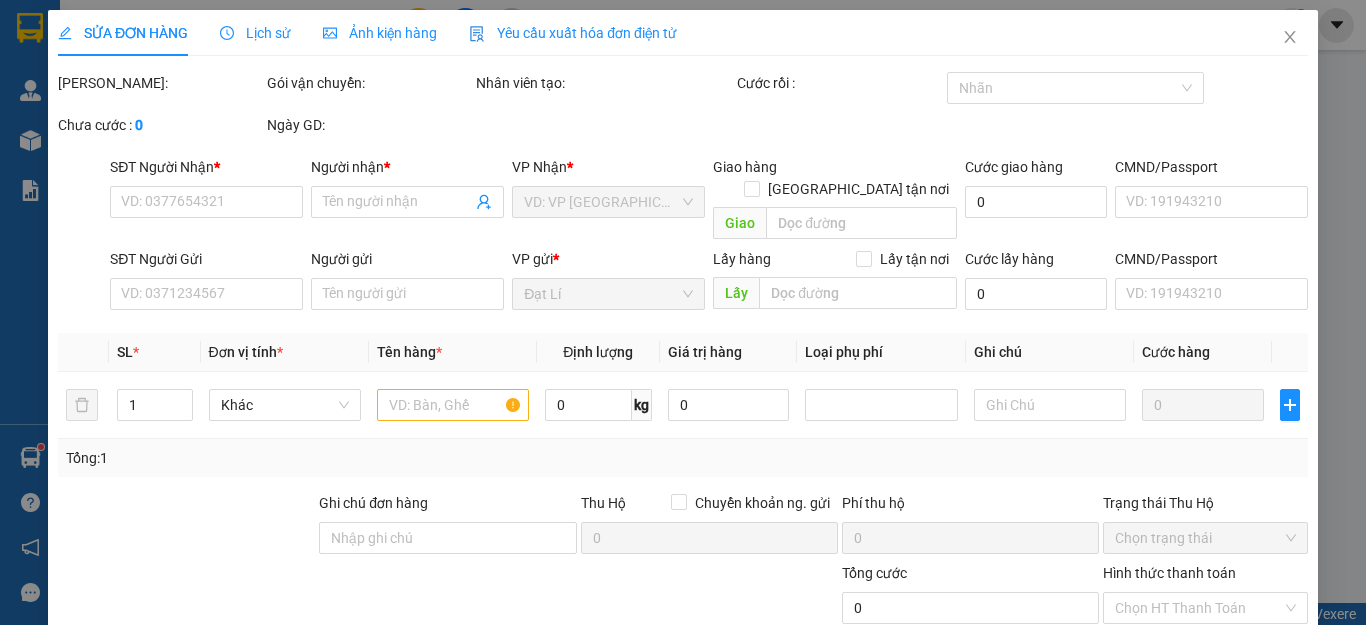 type on "A KIỆT" 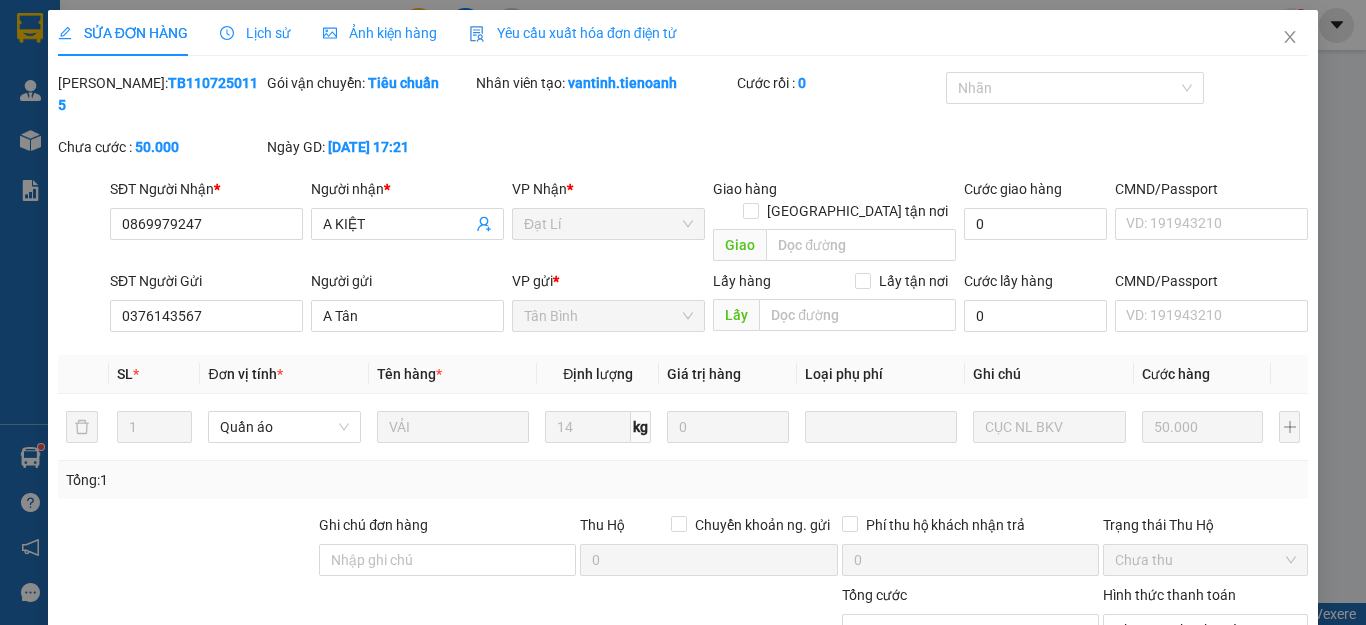 click 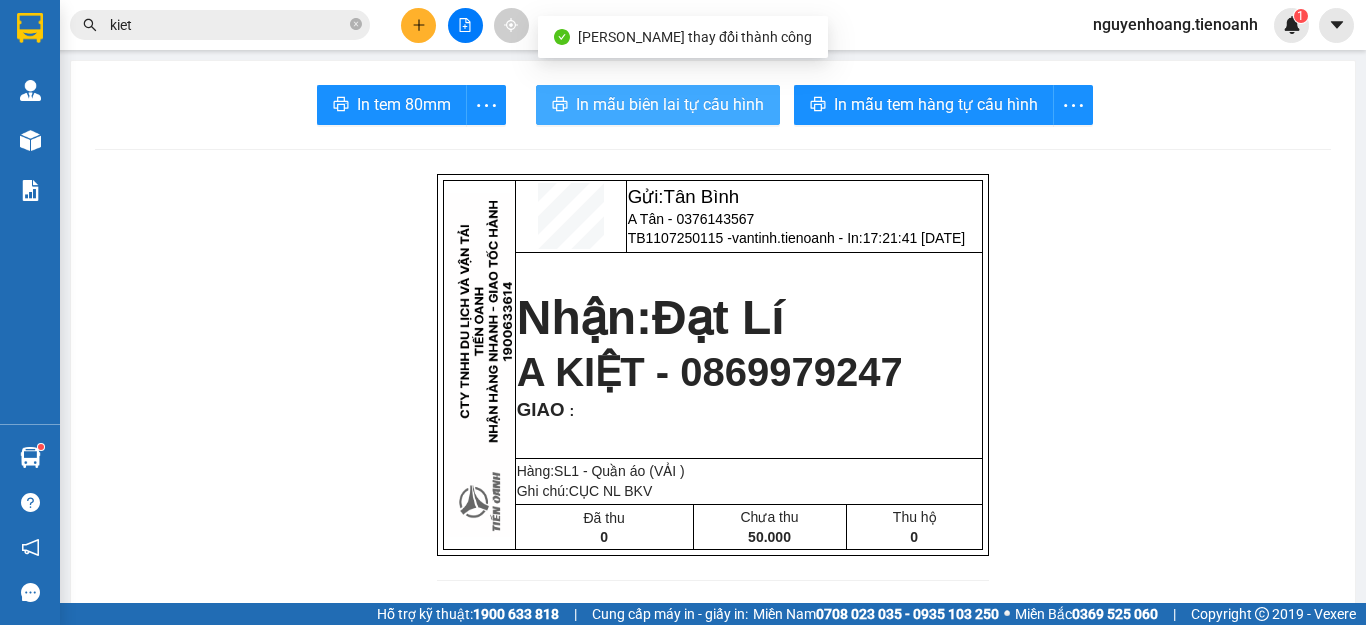 click on "In mẫu biên lai tự cấu hình" at bounding box center [670, 104] 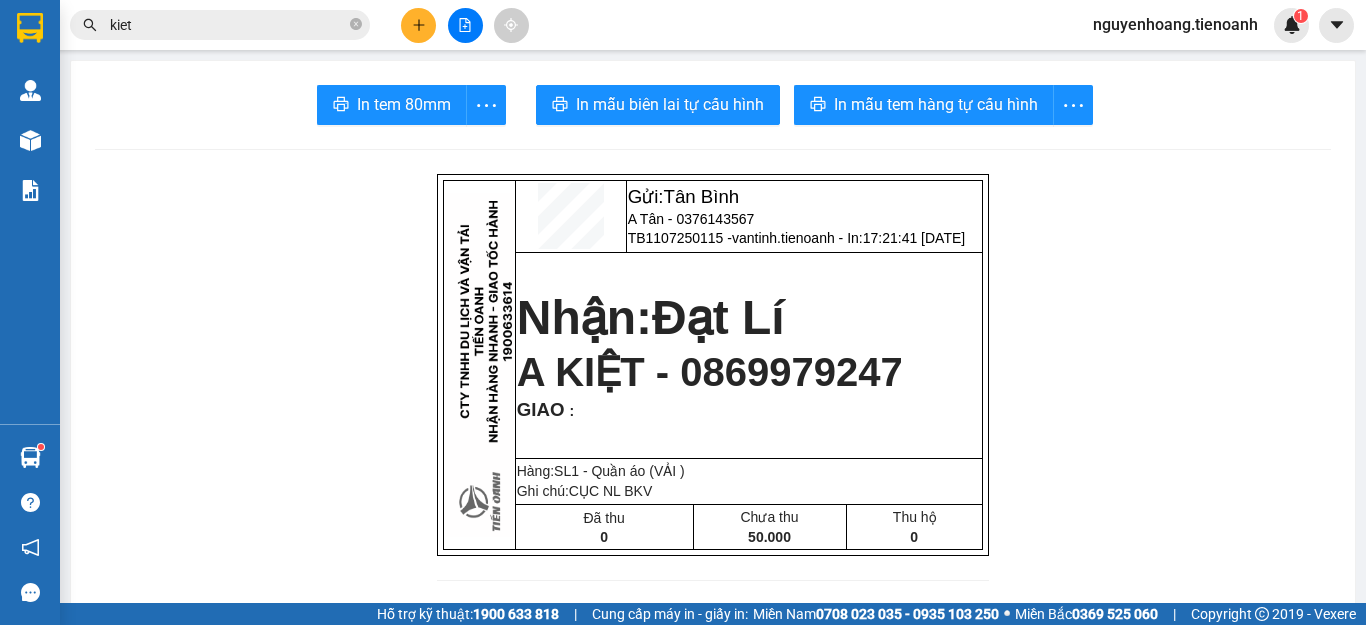 click on "kiet" at bounding box center (228, 25) 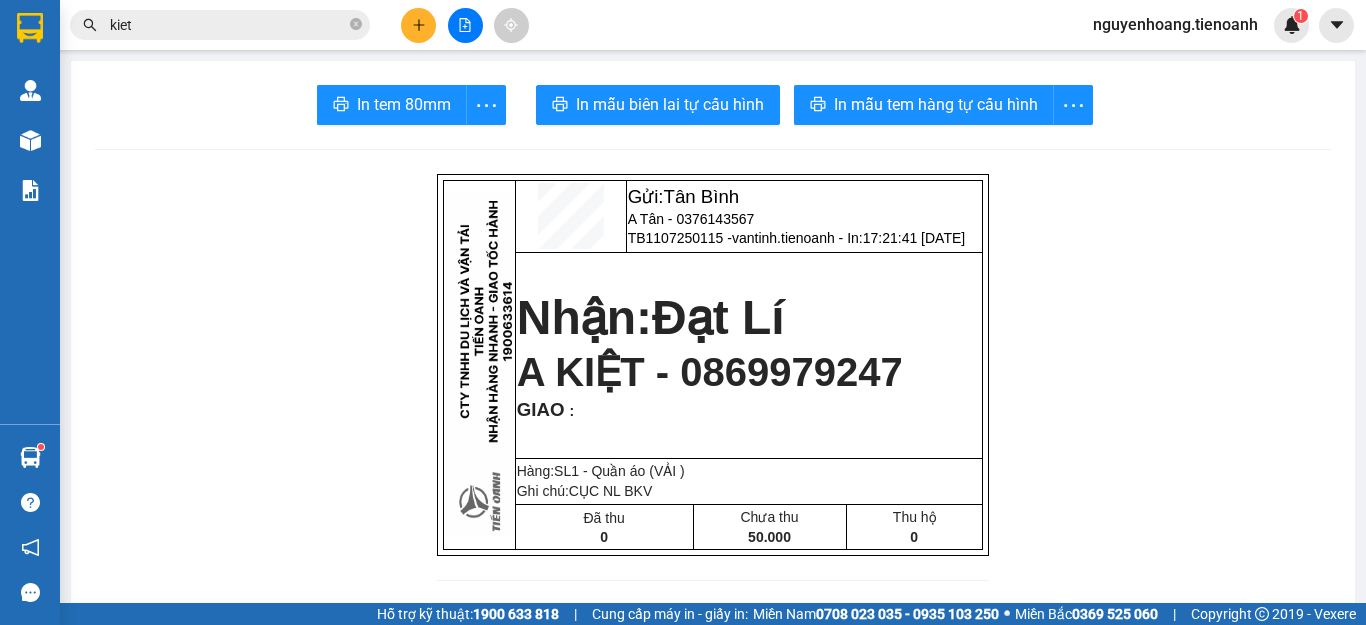click on "kiet" at bounding box center (228, 25) 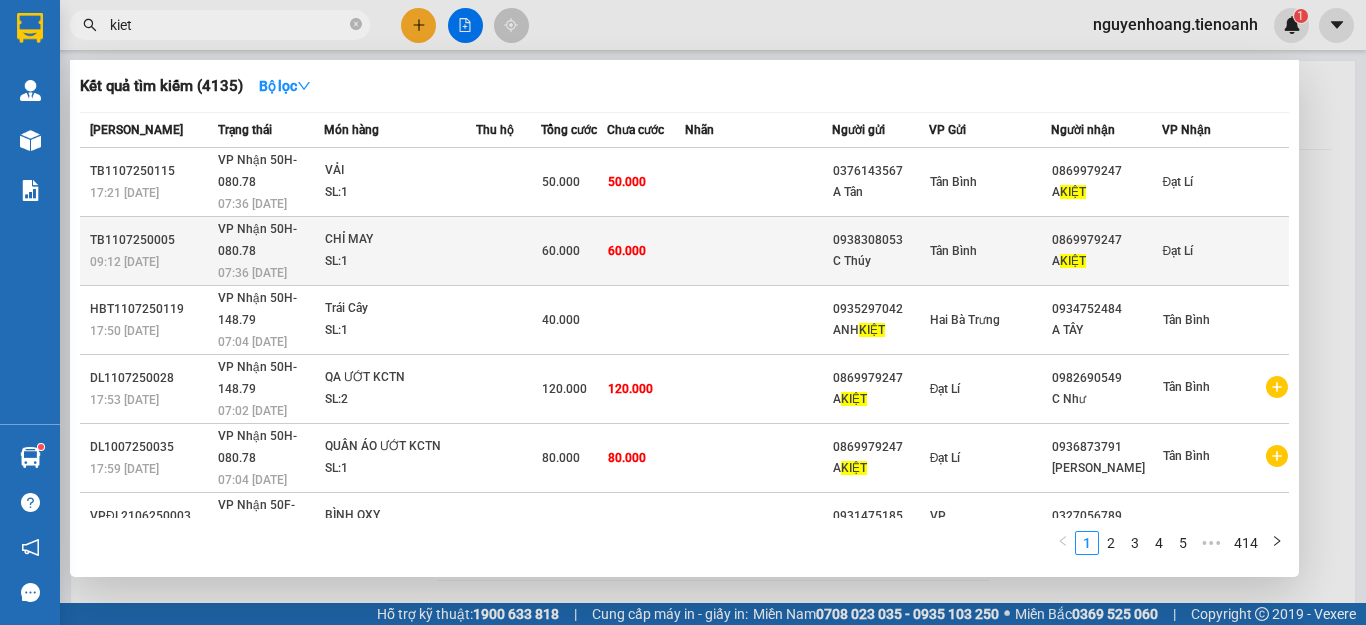 click on "VP Nhận   50H-080.78" at bounding box center [257, 240] 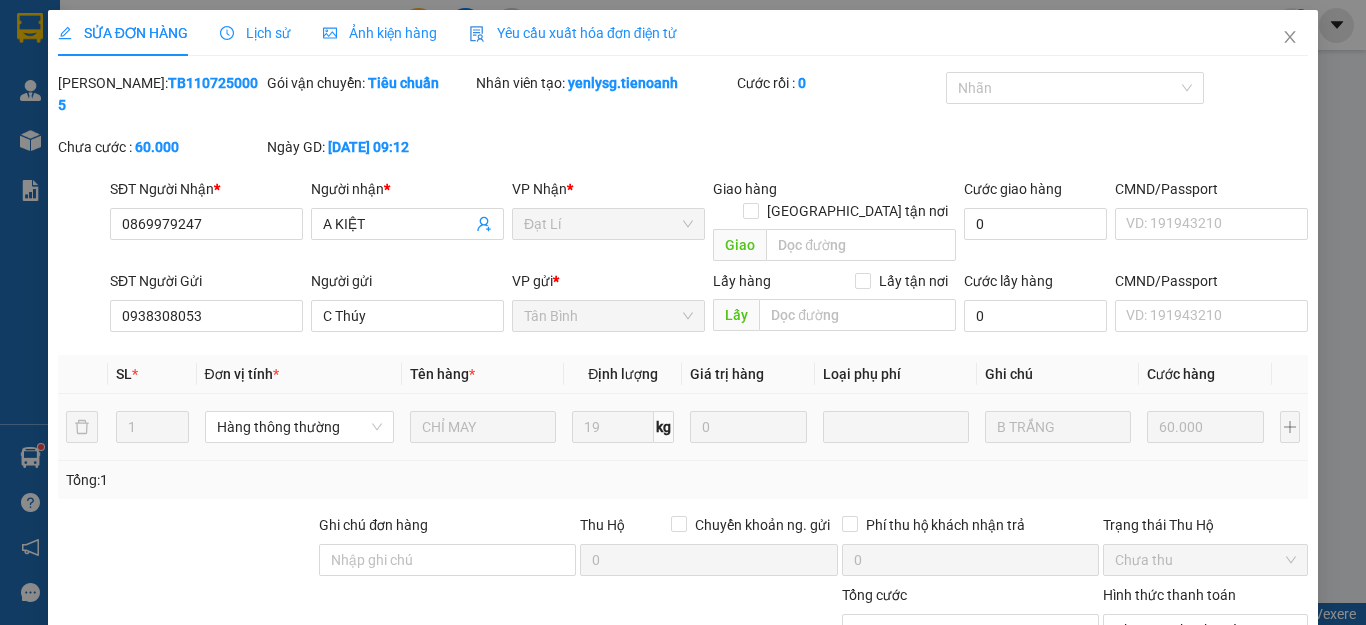 type on "0869979247" 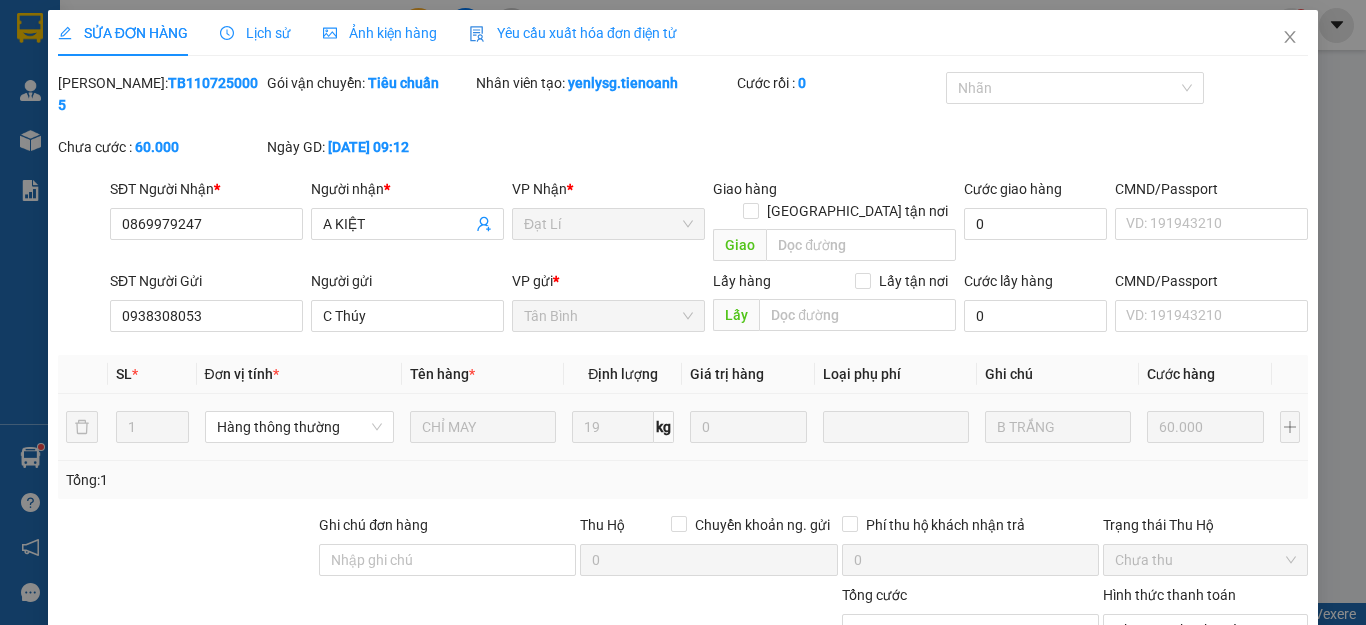 type on "A KIỆT" 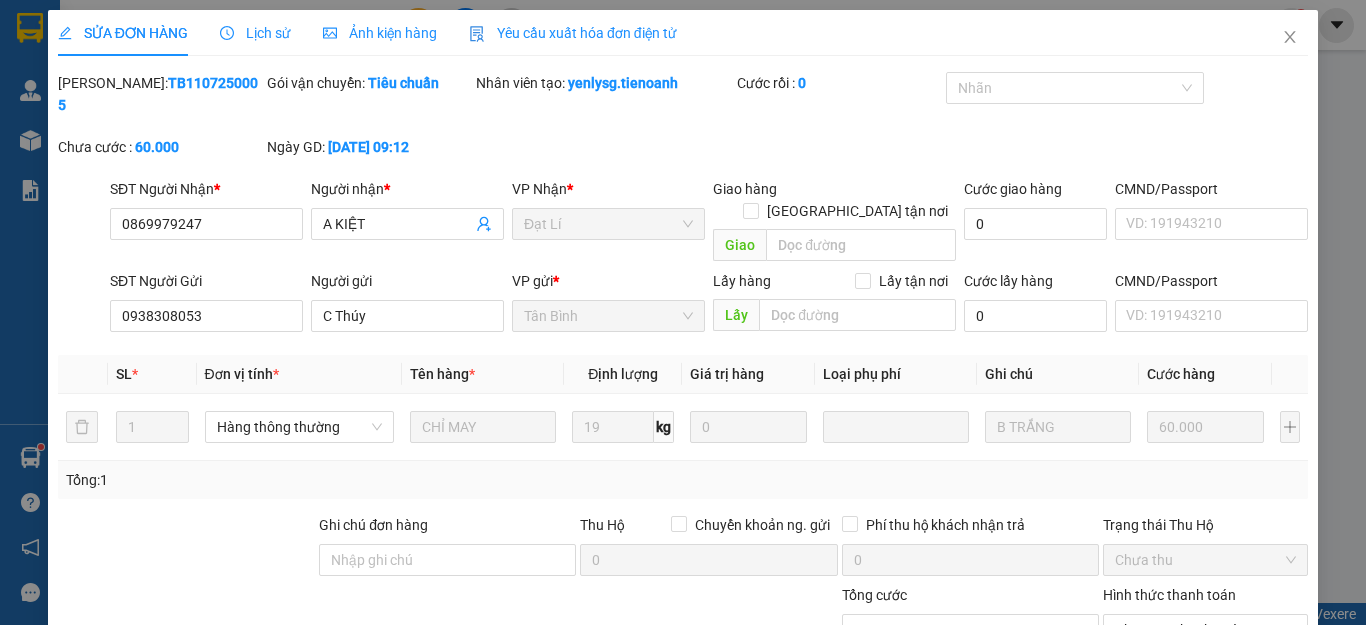 click on "[PERSON_NAME] và In" at bounding box center (1231, 867) 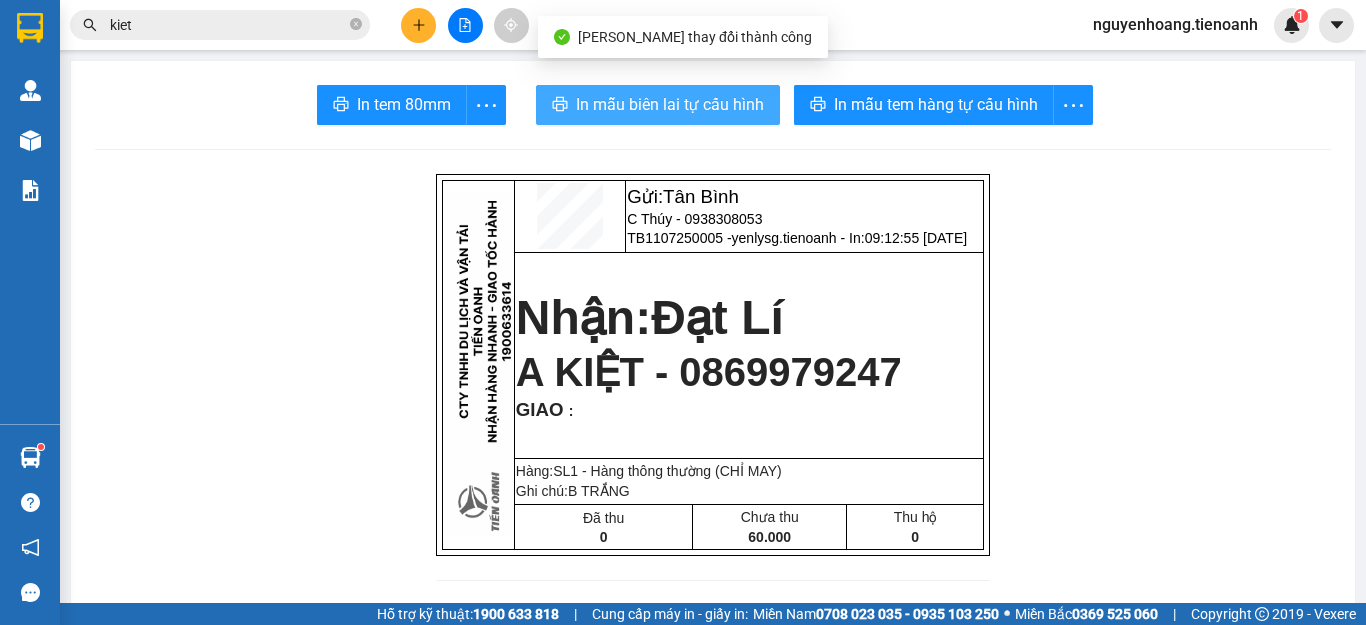 click on "In mẫu biên lai tự cấu hình" at bounding box center (658, 105) 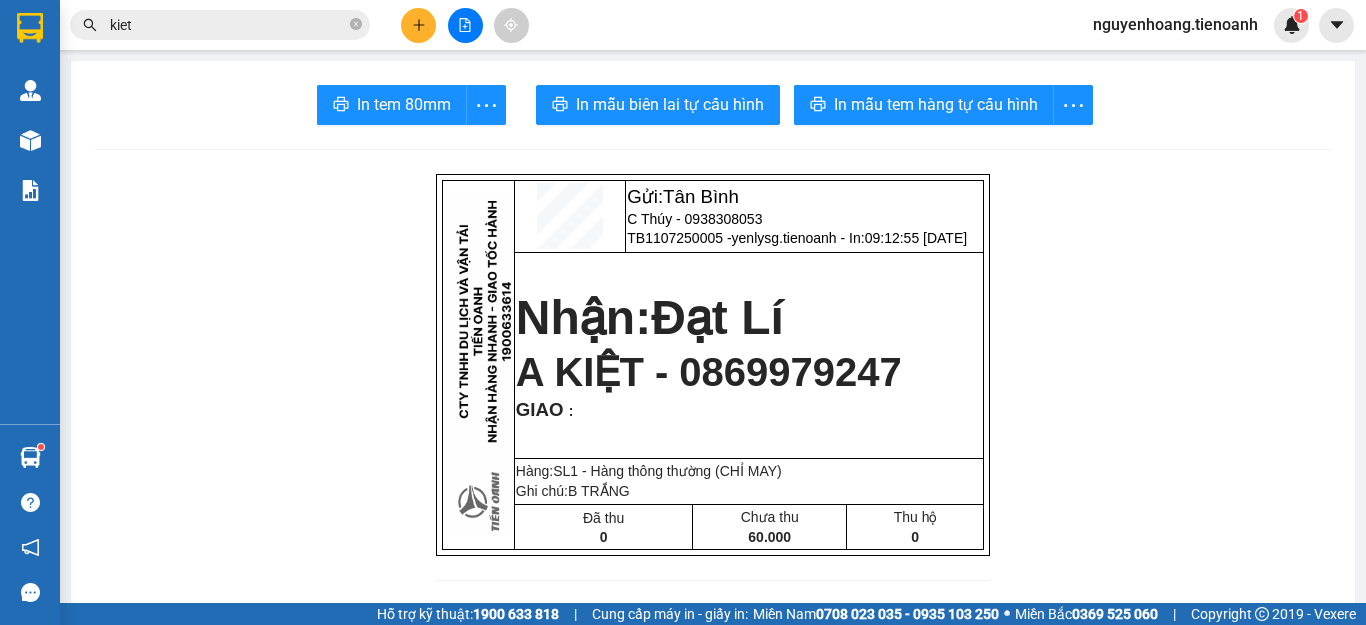 click on "kiet" at bounding box center [228, 25] 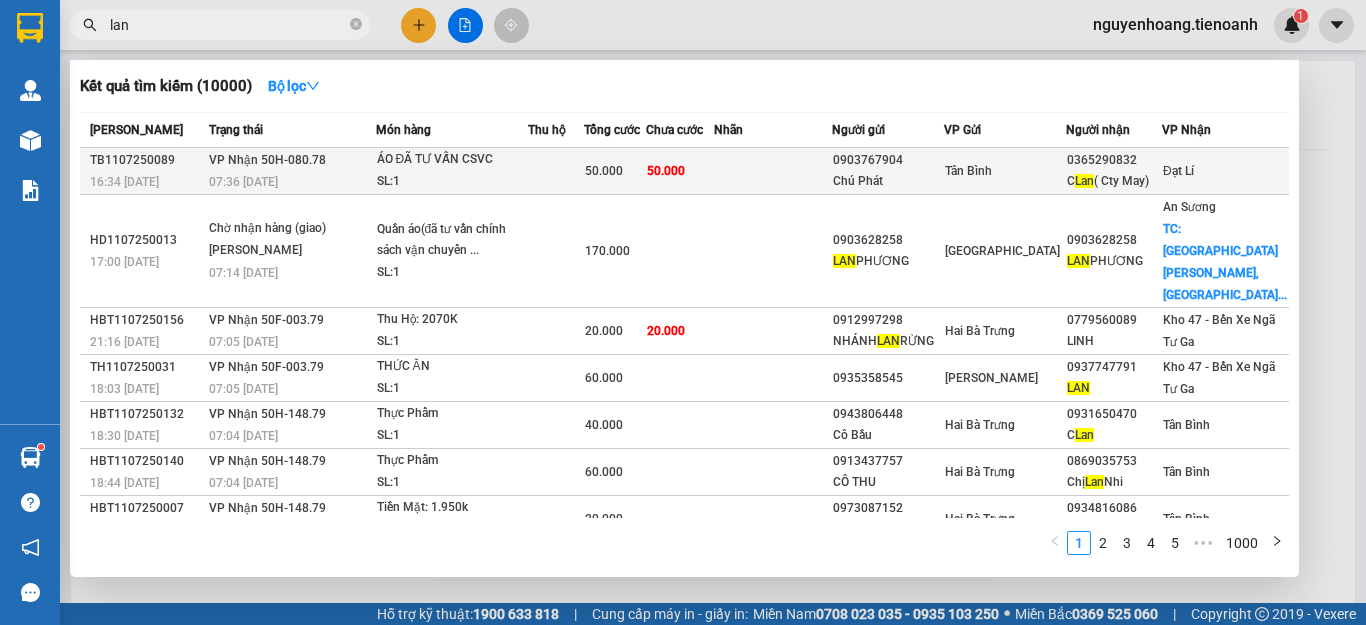 type on "lan" 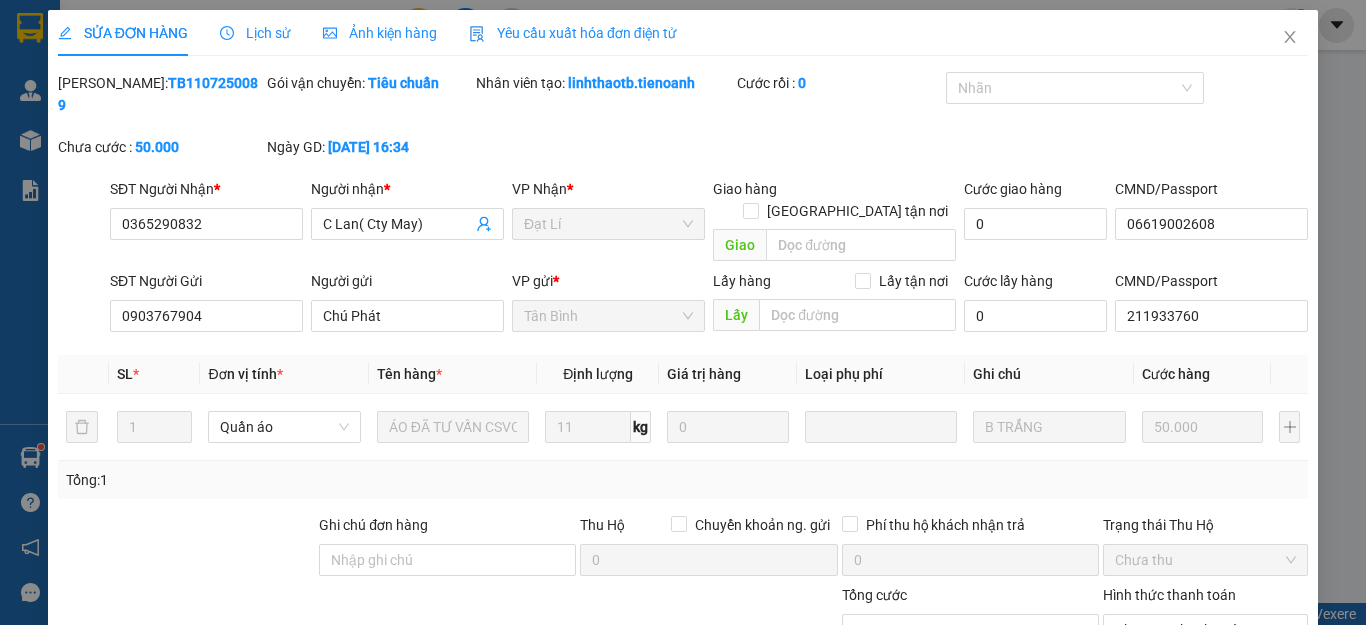 click 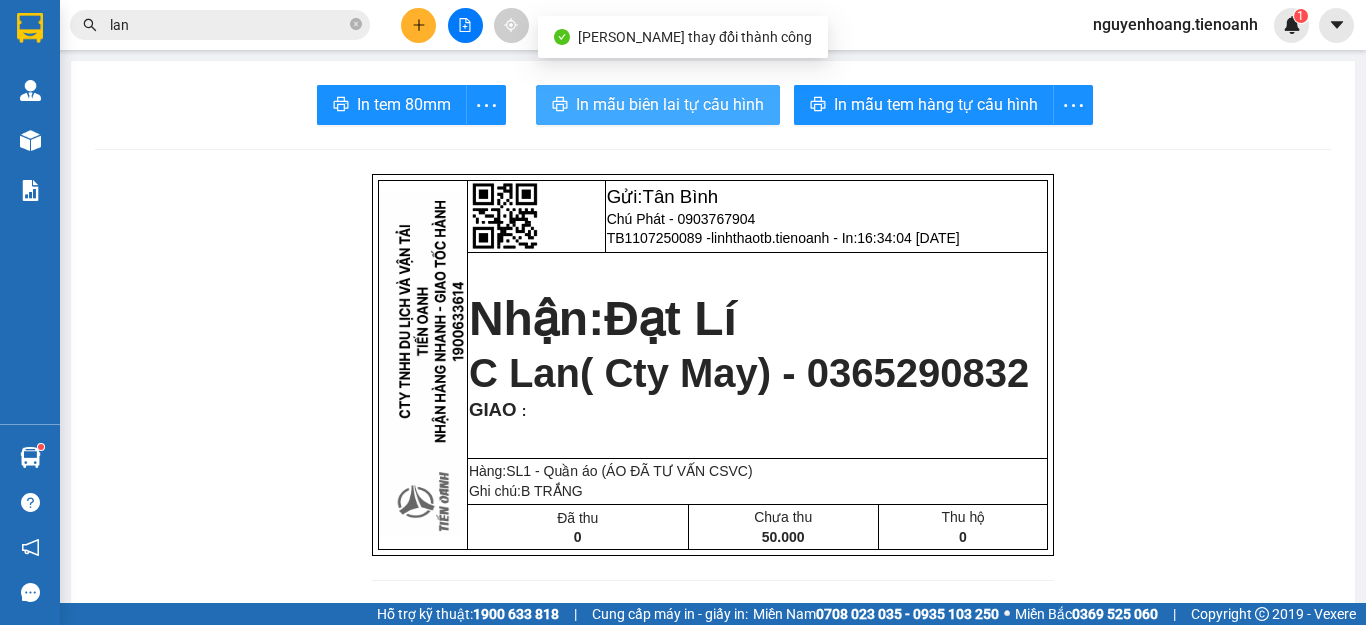 click on "In mẫu biên lai tự cấu hình" at bounding box center (670, 104) 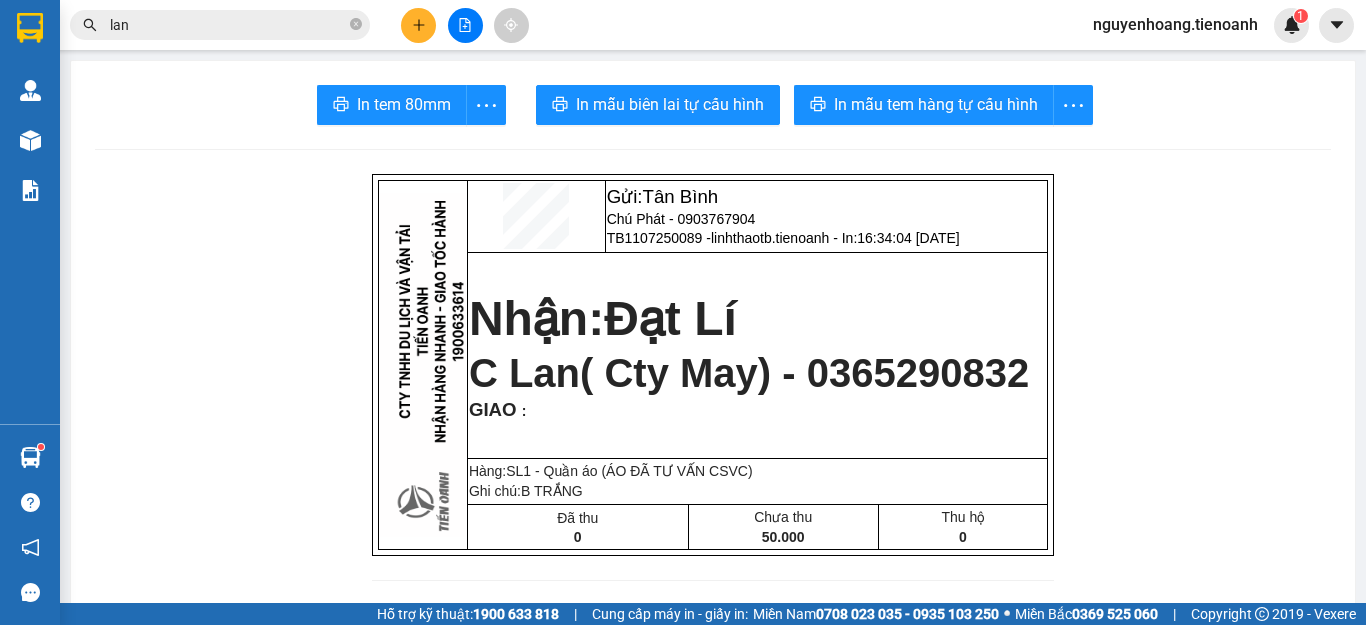 click on "Gửi:  Tân Bình
Chú Phát - 0903767904
TB1107250089 -  linhthaotb.tienoanh - In:  16:34:04 [DATE]
Nhận:  Đạt Lí
C Lan( Cty May) - 0365290832
GIAO   :
Hàng:SL  1 - Quần áo (ÁO ĐÃ TƯ VẤN CSVC)
Ghi chú:  B TRẮNG
Đã thu
0
Chưa thu
50.000
Thu hộ
0
CTY TNHH DLVT TIẾN OANH
NHẬN HÀNG NHANH - GIAO TỐC HÀNH
1900 633 614
VP Gửi: Tân Bình
VP Nhận: Đạt Lí
ĐC: 266 Đồng Đen, P10, Q TB
ĐC: QL14,  Chợ Đạt Lý
ĐT:0935 882 082
ĐT: 0931 608 606
----------------------------------------------
GỬI [GEOGRAPHIC_DATA] HÀNG
BILL BIÊN NHẬN
Mã đơn : TB1107250089
In :  16:34:04 [DATE]
N.Gửi:     Chú Phát -  0903767904.  CCCD:  211933760
N.Nhận:   C Lan( Cty May) -  0365290832. CCCD :  06619002608
GIAO TẬN NƠI :
Ghi chú : B TRẮNG
KL
SL" at bounding box center [713, 1138] 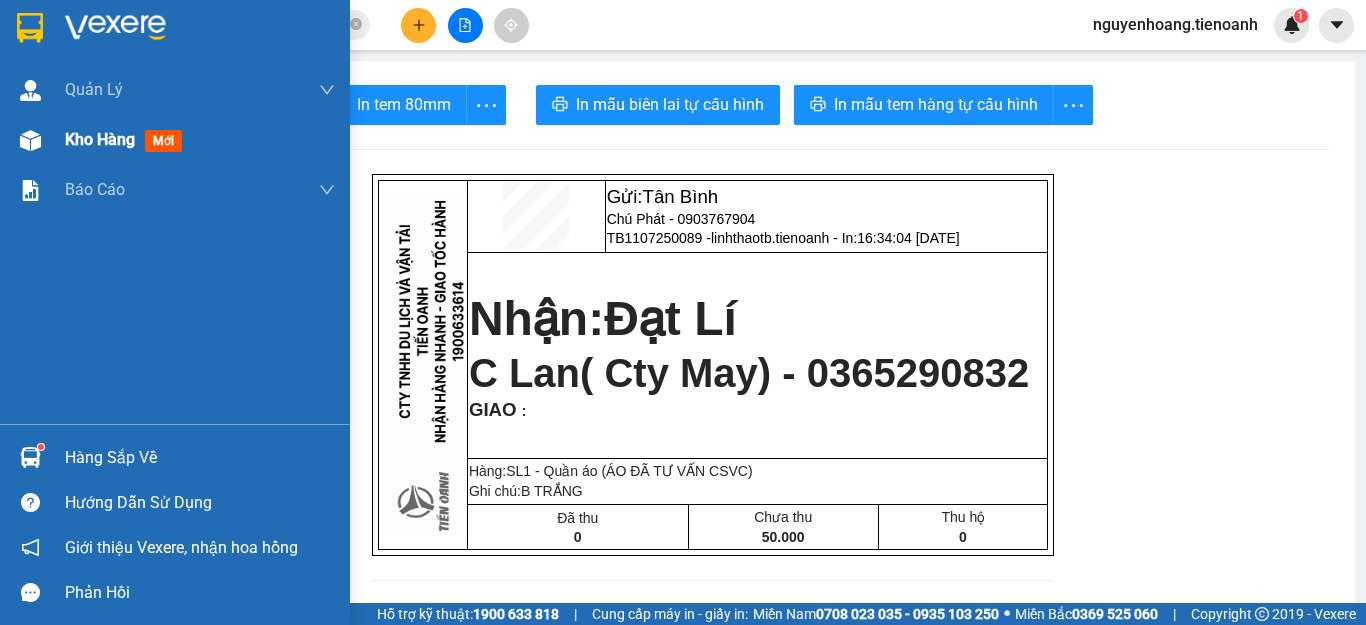 click on "Kho hàng" at bounding box center (100, 139) 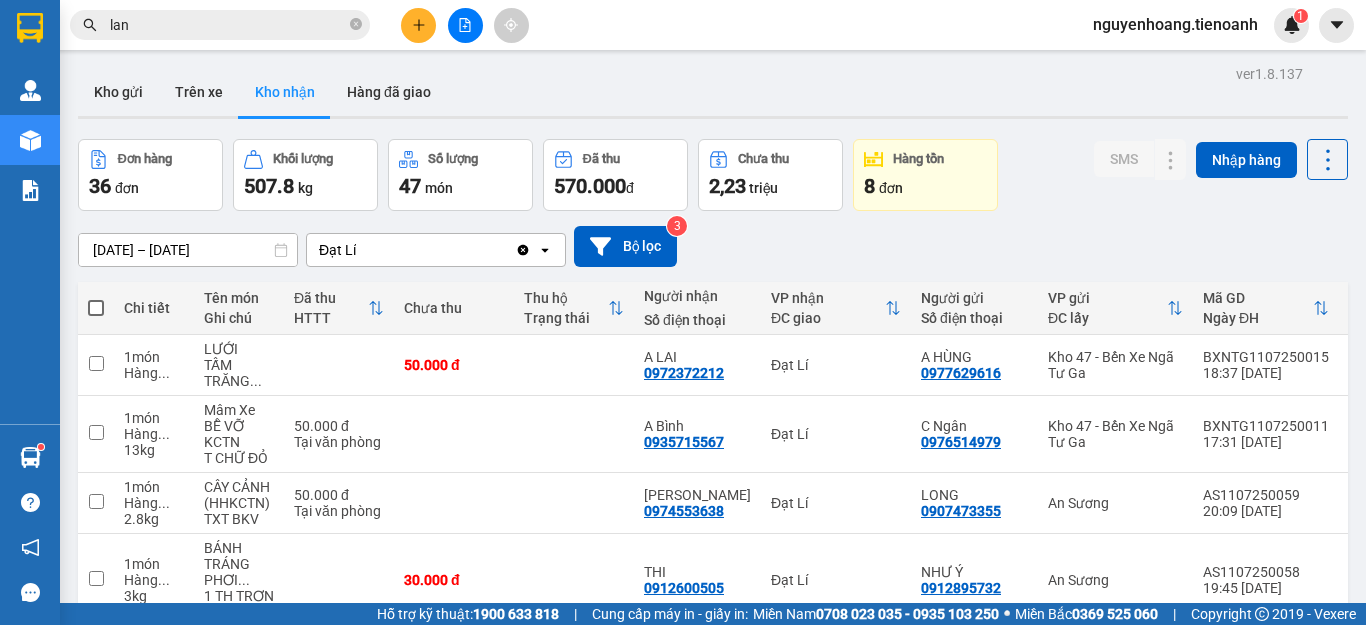 click on "2" at bounding box center (1060, 1121) 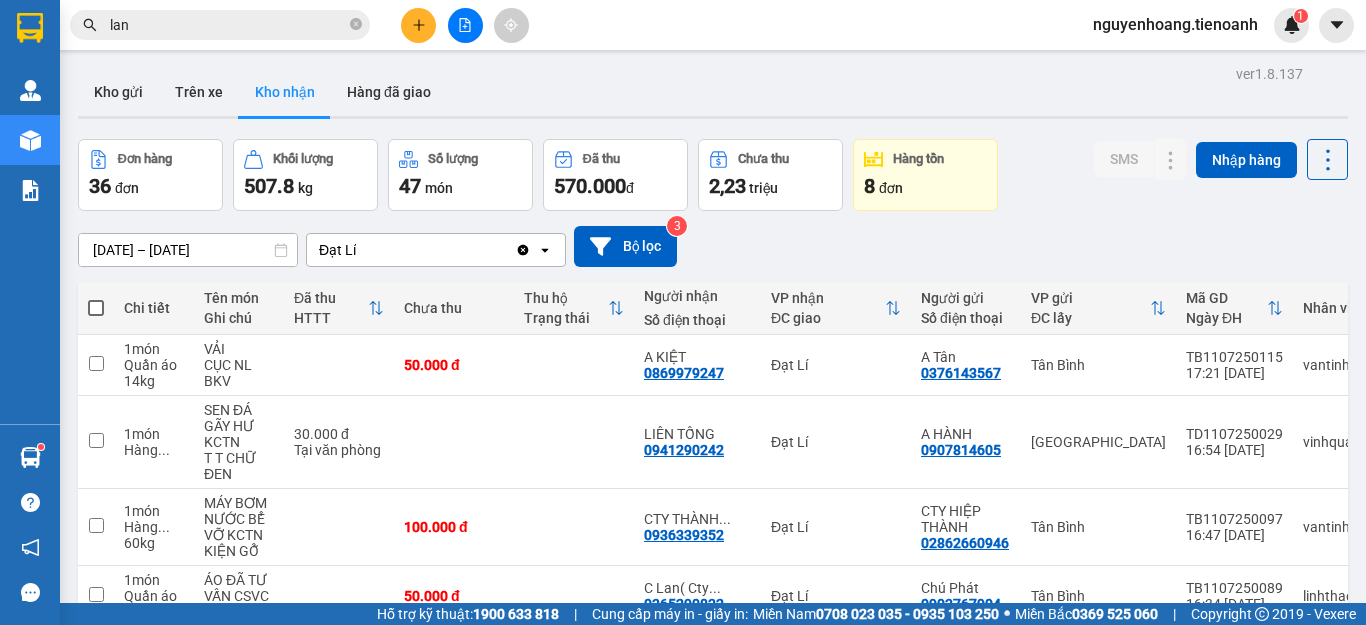 click 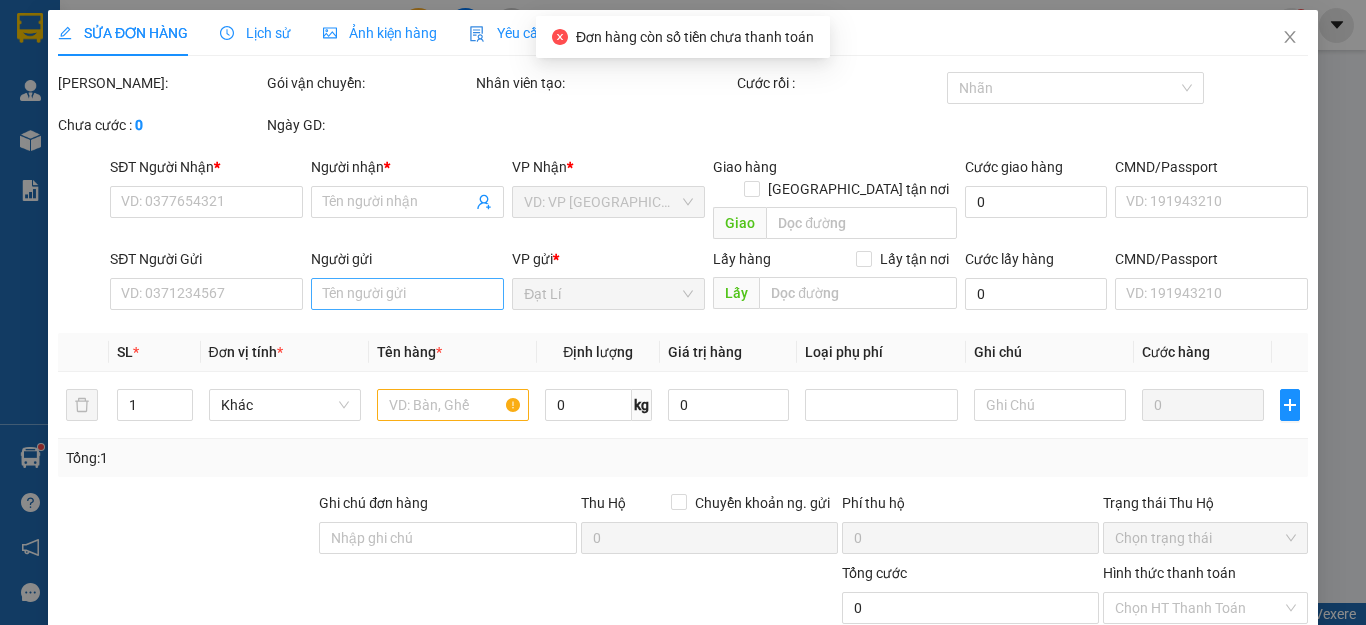 type on "0328530069" 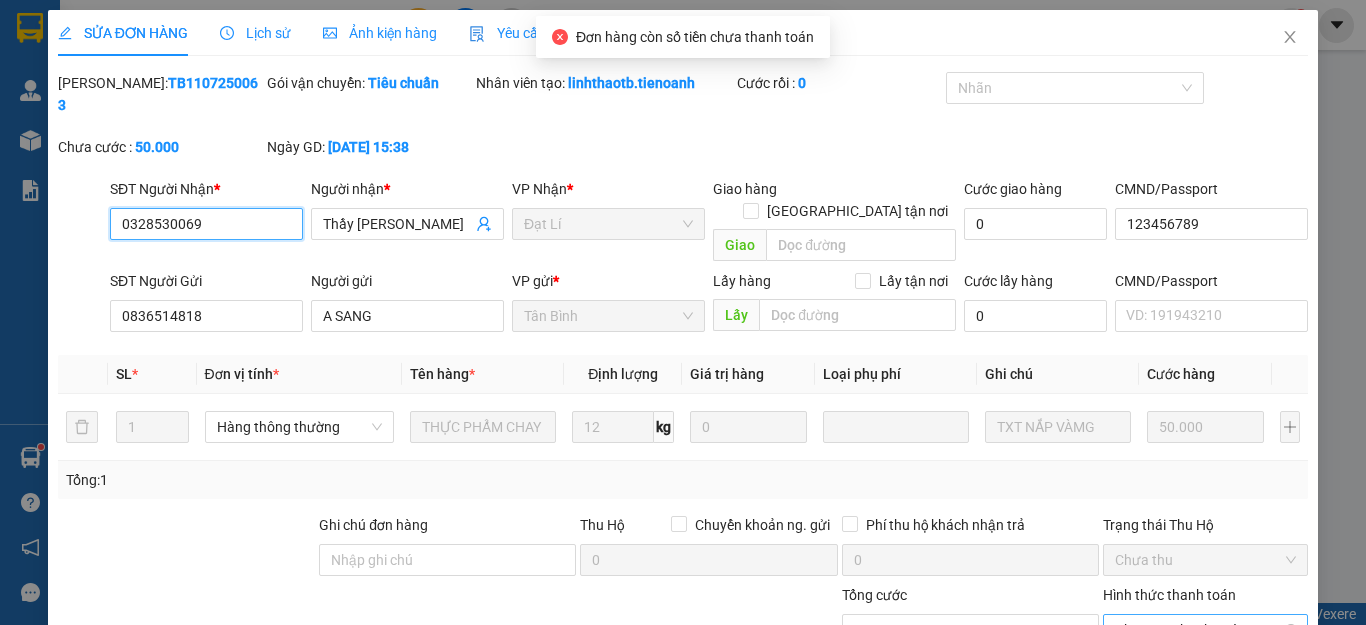 click on "Chọn HT Thanh Toán" at bounding box center [1205, 630] 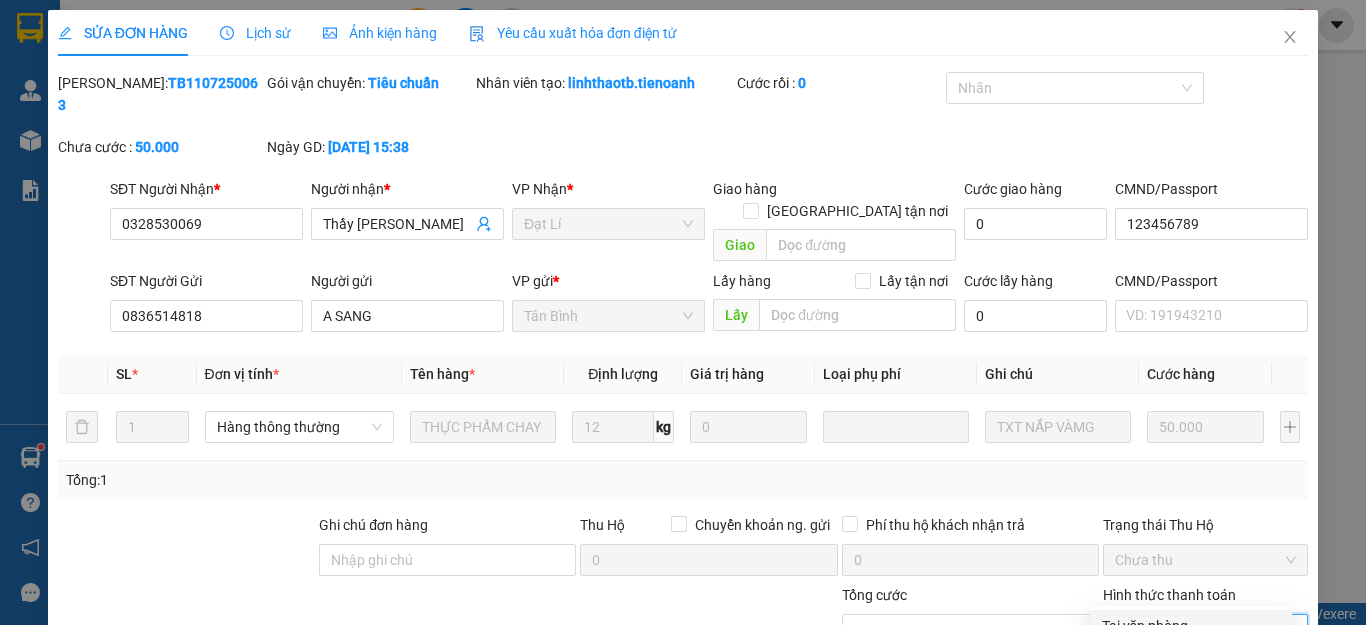 click on "Tại văn phòng" at bounding box center [1191, 626] 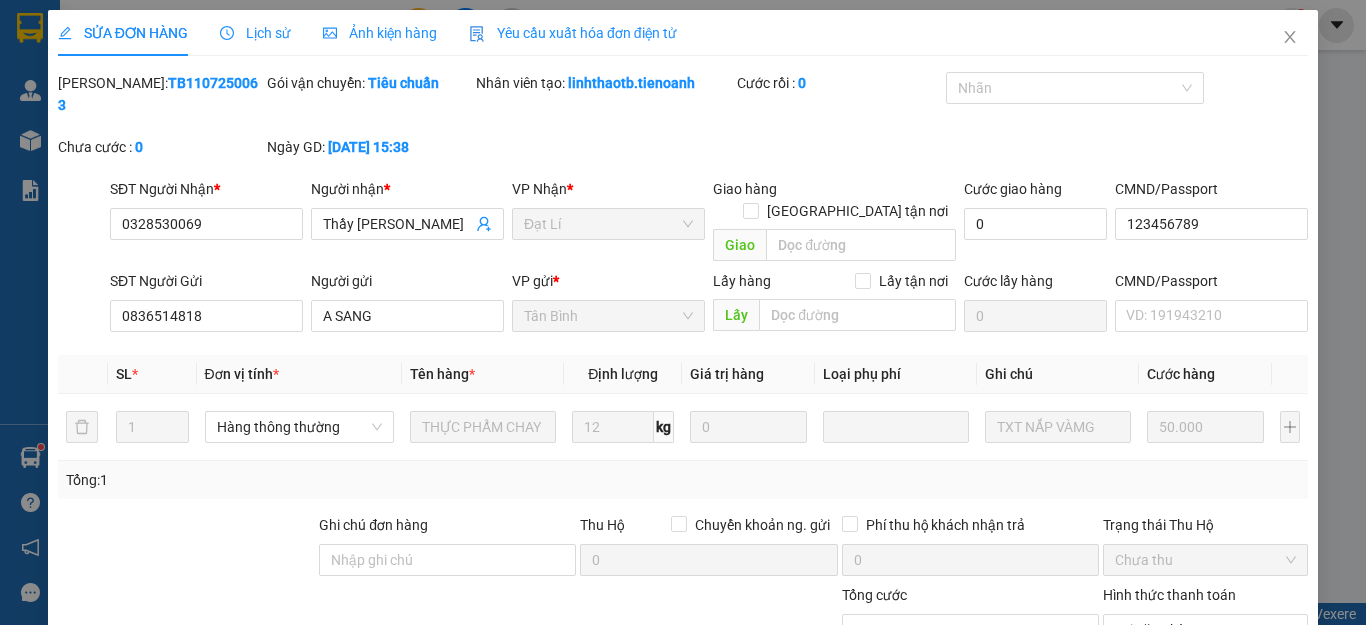 click at bounding box center [343, 674] 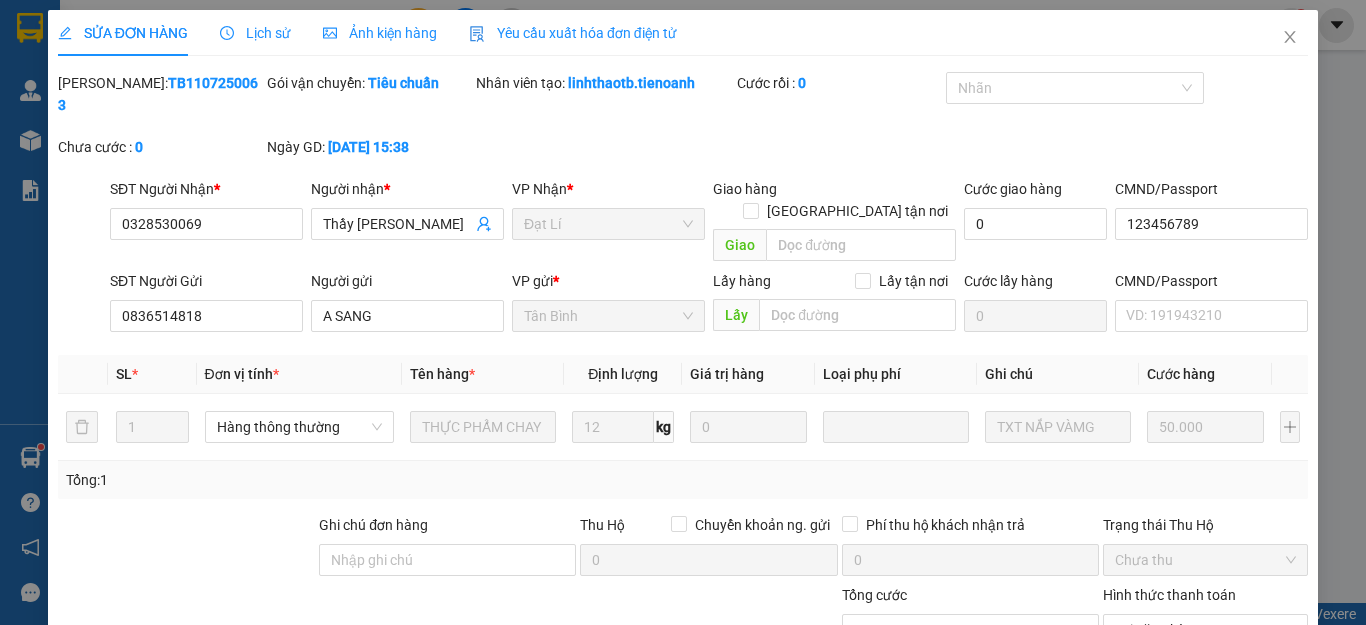 click on "SỬA ĐƠN HÀNG Lịch sử Ảnh kiện hàng Yêu cầu xuất hóa đơn điện tử Total Paid Fee 0 Total UnPaid Fee 50.000 Cash Collection Total Fee Mã ĐH:  TB1107250063 Gói vận chuyển:   Tiêu chuẩn Nhân viên tạo:   linhthaotb.tienoanh Cước rồi :   0   Nhãn Chưa cước :   0 Ngày GD:   [DATE] 15:38 SĐT Người Nhận  * 0328530069 Người nhận  * Thầy Quảng Thanh VP Nhận  * Đạt Lí Giao hàng Giao tận nơi Giao Cước giao hàng 0 CMND/Passport [PASSPORT] SĐT Người Gửi 0836514818 Người gửi A SANG VP gửi  * [GEOGRAPHIC_DATA] Lấy hàng Lấy tận nơi Lấy Cước lấy hàng 0 CMND/Passport VD: [PASSPORT] SL  * Đơn vị tính  * Tên hàng  * Định lượng Giá trị hàng Loại phụ phí Ghi chú Cước hàng                     1 Hàng thông thường THỰC PHẨM CHAY 12 kg 0   TXT NẮP VÀMG 50.000 Tổng:  1 Ghi chú đơn hàng Thu Hộ Chuyển khoản ng. gửi 0 Phí thu hộ khách nhận trả 0   Chưa thu 0 0" at bounding box center [683, 454] 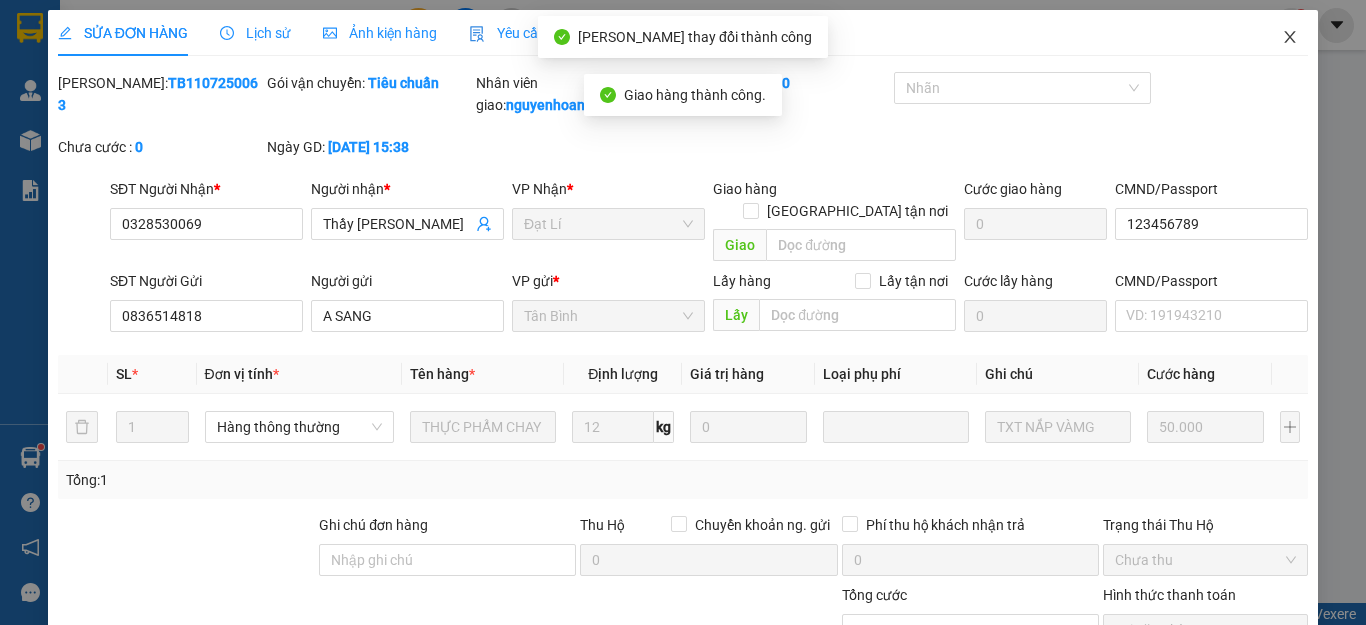 click 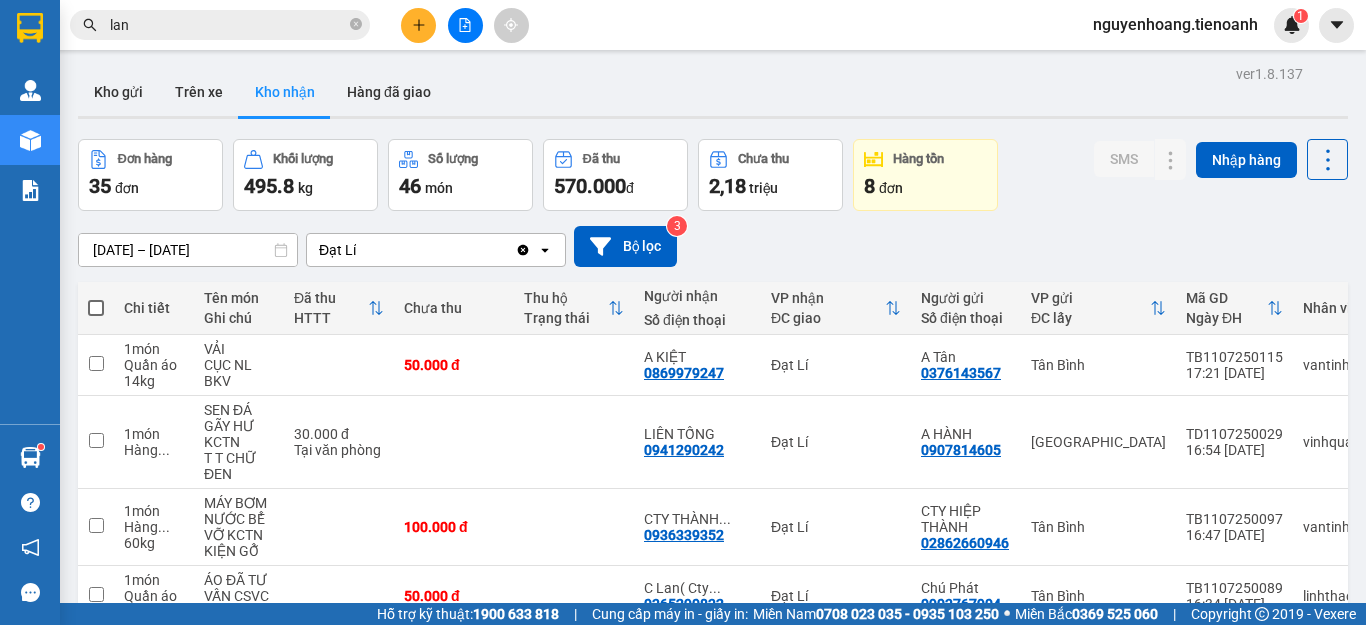 click on "lan" at bounding box center (228, 25) 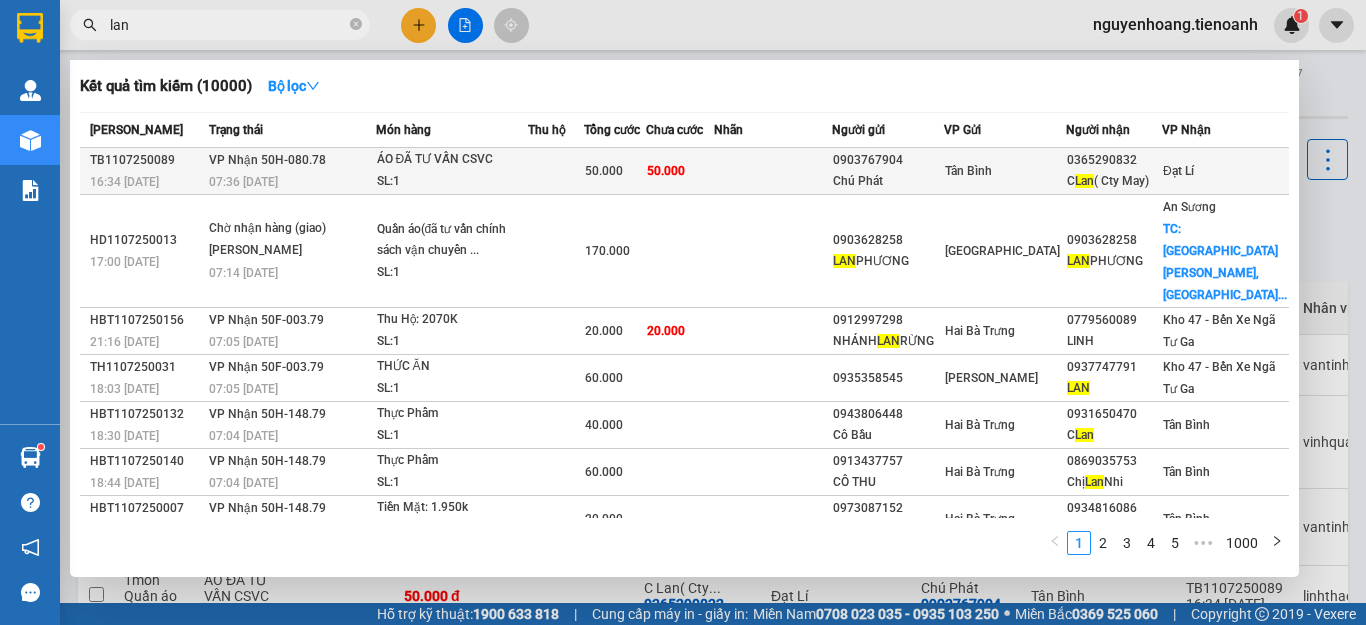 click on "50.000" at bounding box center [680, 171] 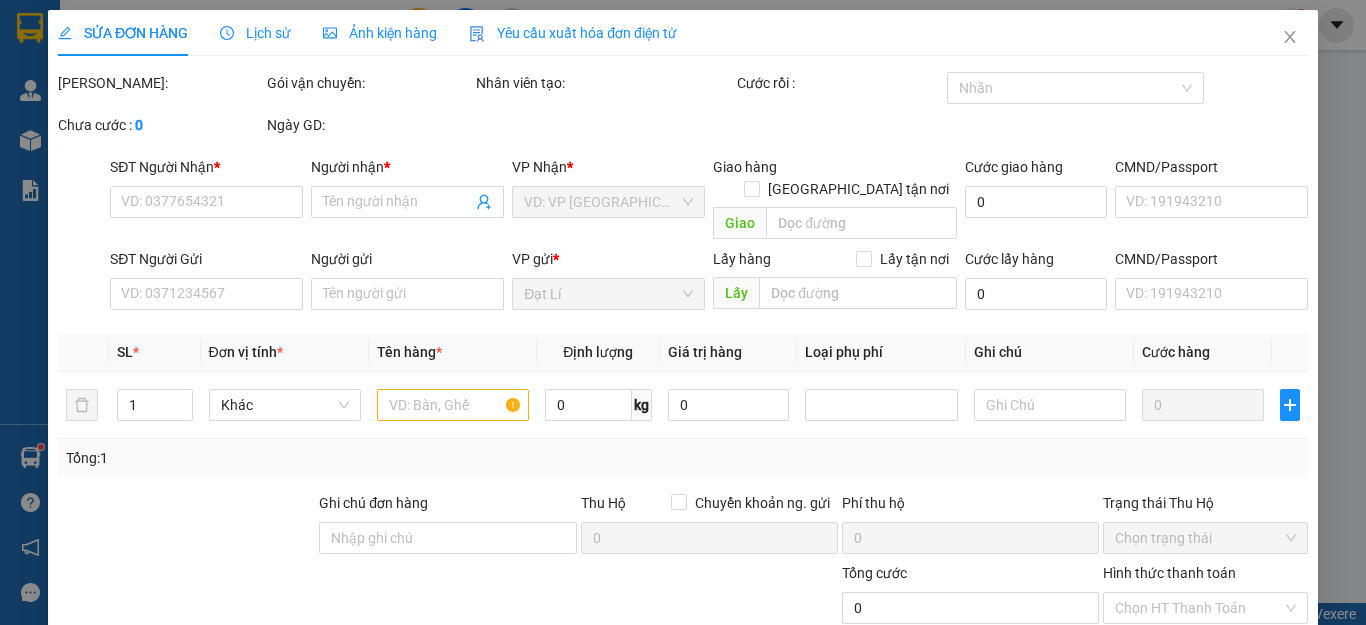 type on "0365290832" 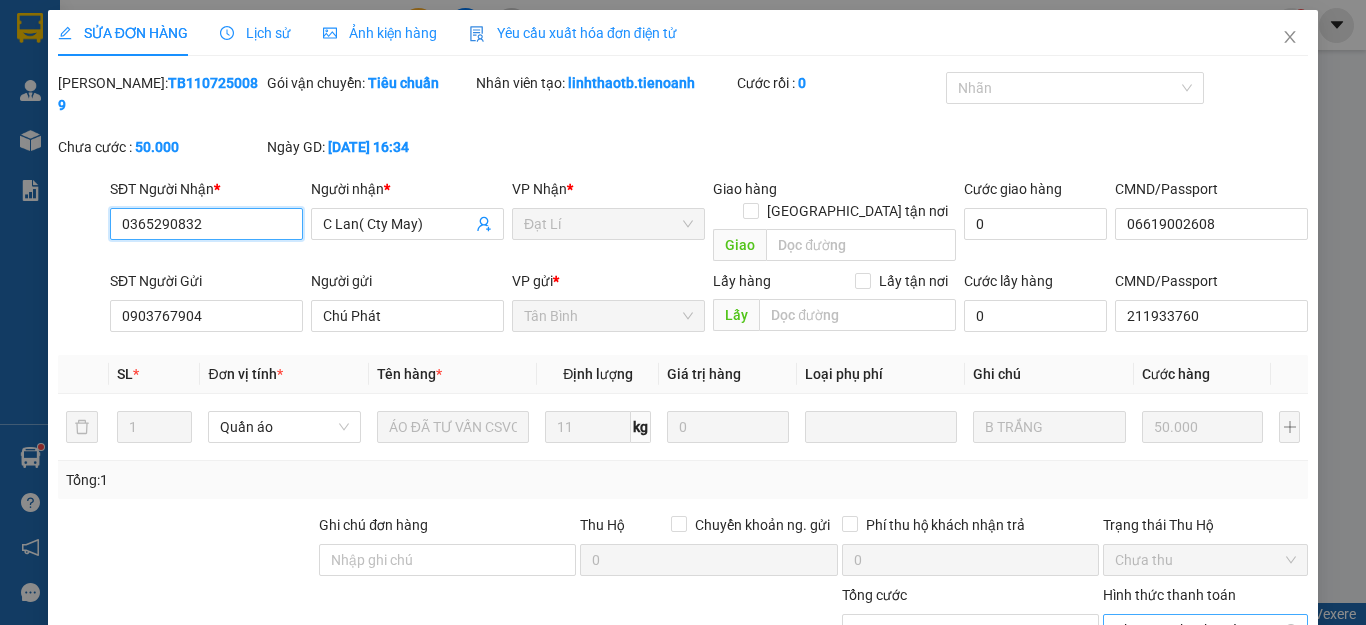 click on "Chọn HT Thanh Toán" at bounding box center [1205, 630] 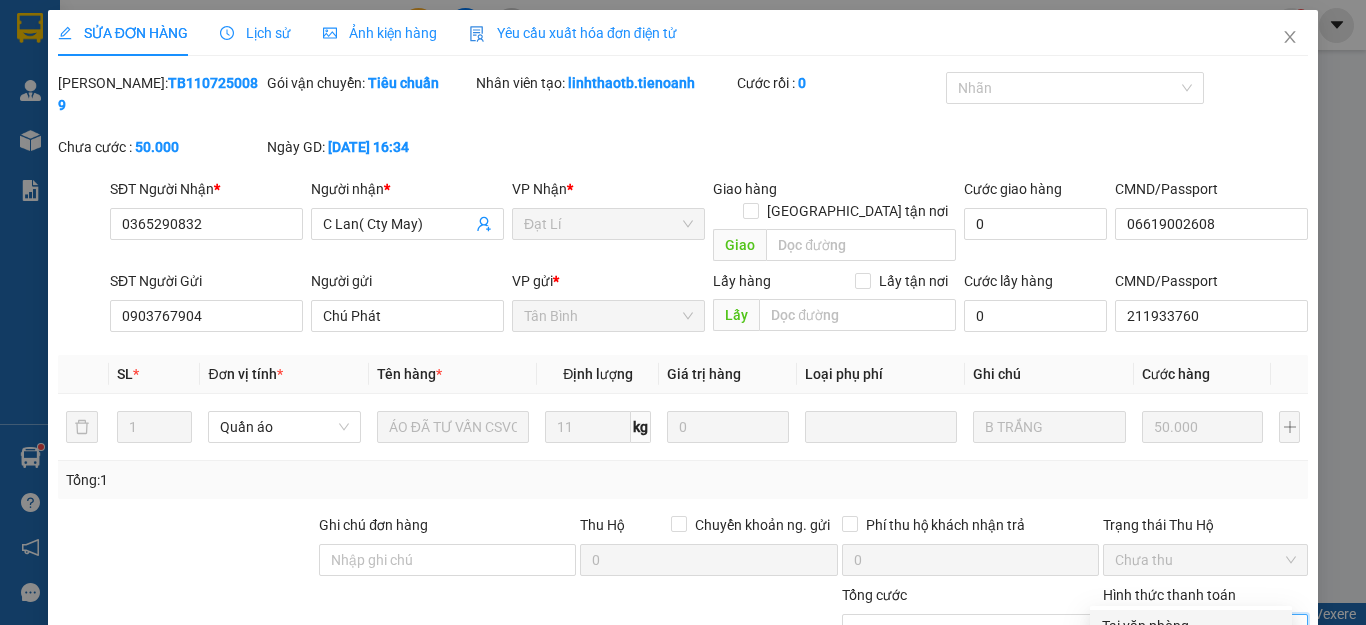 click on "Tại văn phòng" at bounding box center [1191, 626] 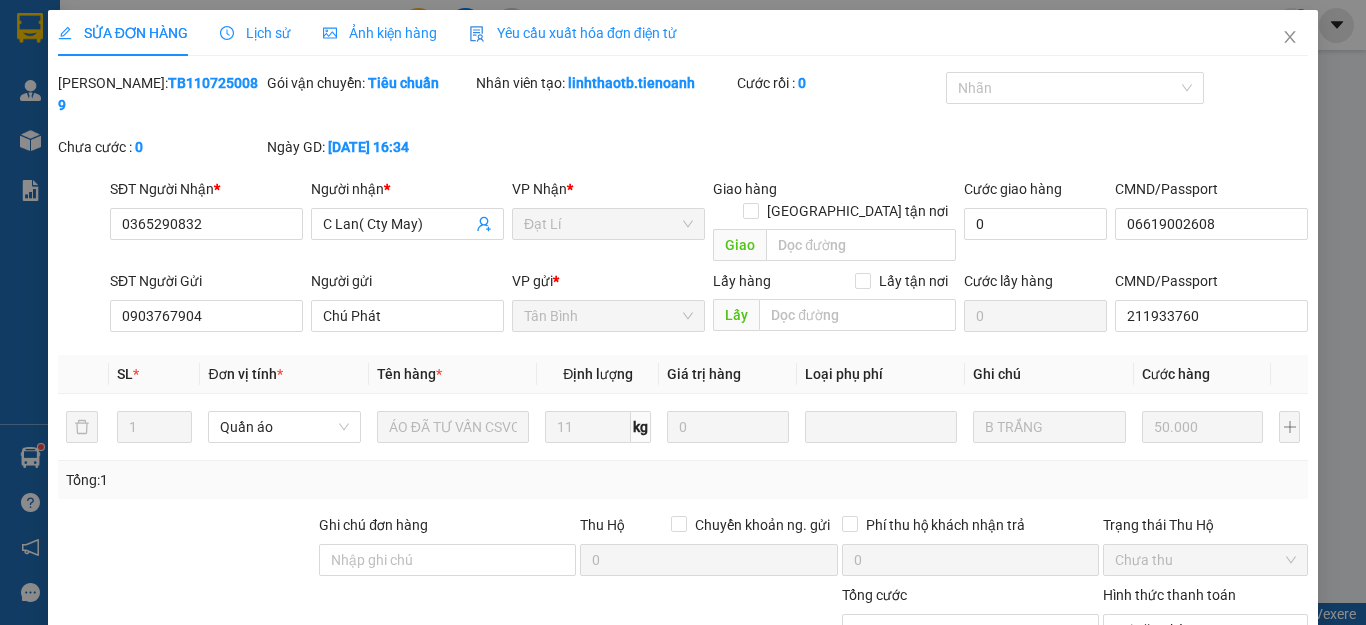 click on "[PERSON_NAME] và Giao hàng" at bounding box center (819, 867) 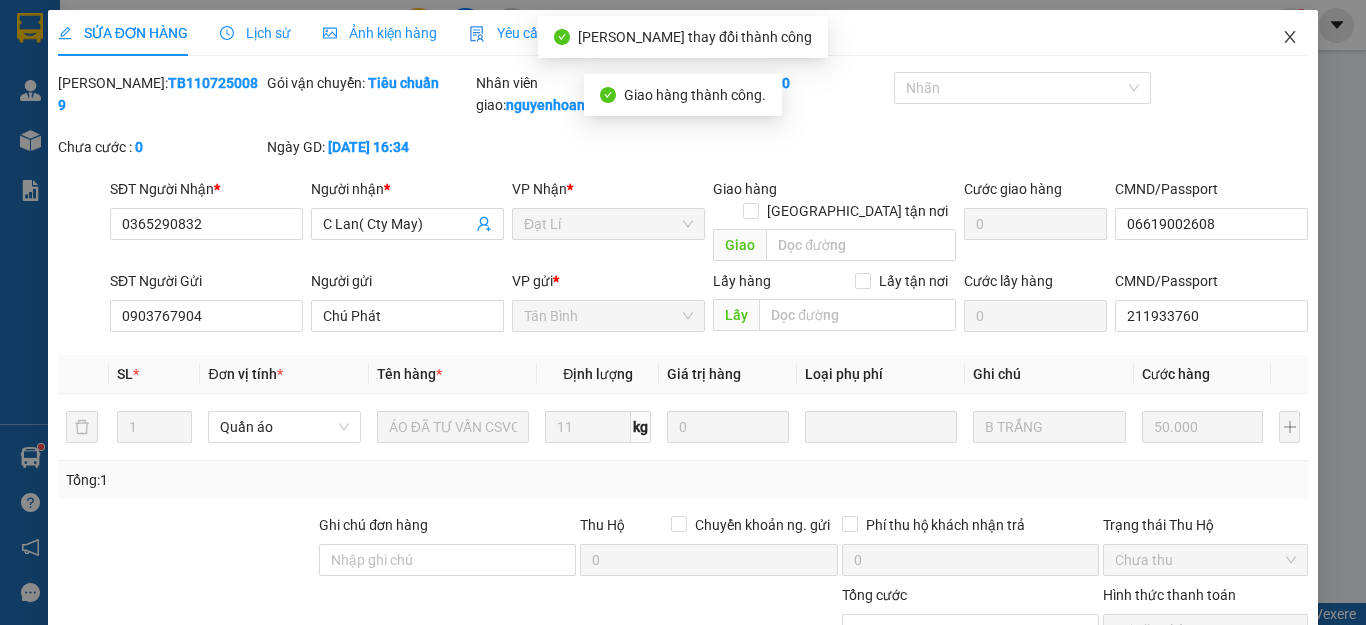 click at bounding box center [1290, 38] 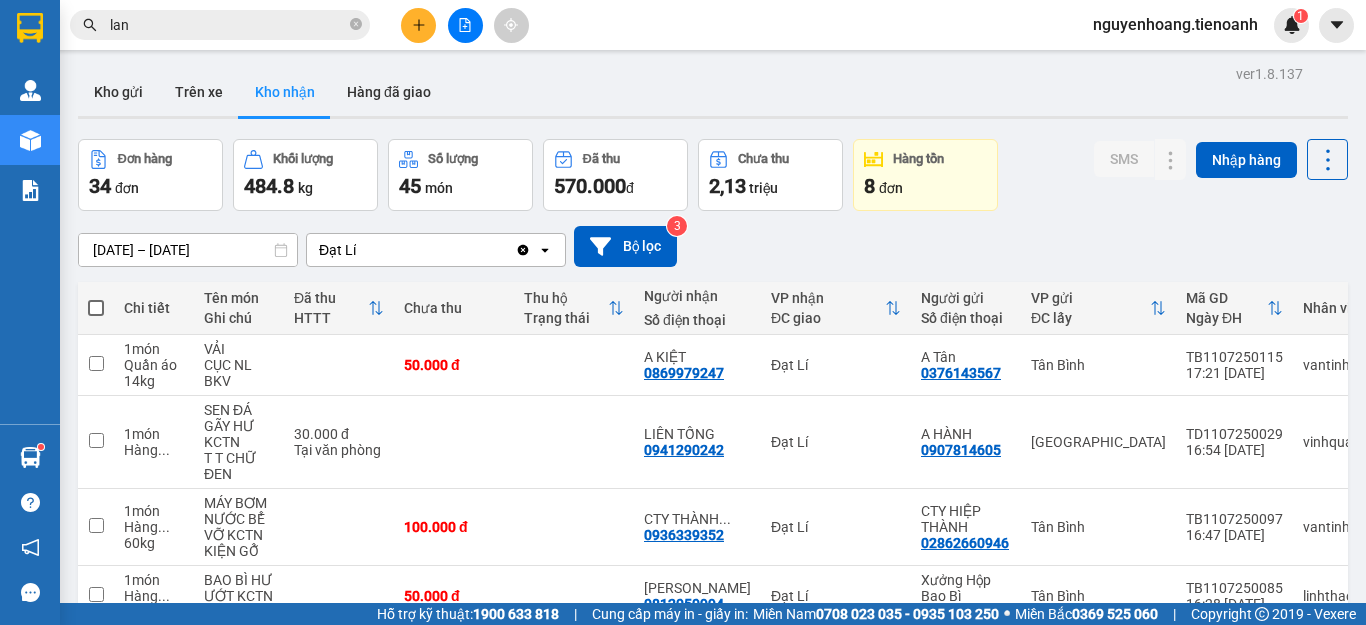 click on "1" at bounding box center (1025, 1217) 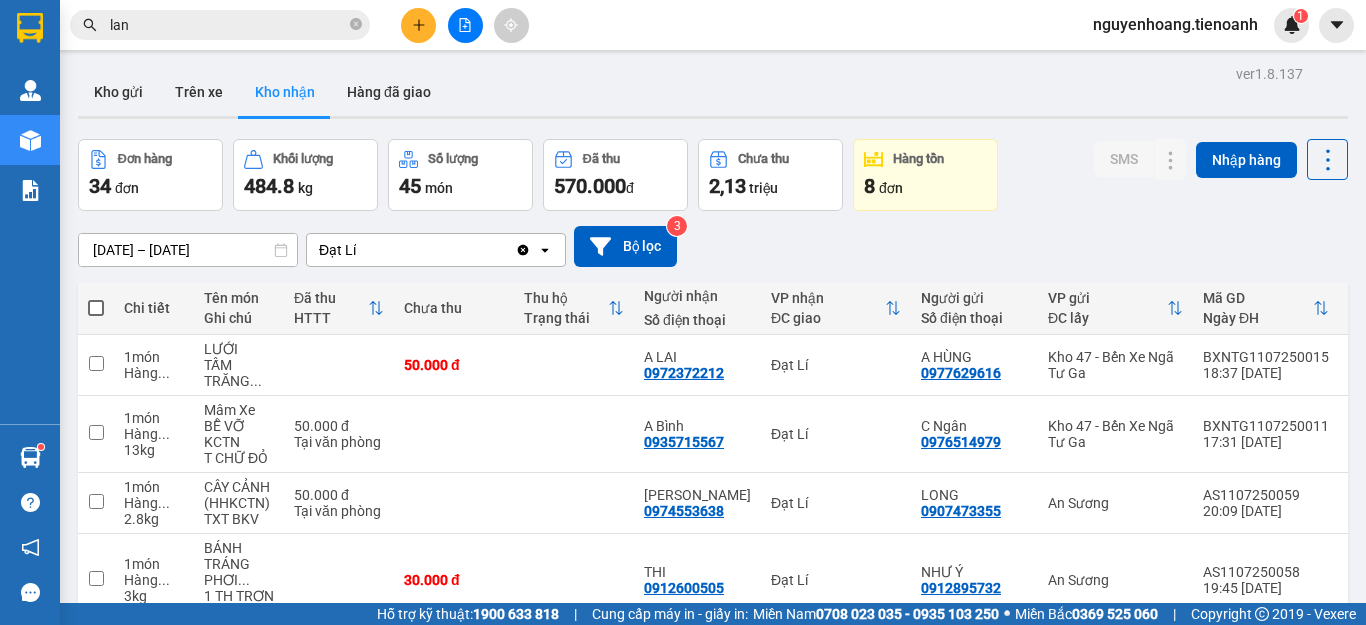 click on "lan" at bounding box center [228, 25] 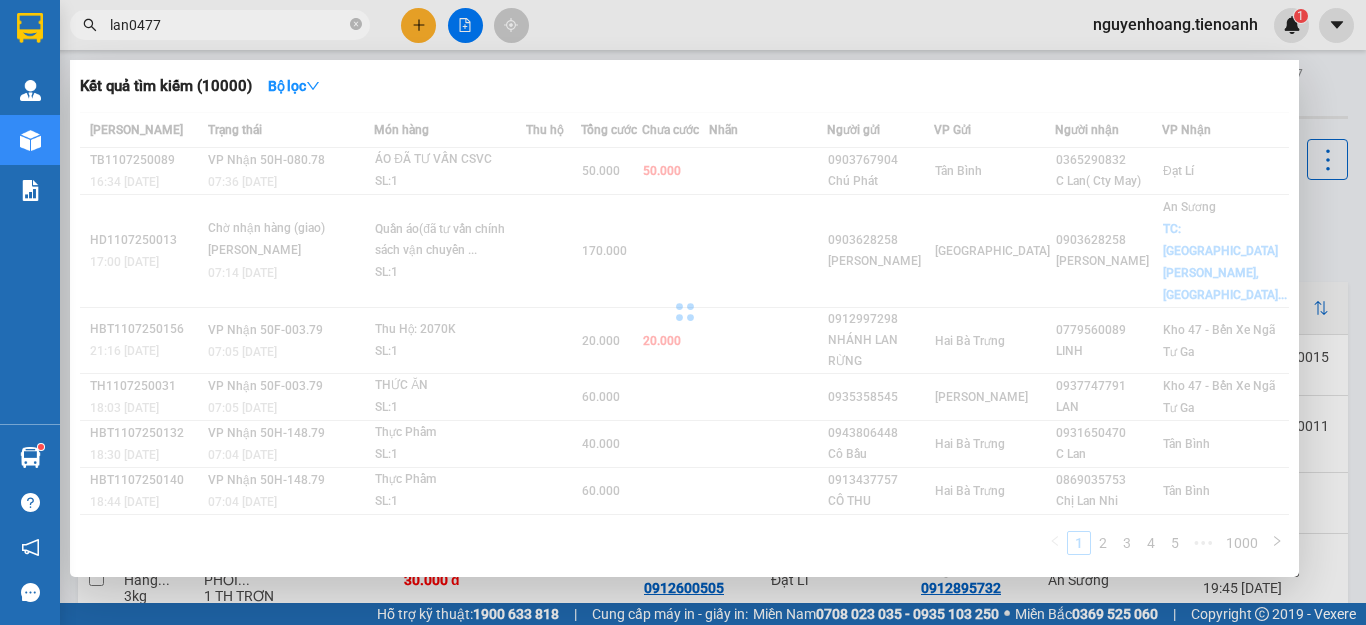 drag, startPoint x: 126, startPoint y: 25, endPoint x: 17, endPoint y: 25, distance: 109 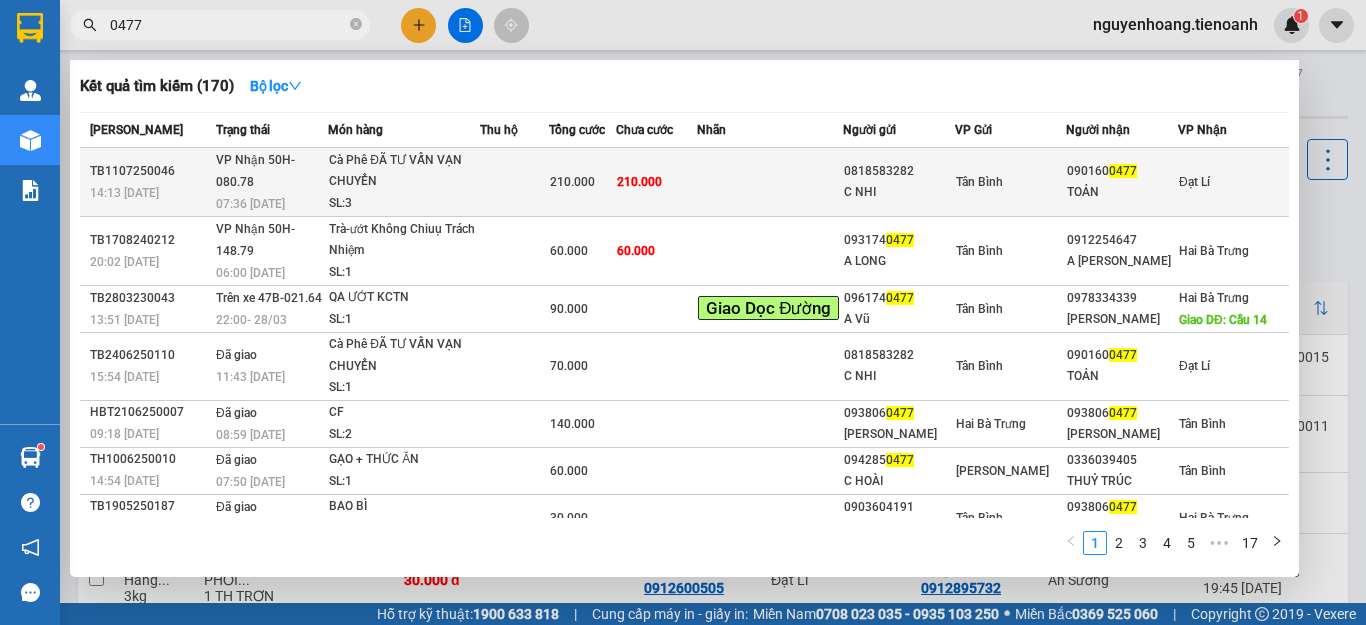 type on "0477" 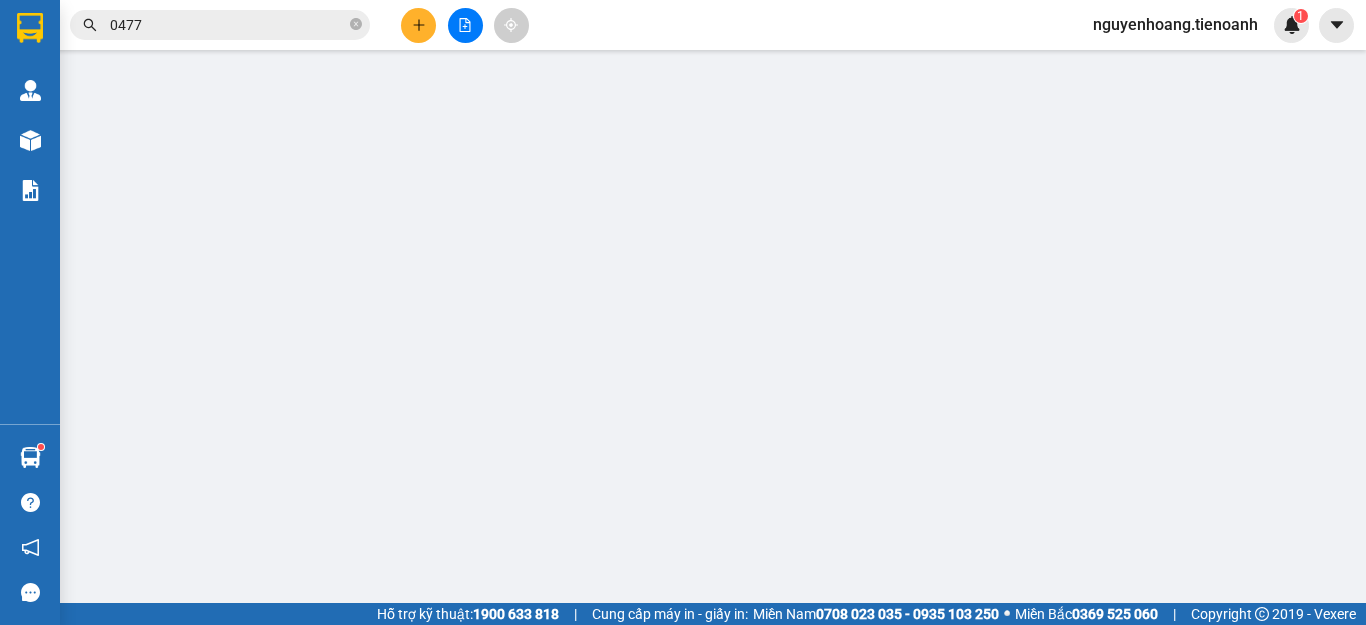 type on "0901600477" 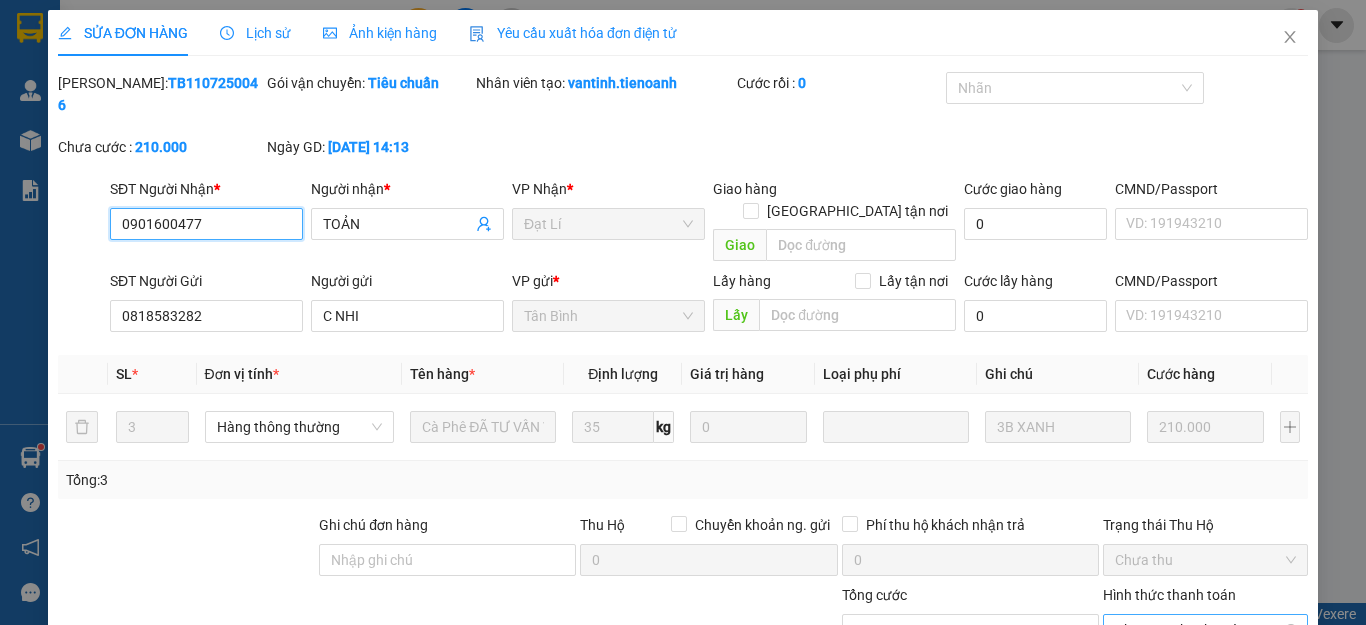 click on "Chọn HT Thanh Toán" at bounding box center (1205, 630) 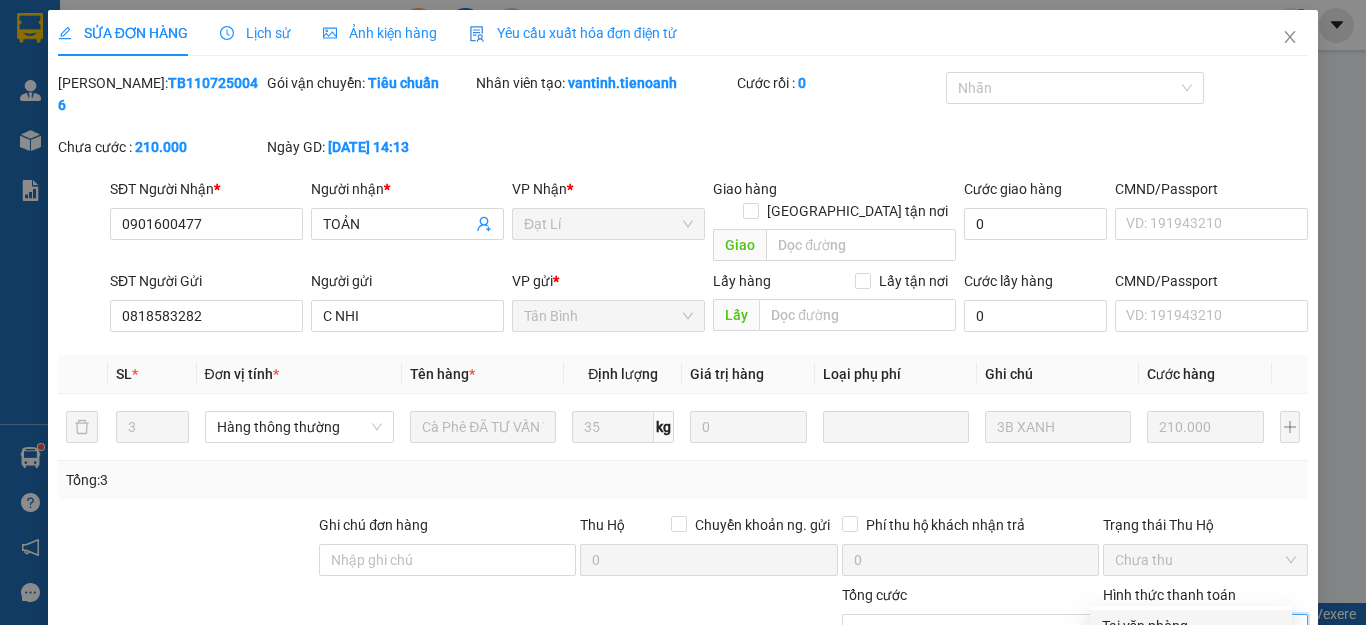 click on "Tại văn phòng" at bounding box center (1191, 626) 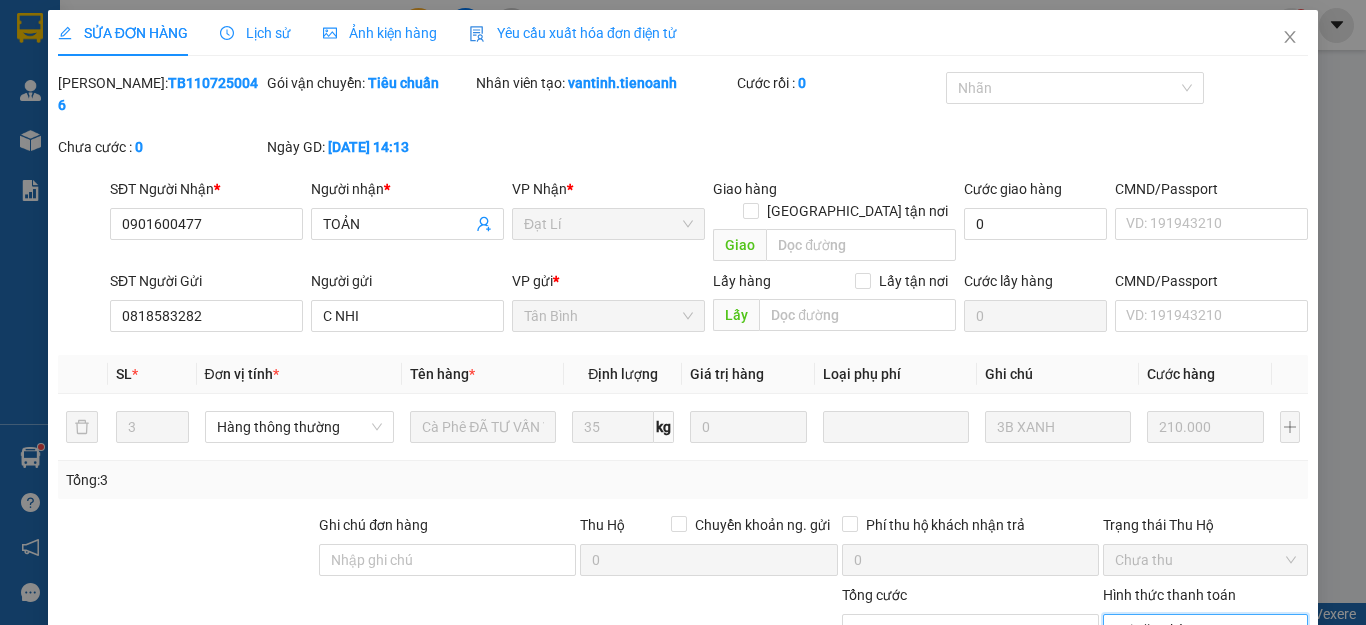 click on "SỬA ĐƠN HÀNG Lịch sử Ảnh kiện hàng Yêu cầu xuất hóa đơn điện tử Total Paid Fee 0 Total UnPaid Fee 210.000 Cash Collection Total Fee Mã ĐH:  TB1107250046 Gói vận chuyển:   Tiêu chuẩn Nhân viên tạo:   vantinh.tienoanh Cước rồi :   0   Nhãn Chưa cước :   0 Ngày GD:   [DATE] 14:13 SĐT Người Nhận  * 0901600477 Người nhận  * TOẢN VP Nhận  * Đạt Lí Giao hàng Giao tận nơi Giao Cước giao hàng 0 CMND/Passport VD: [PASSPORT] SĐT Người Gửi 0818583282 Người gửi C NHI VP gửi  * [GEOGRAPHIC_DATA] Lấy hàng Lấy tận nơi Lấy Cước lấy hàng 0 CMND/Passport VD: [PASSPORT] SL  * Đơn vị tính  * Tên hàng  * Định lượng Giá trị hàng Loại phụ phí Ghi chú Cước hàng                     3 Hàng thông thường Cà Phê ĐÃ TƯ VẤN VẠN CHUYỂN 35 kg 0   3B XANH 210.000 Tổng:  3 Ghi chú đơn hàng Thu Hộ Chuyển khoản ng. gửi 0 Phí thu hộ khách nhận trả 0   Chưa thu 0 0" at bounding box center (683, 454) 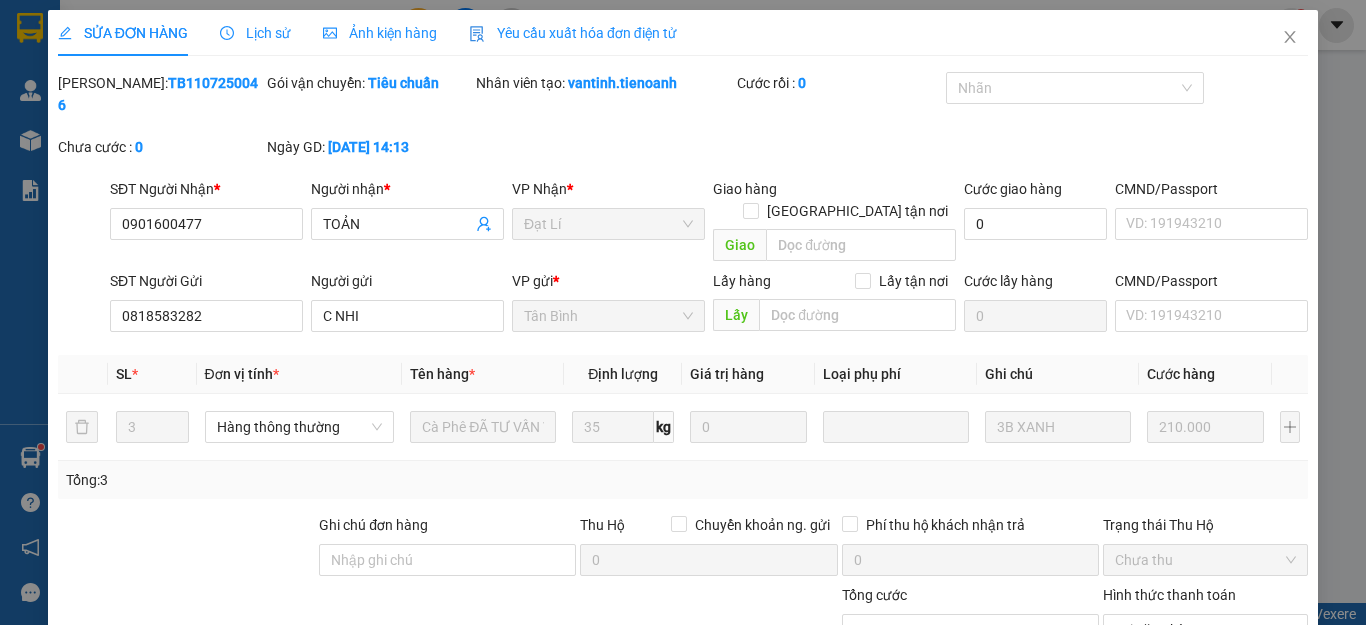 click on "[PERSON_NAME] và Giao hàng" at bounding box center (819, 867) 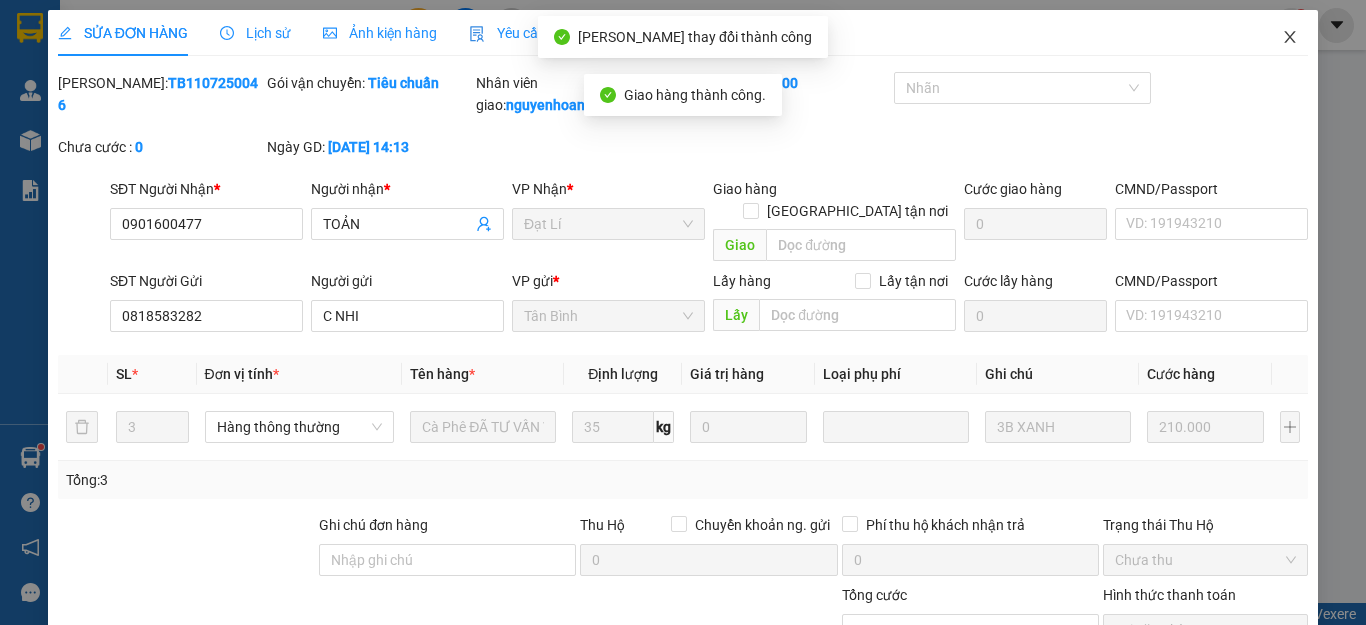 click 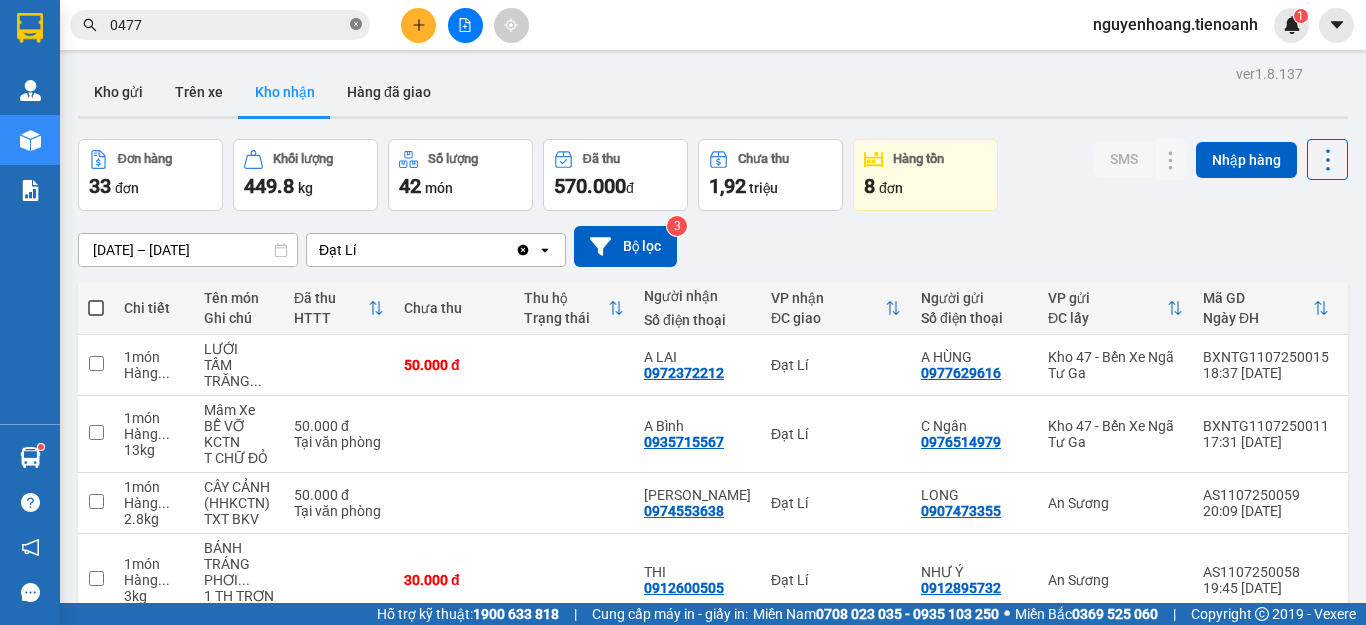 click 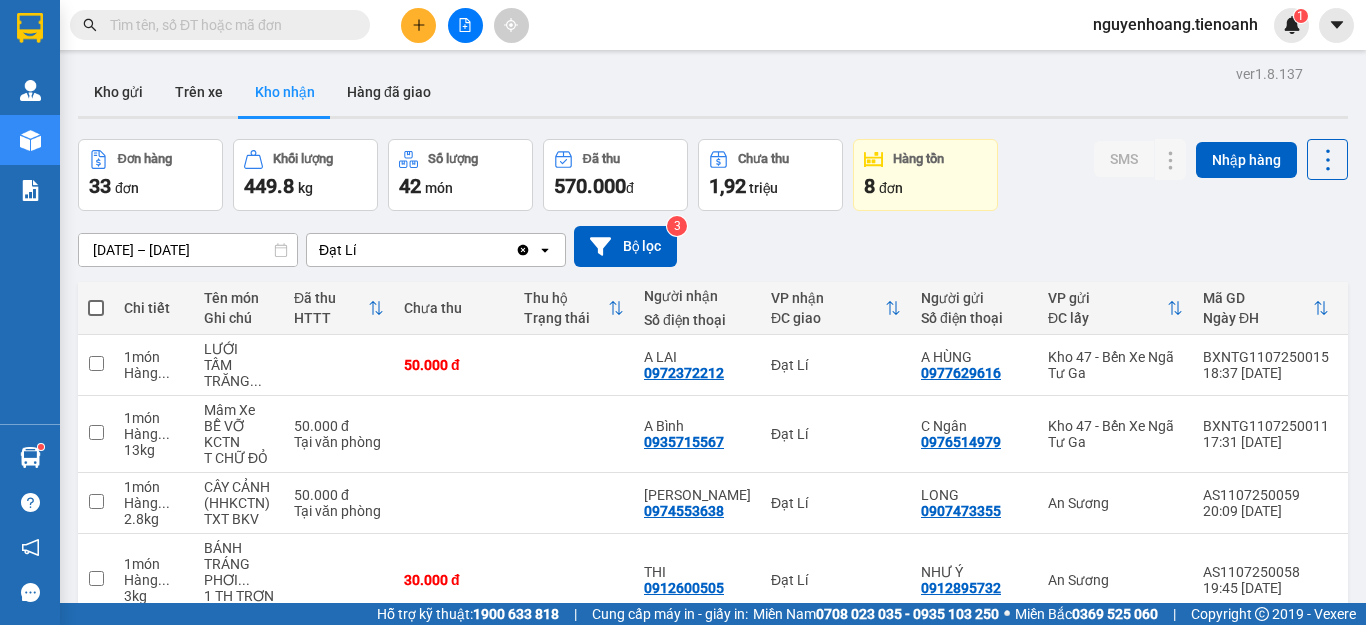 click at bounding box center (228, 25) 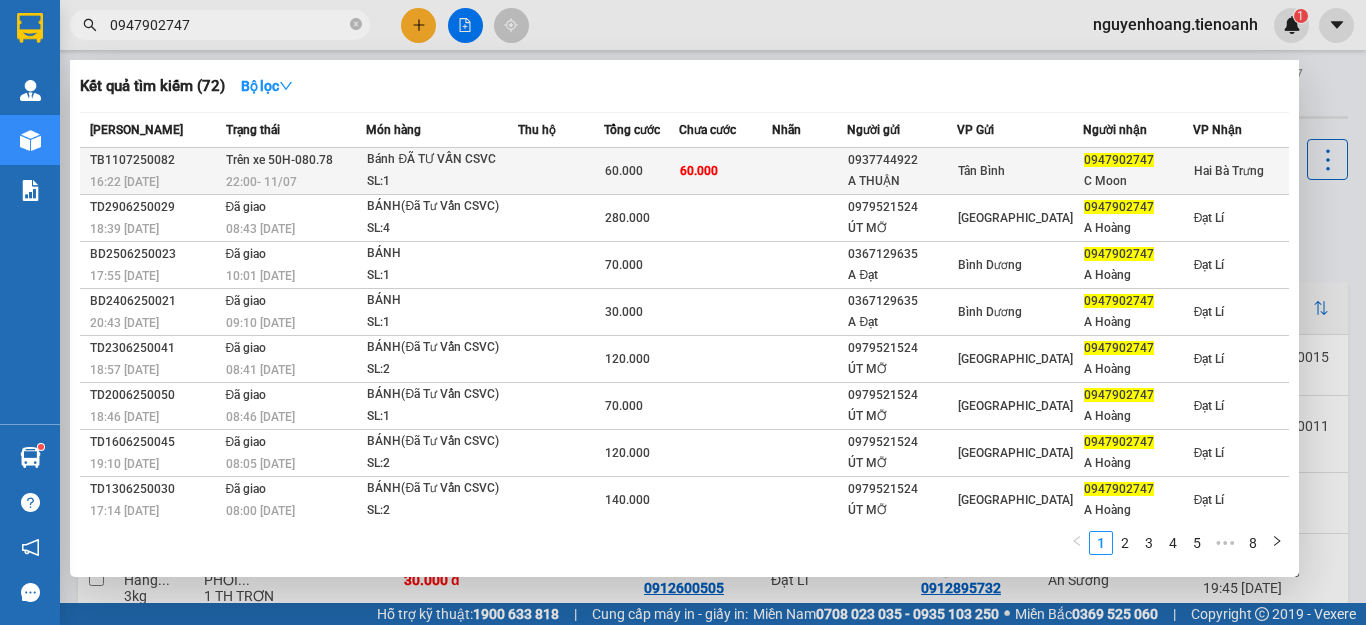 type on "0947902747" 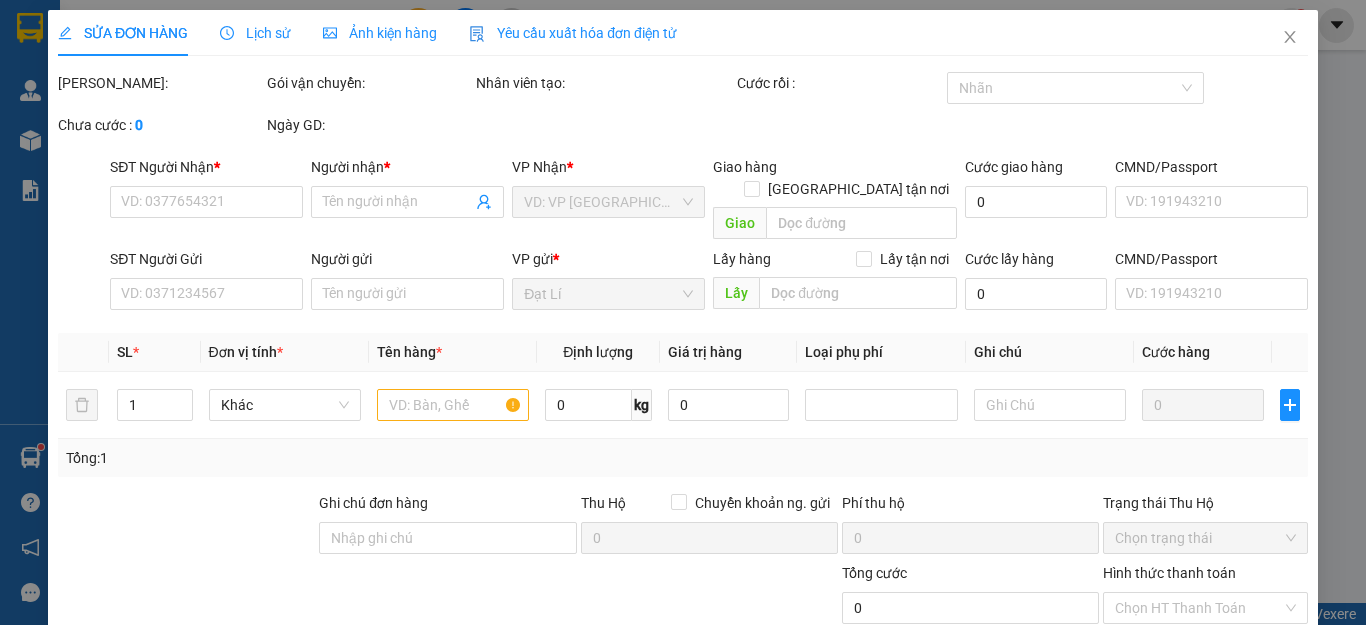 type on "0947902747" 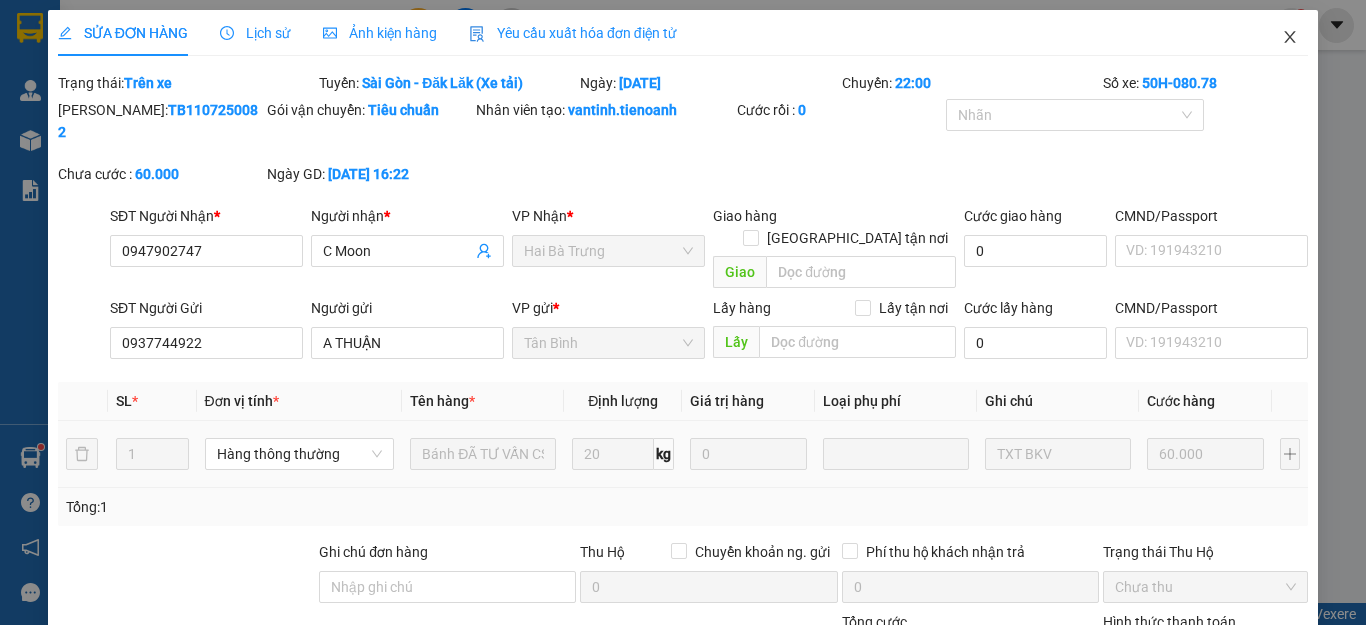 click at bounding box center (1290, 38) 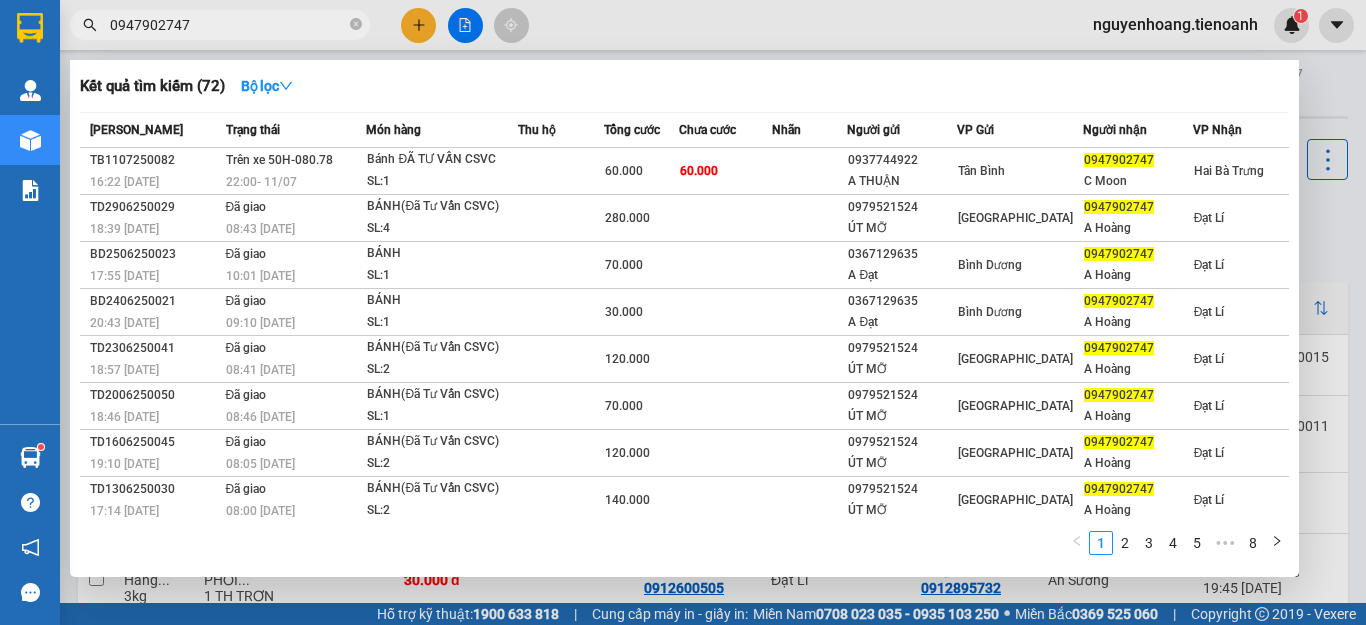 click on "0947902747" at bounding box center [228, 25] 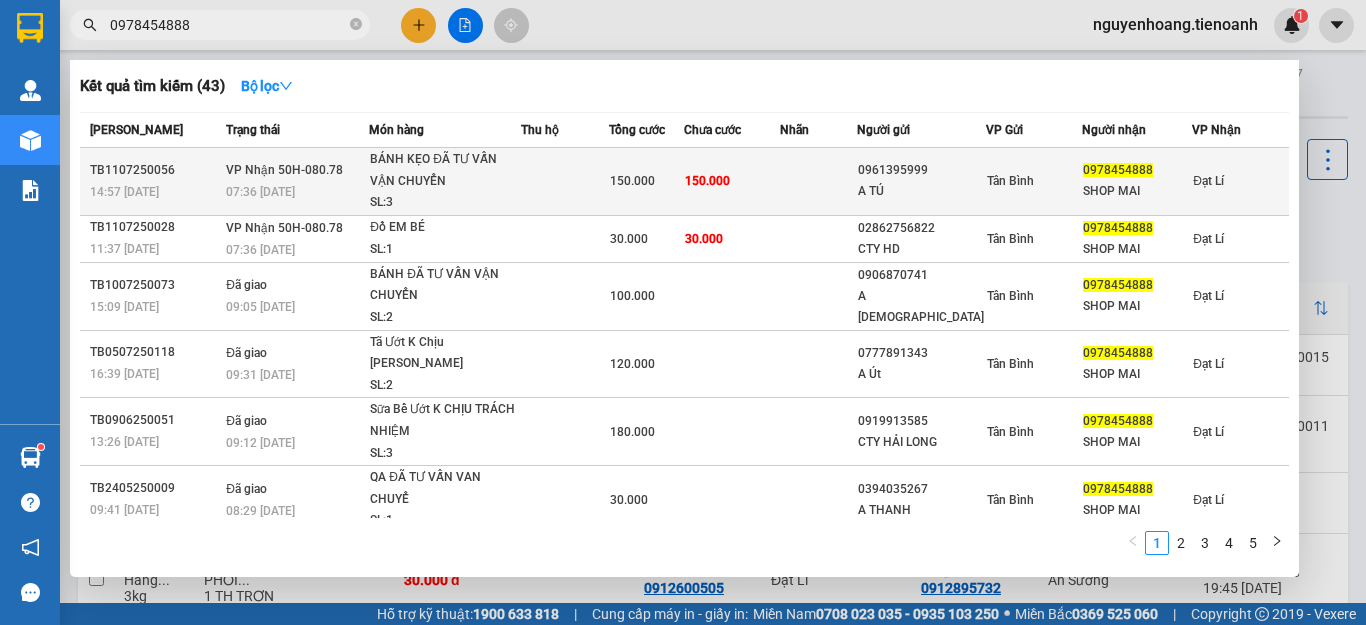 type on "0978454888" 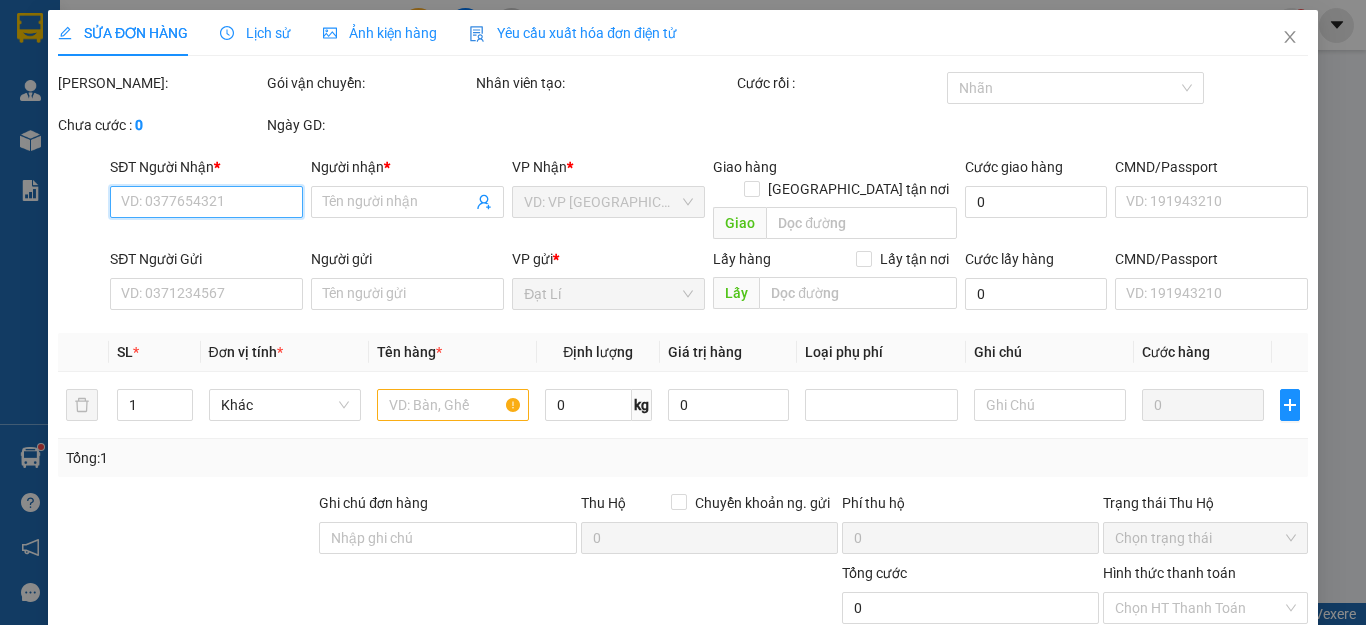 type on "0978454888" 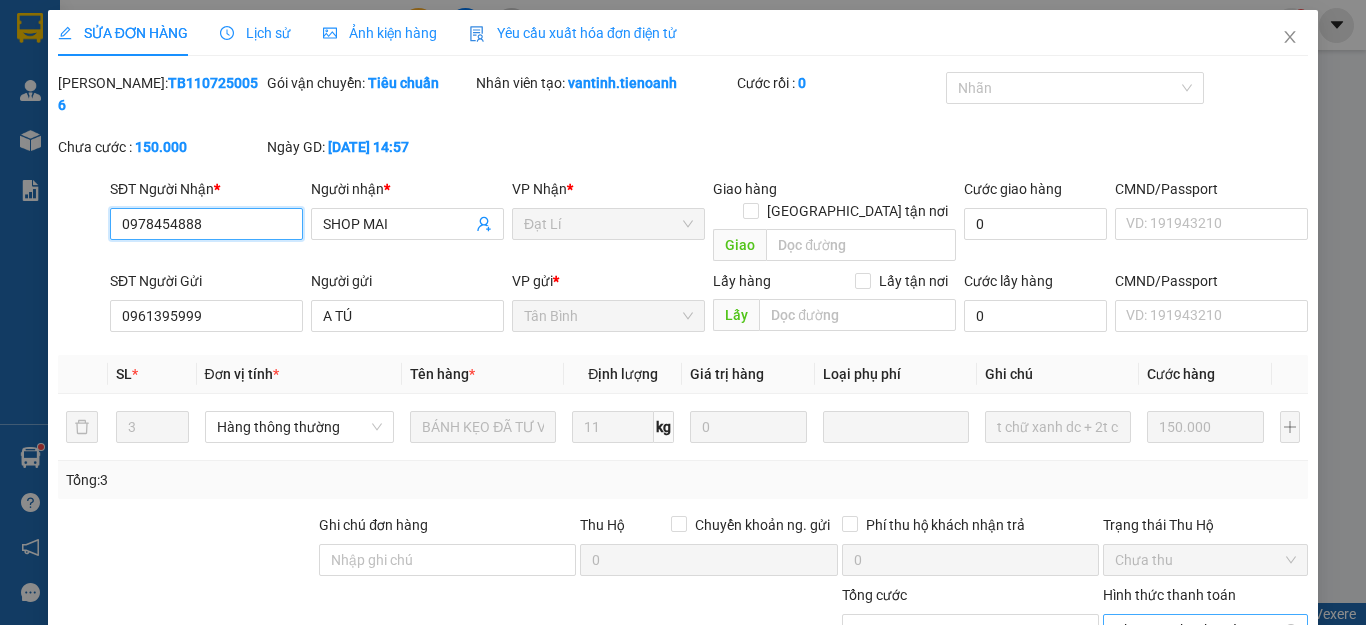 drag, startPoint x: 1170, startPoint y: 320, endPoint x: 1175, endPoint y: 335, distance: 15.811388 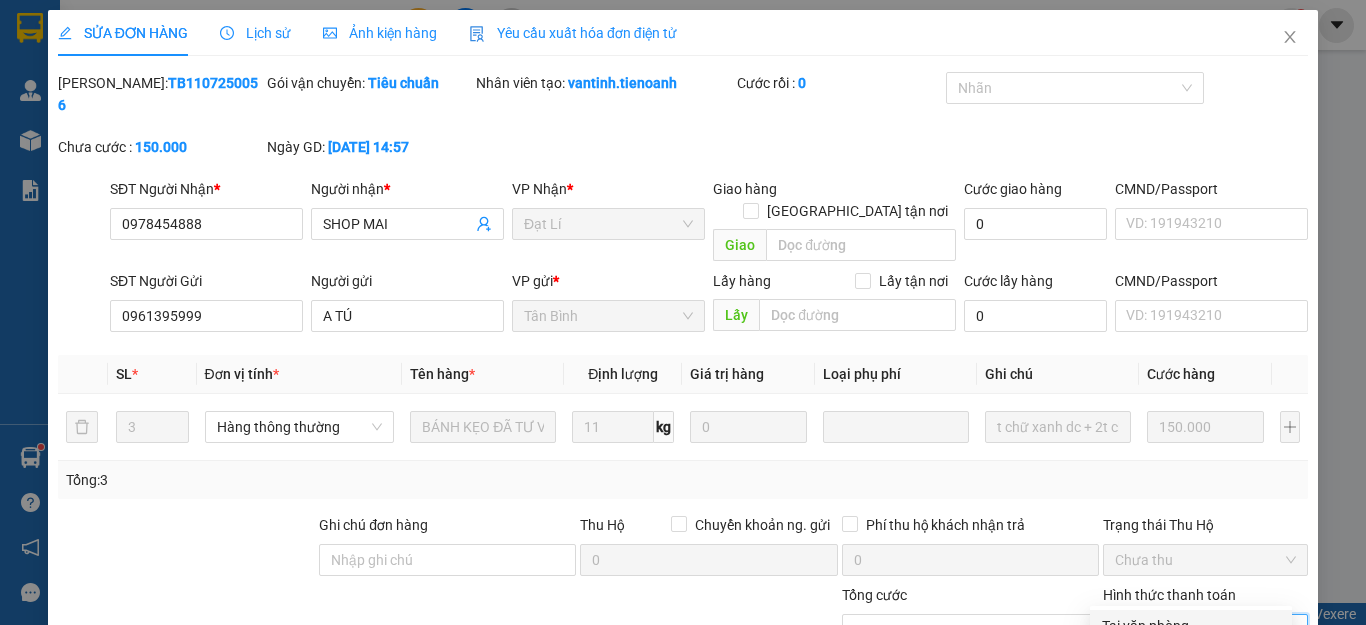 click on "Total Paid Fee 0 Total UnPaid Fee 150.000 Cash Collection Total Fee Mã ĐH:  TB1107250056 Gói vận chuyển:   Tiêu chuẩn Nhân viên tạo:   vantinh.tienoanh Cước rồi :   0   Nhãn Chưa cước :   150.000 Ngày GD:   [DATE] 14:57 SĐT Người Nhận  * 0978454888 Người nhận  * SHOP MAI VP Nhận  * Đạt Lí Giao hàng Giao tận nơi Giao Cước giao hàng 0 CMND/Passport VD: [PASSPORT] SĐT Người Gửi 0961395999 Người gửi A TÚ VP gửi  * [GEOGRAPHIC_DATA] Lấy hàng Lấy tận nơi Lấy Cước lấy hàng 0 CMND/Passport VD: [PASSPORT] SL  * Đơn vị tính  * Tên hàng  * Định lượng Giá trị hàng Loại phụ phí Ghi chú Cước hàng                     3 Hàng thông thường BÁNH KẸO ĐÃ TƯ VẤN VẬN CHUYỂN 11 kg 0   t chữ xanh dc + 2t chữ đỏ dc 150.000 Tổng:  3 Ghi chú đơn hàng Thu Hộ Chuyển khoản ng. gửi 0 Phí thu hộ khách nhận trả 0 Trạng thái Thu Hộ   Chưa thu Tổng cước 150.000 Phụ thu" at bounding box center (683, 477) 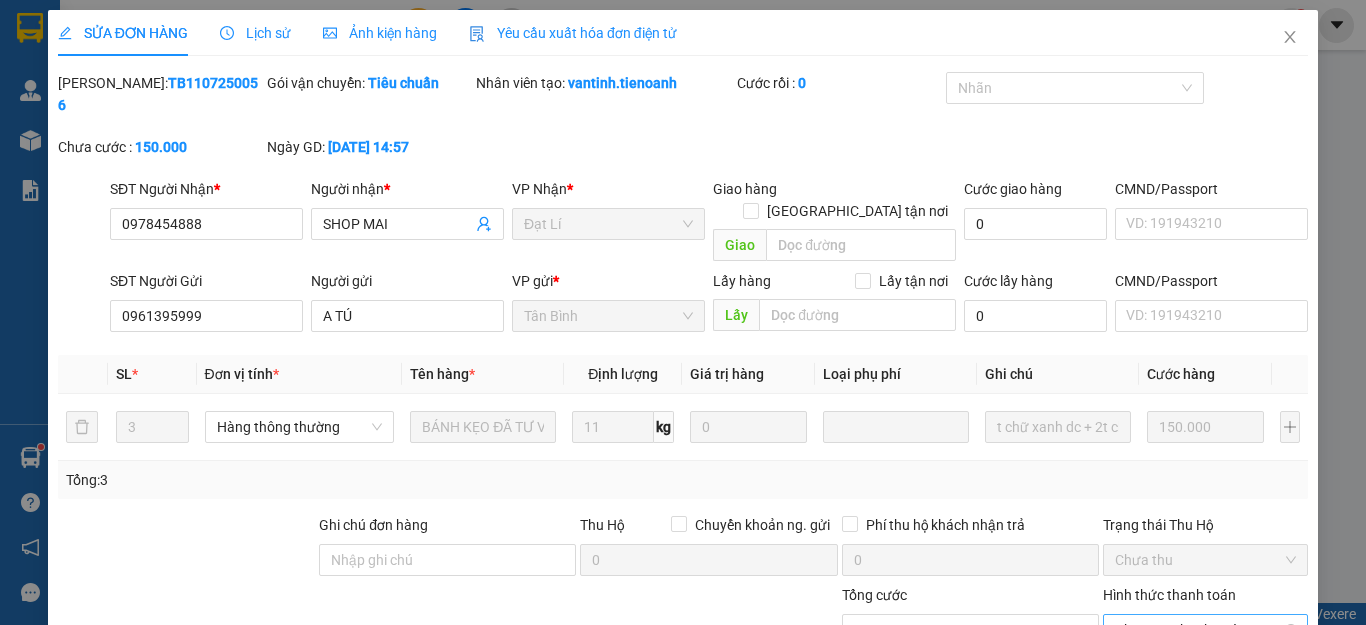 click on "Chọn HT Thanh Toán" at bounding box center (1205, 630) 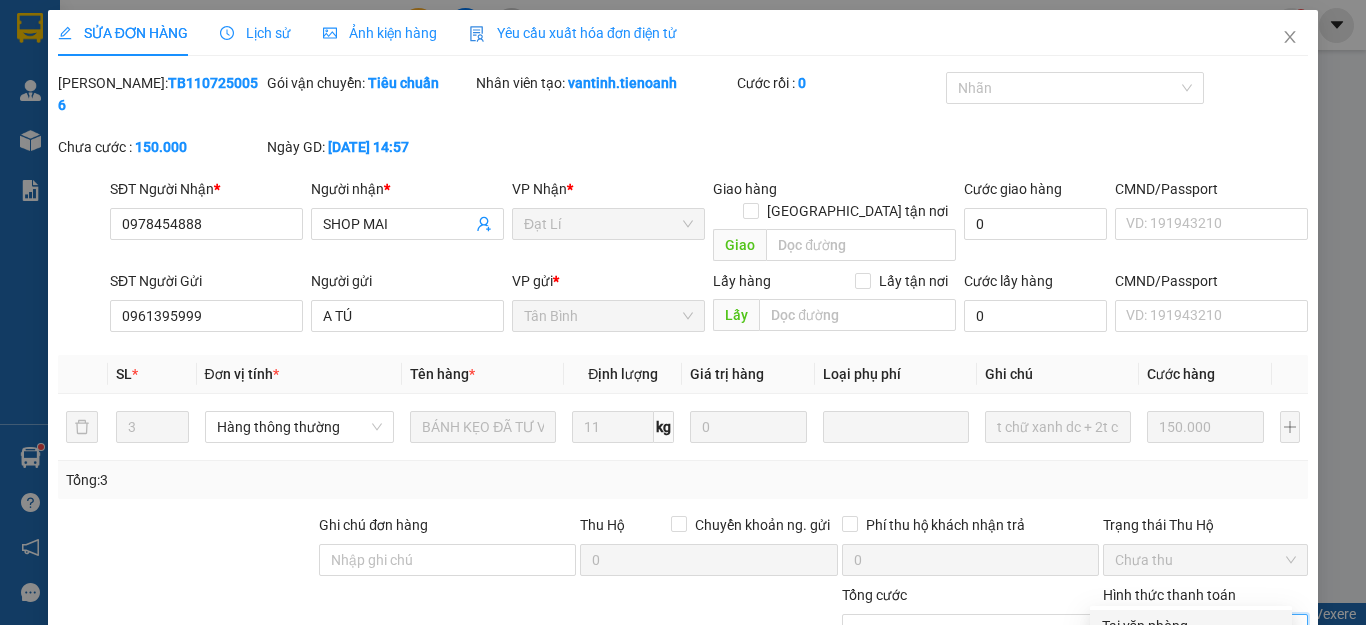 click on "Tại văn phòng" at bounding box center [1191, 626] 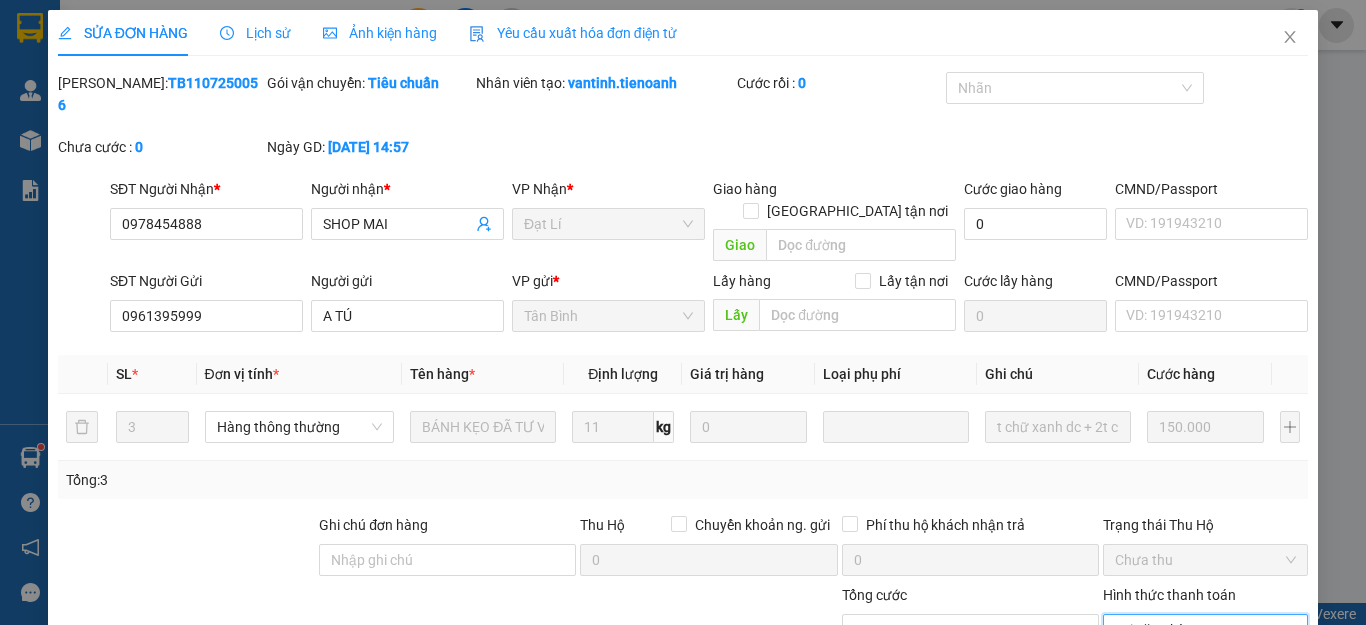 click on "[PERSON_NAME] và Giao hàng" at bounding box center (819, 867) 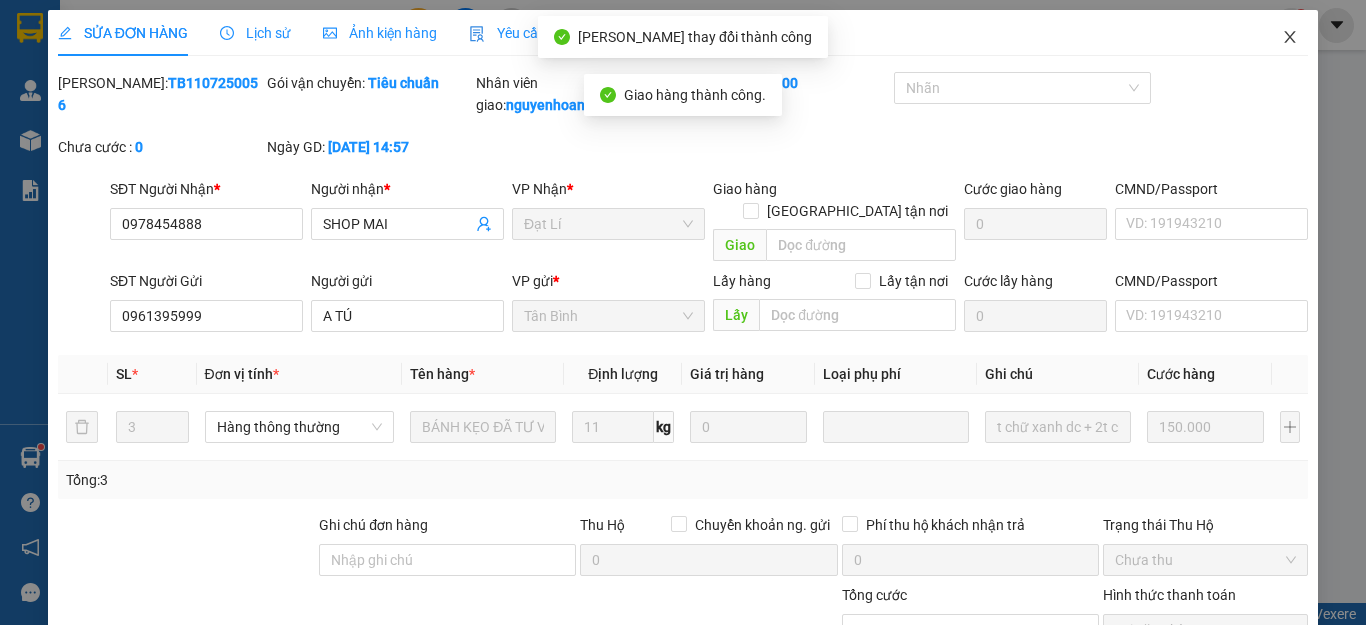 click 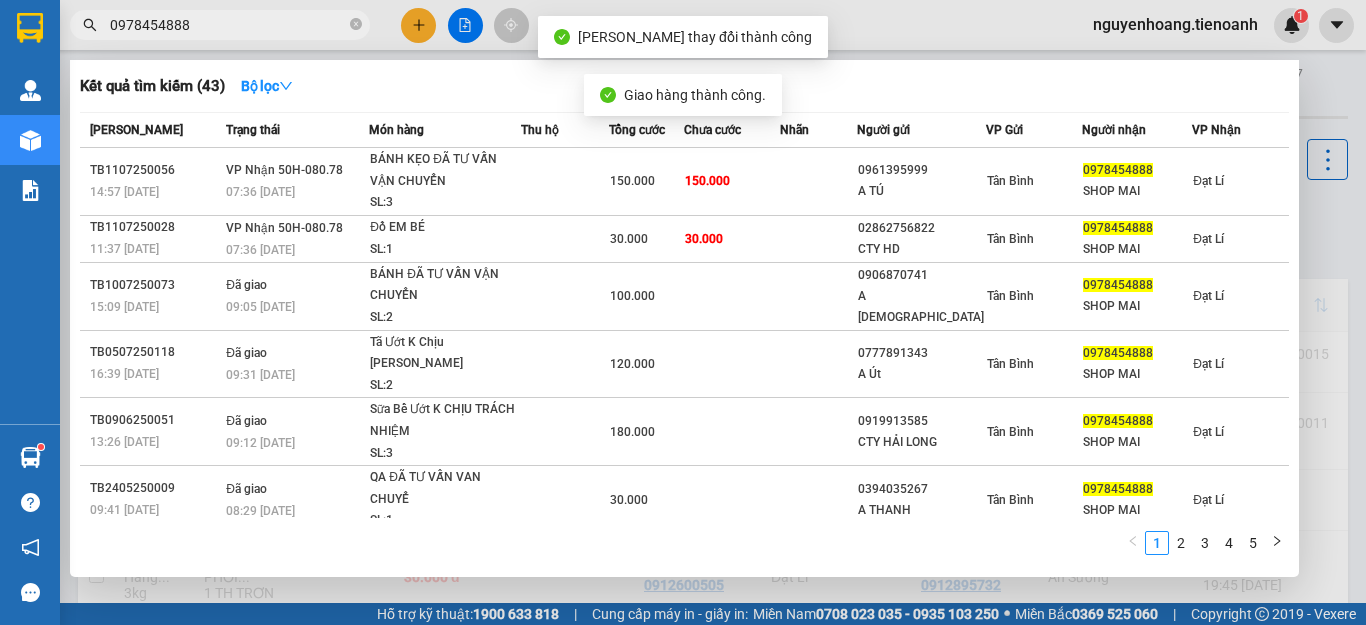 click on "0978454888" at bounding box center (228, 25) 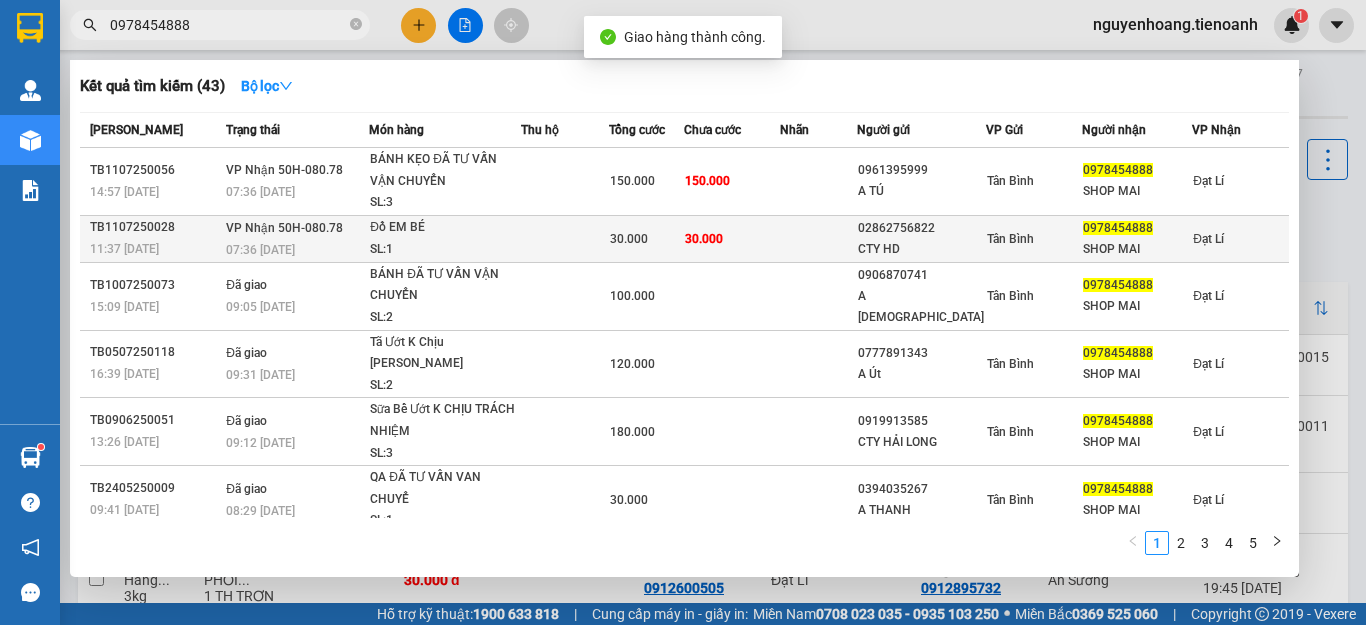 click on "30.000" at bounding box center [704, 239] 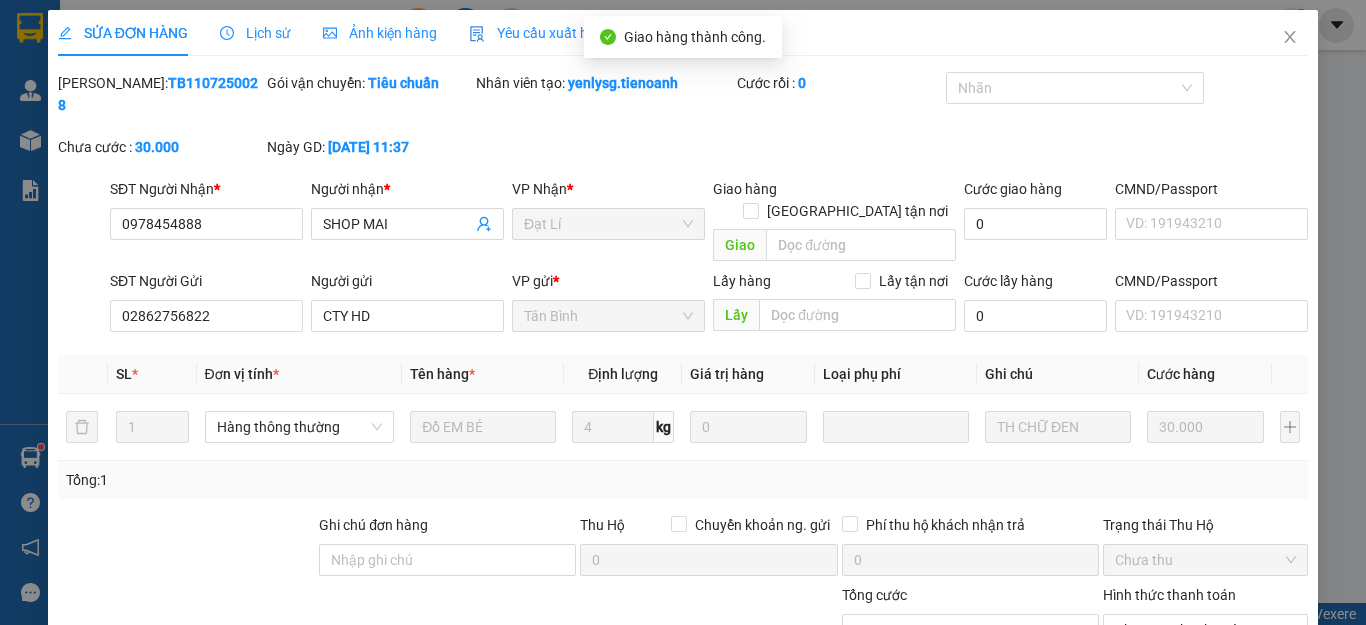 click on "Hình thức thanh toán" at bounding box center [1169, 595] 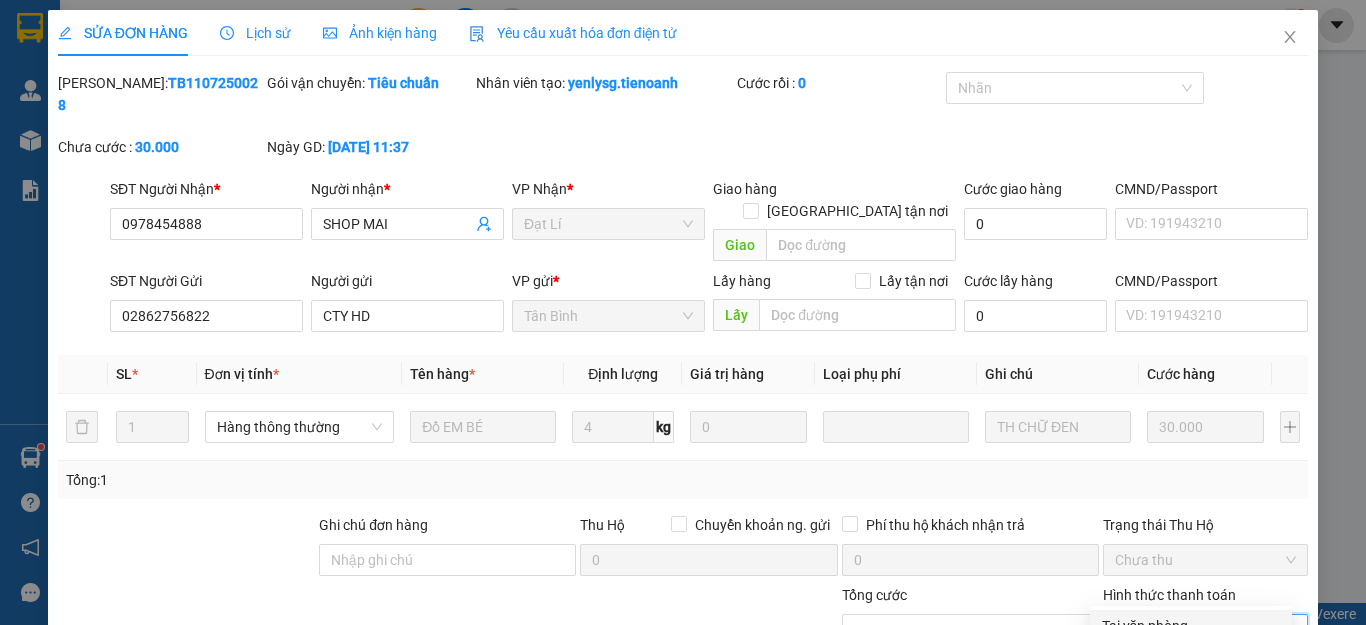 click on "Tại văn phòng" at bounding box center (1191, 626) 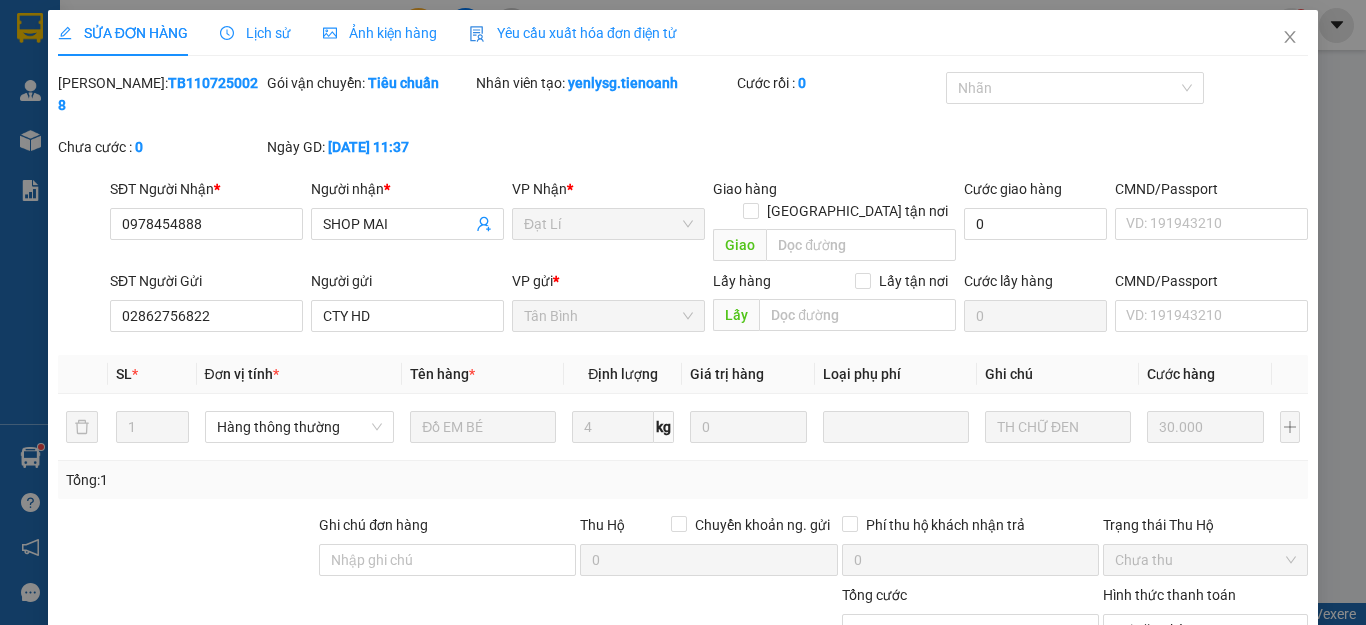 click on "[PERSON_NAME] và Giao hàng" at bounding box center [761, 867] 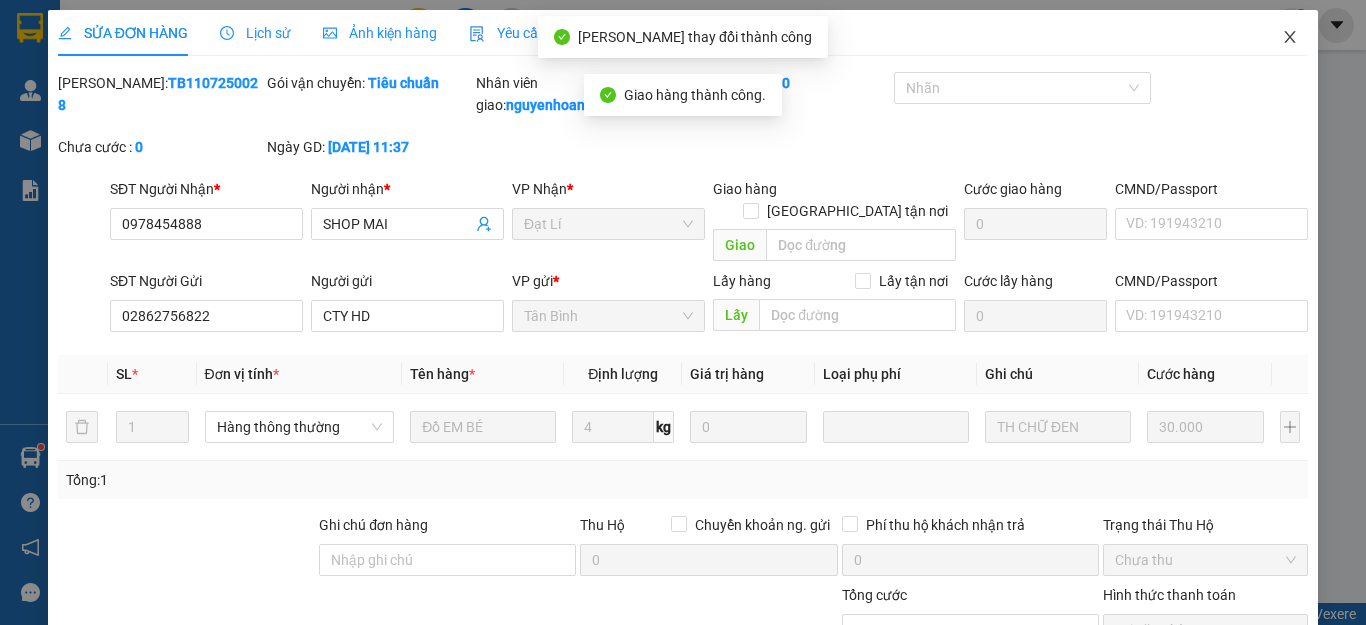 click 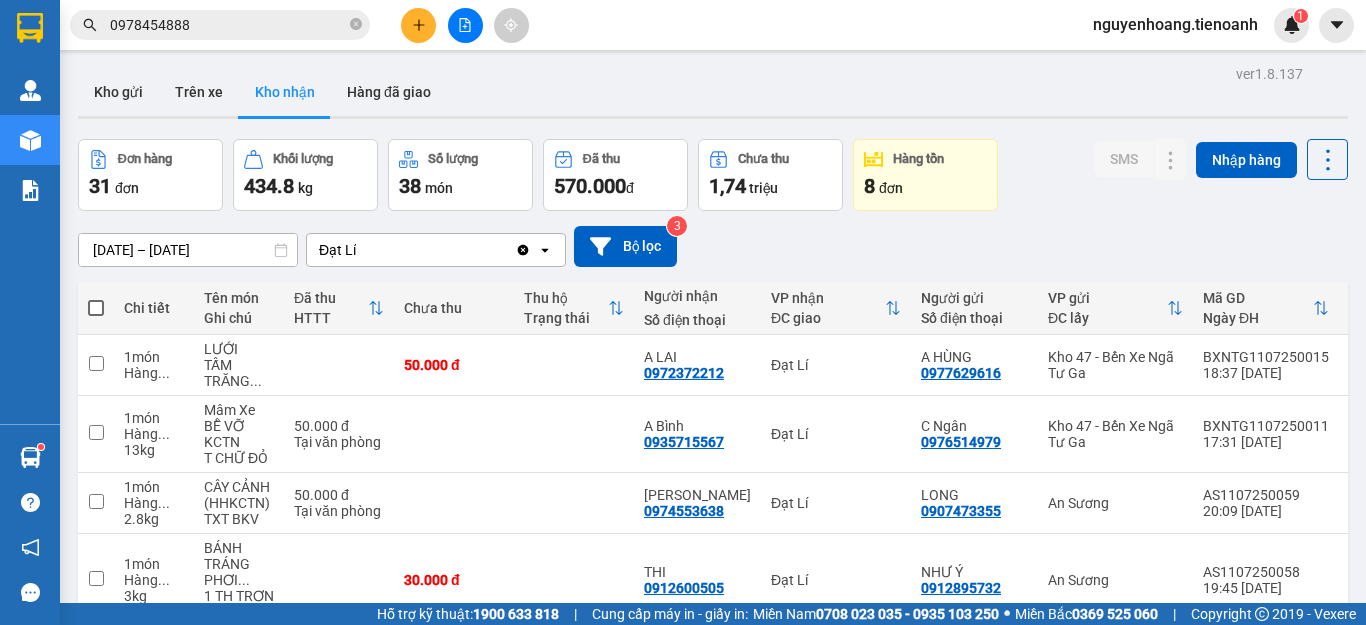 click on "0978454888" at bounding box center (228, 25) 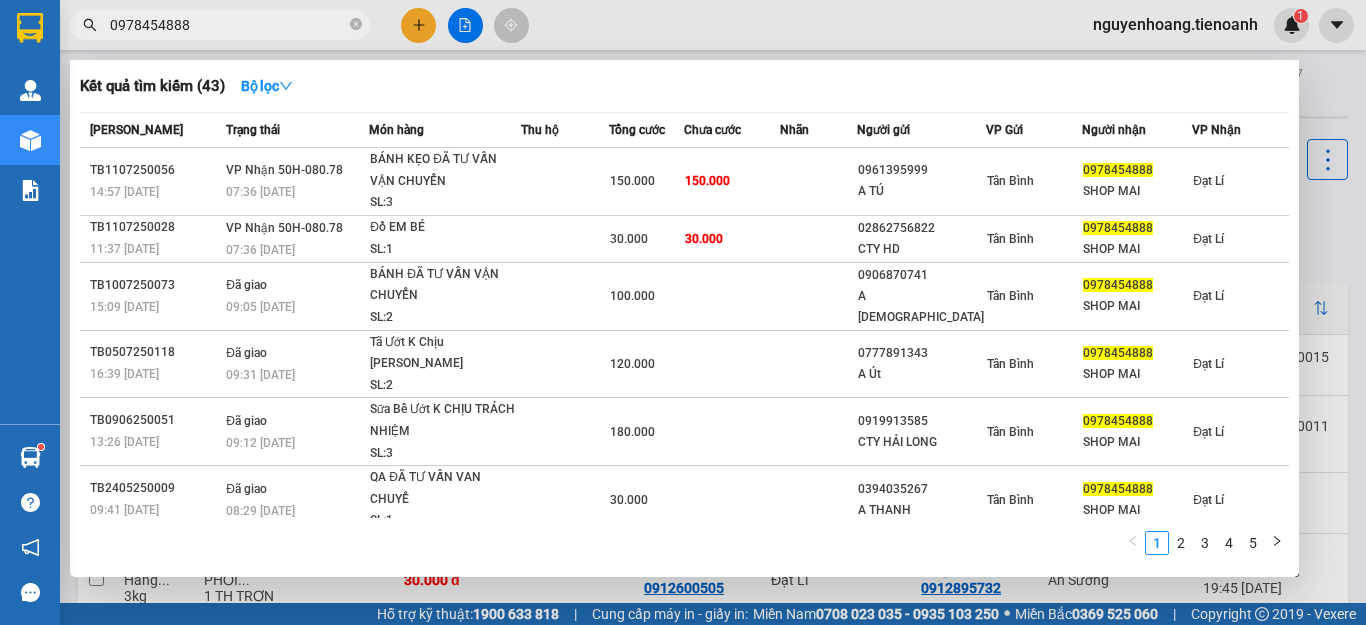 click on "0978454888" at bounding box center (228, 25) 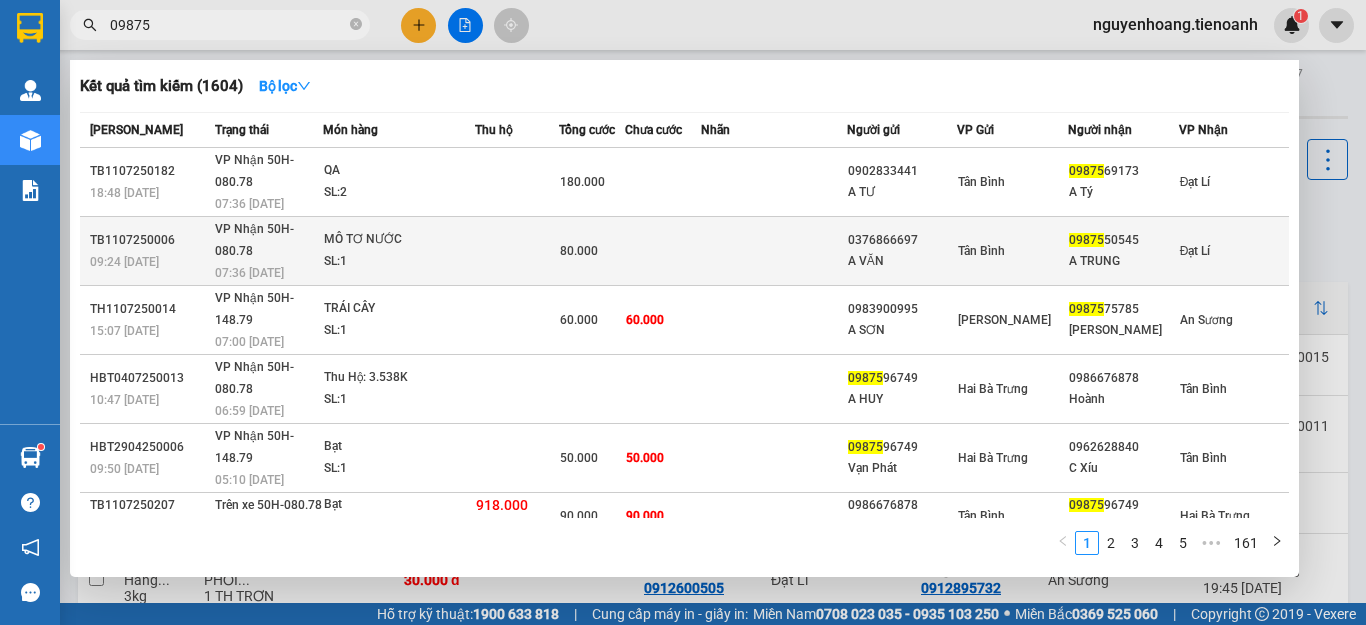 type on "09875" 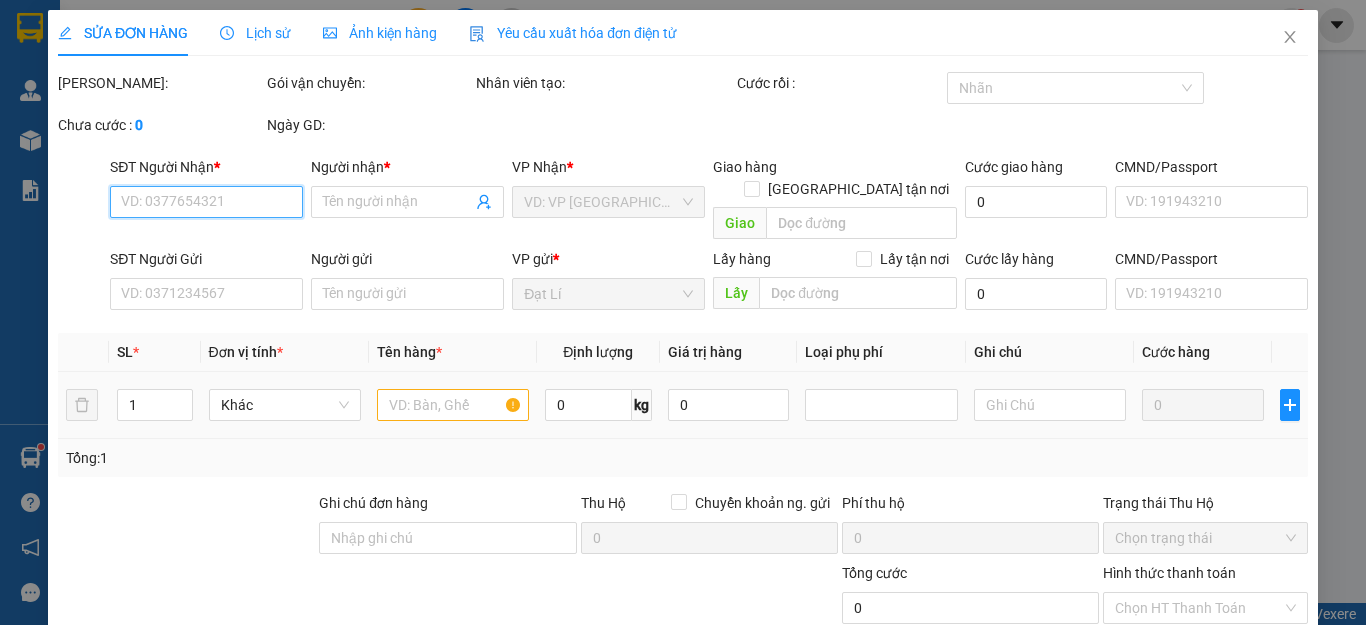 type on "0987550545" 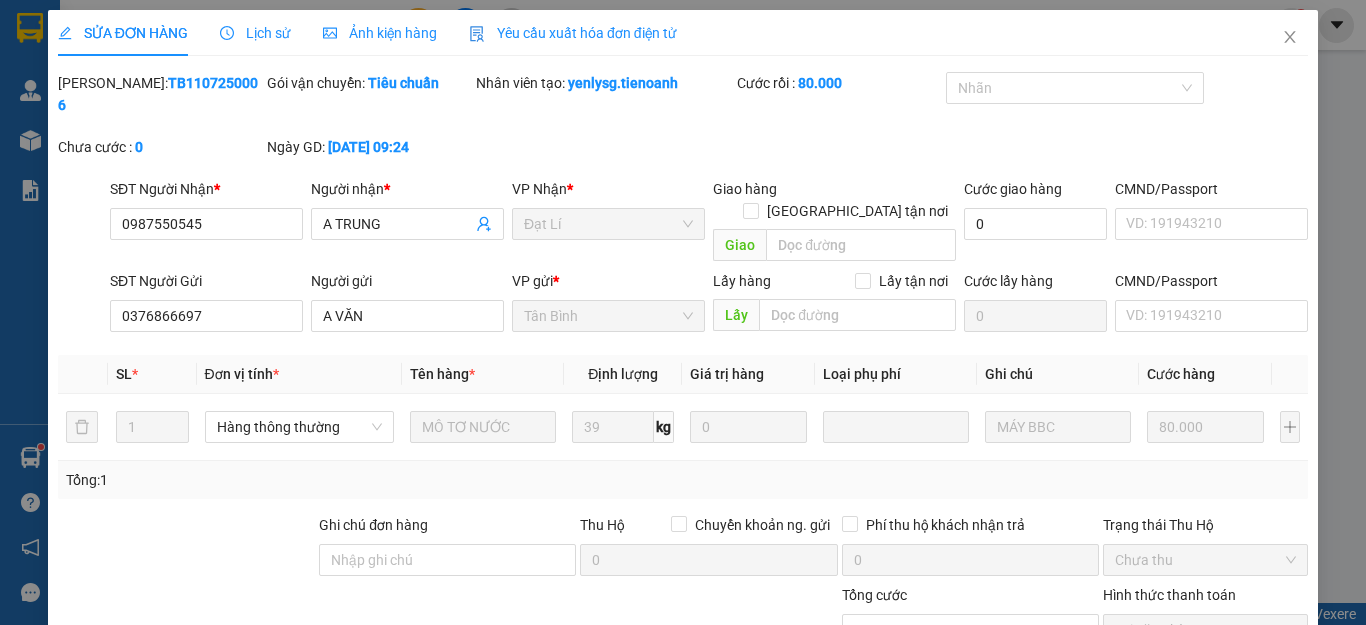 click on "Giao hàng" at bounding box center [772, 867] 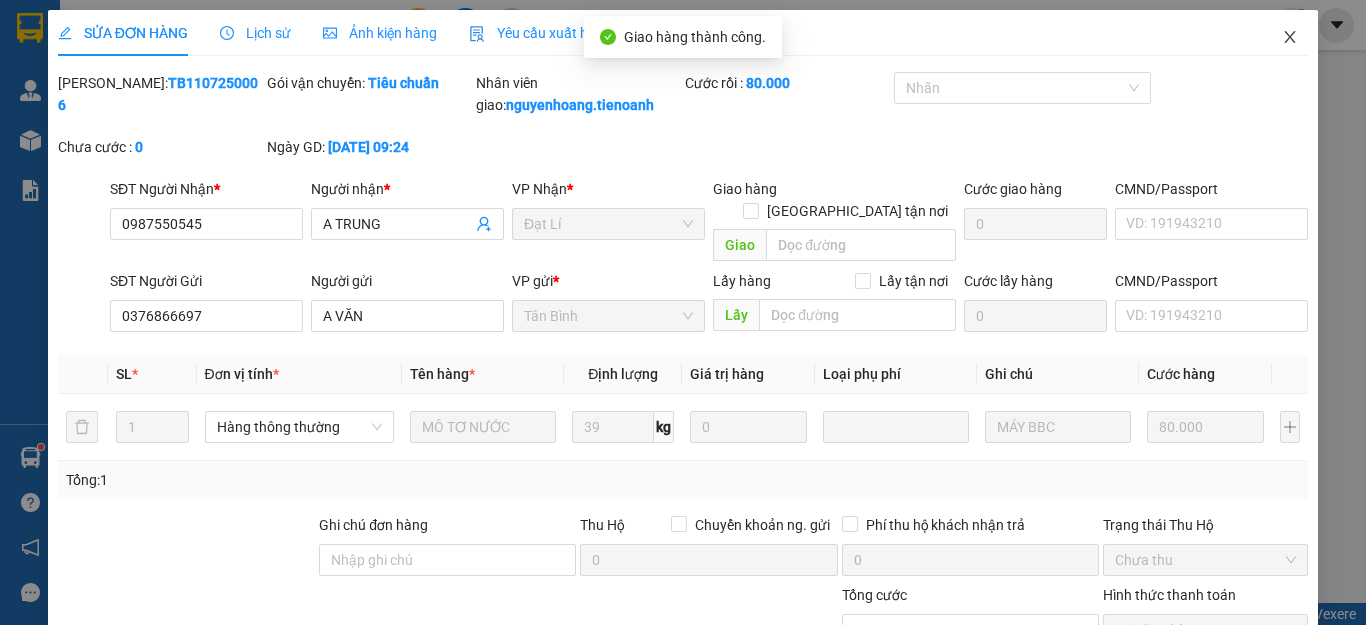 click 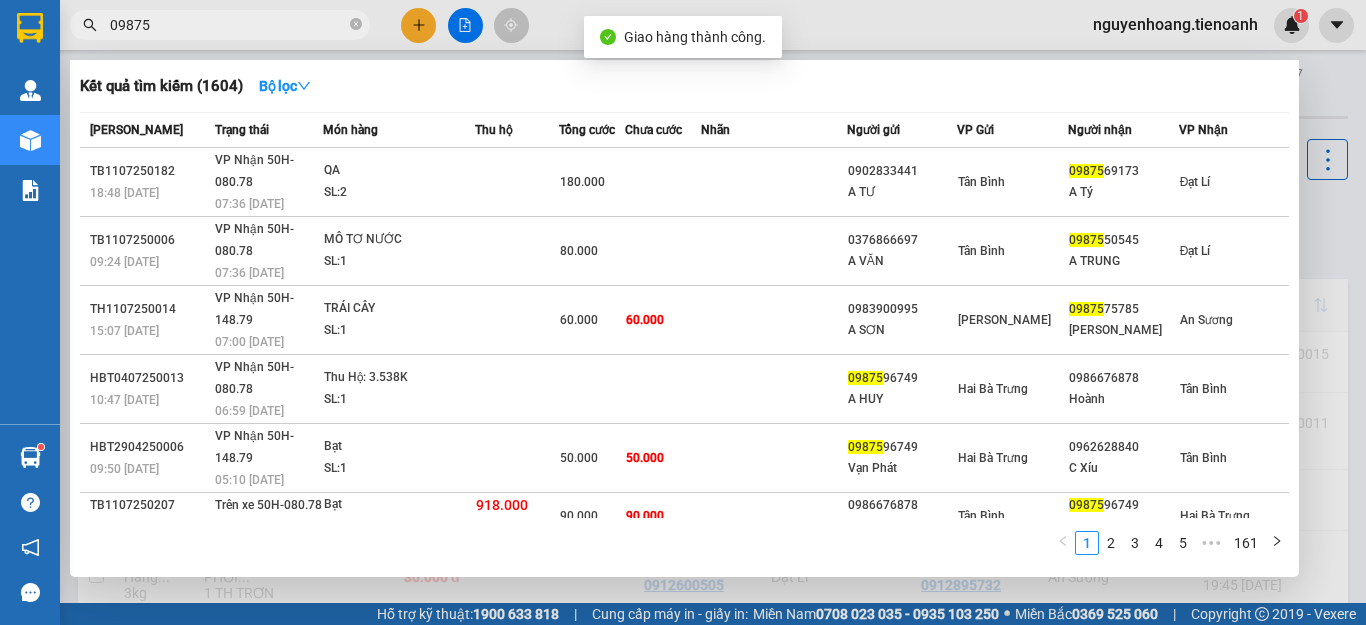 click on "09875" at bounding box center [228, 25] 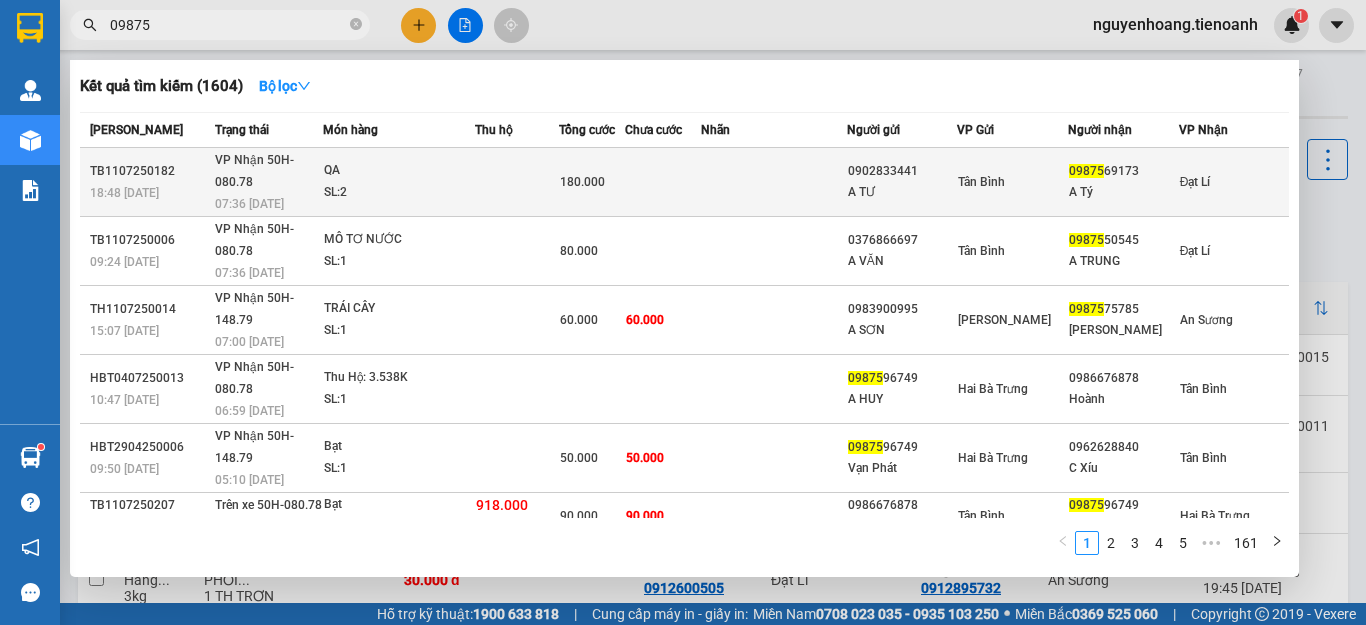 click at bounding box center (663, 182) 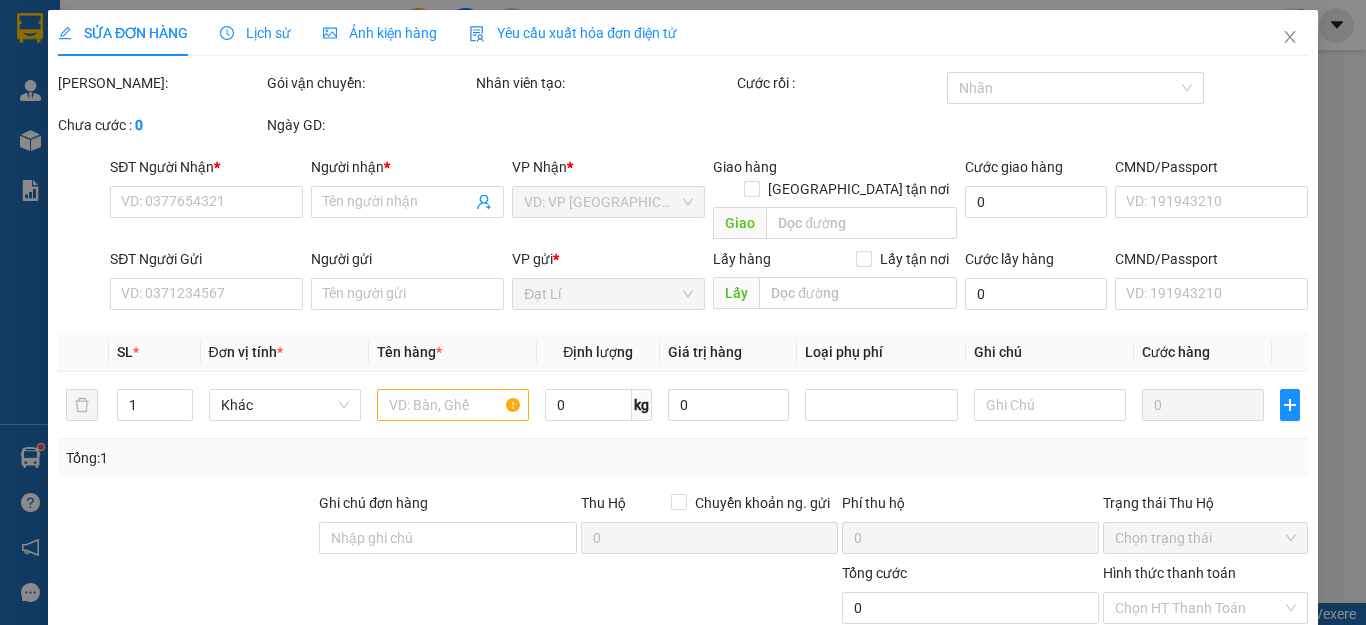 type on "0987569173" 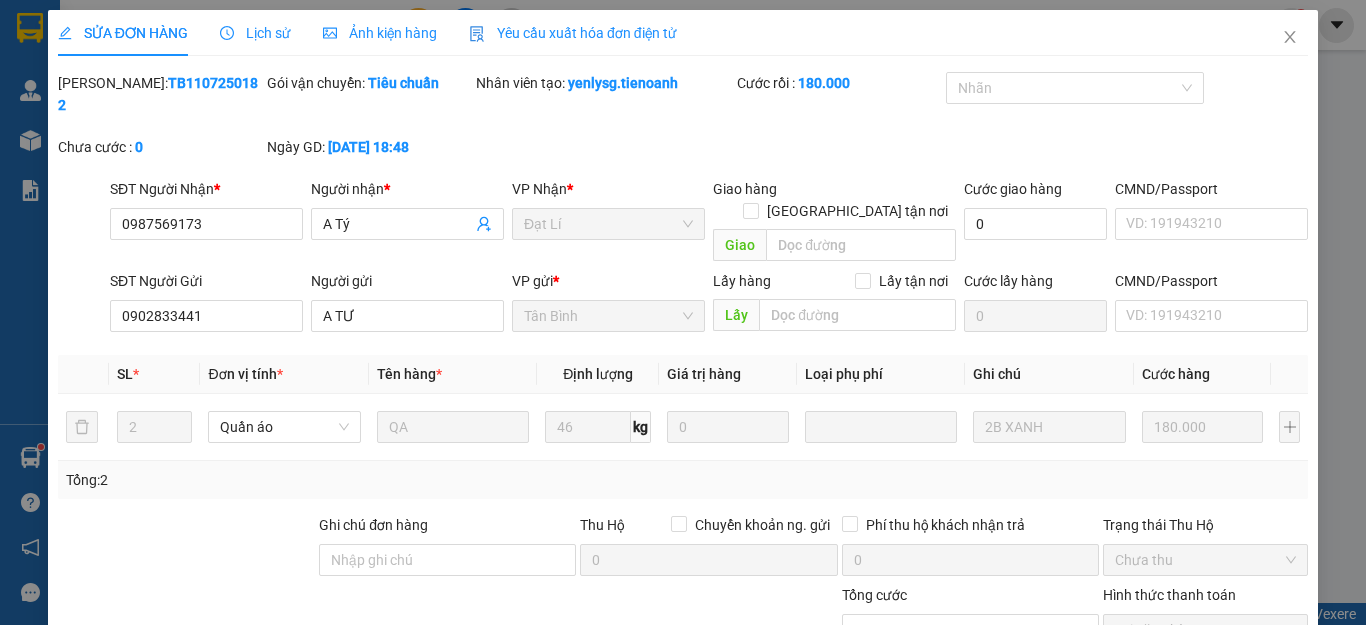 click on "Giao hàng" at bounding box center [772, 867] 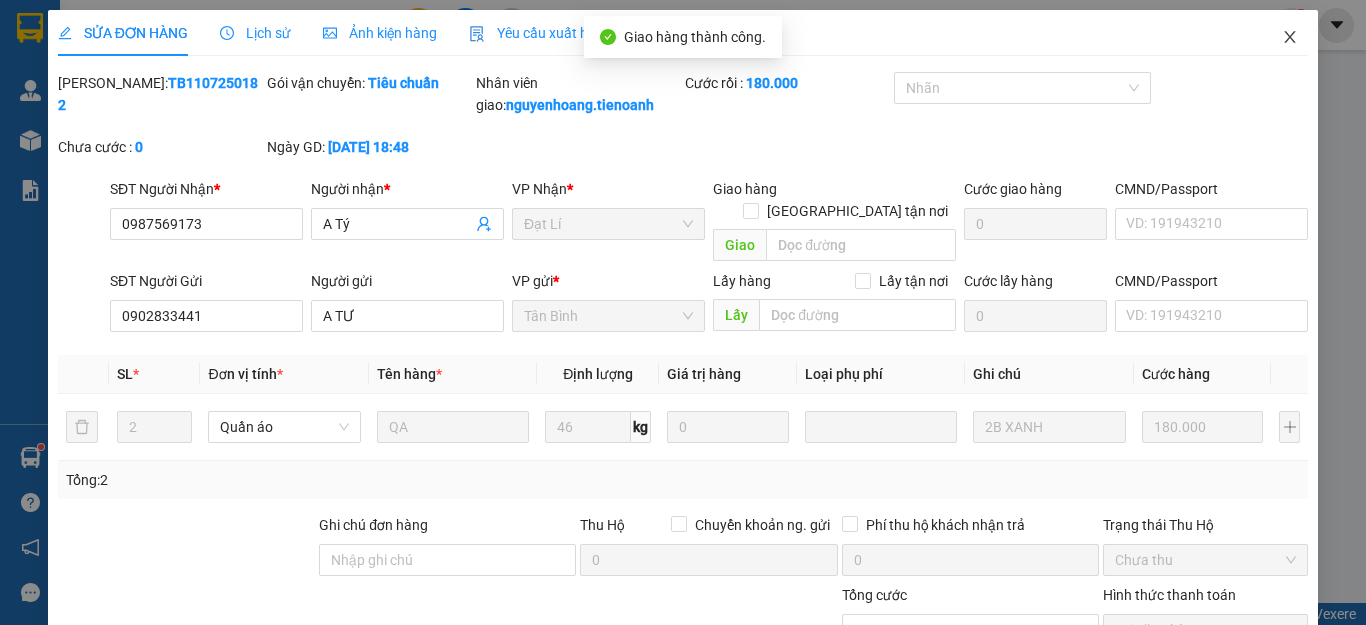 click 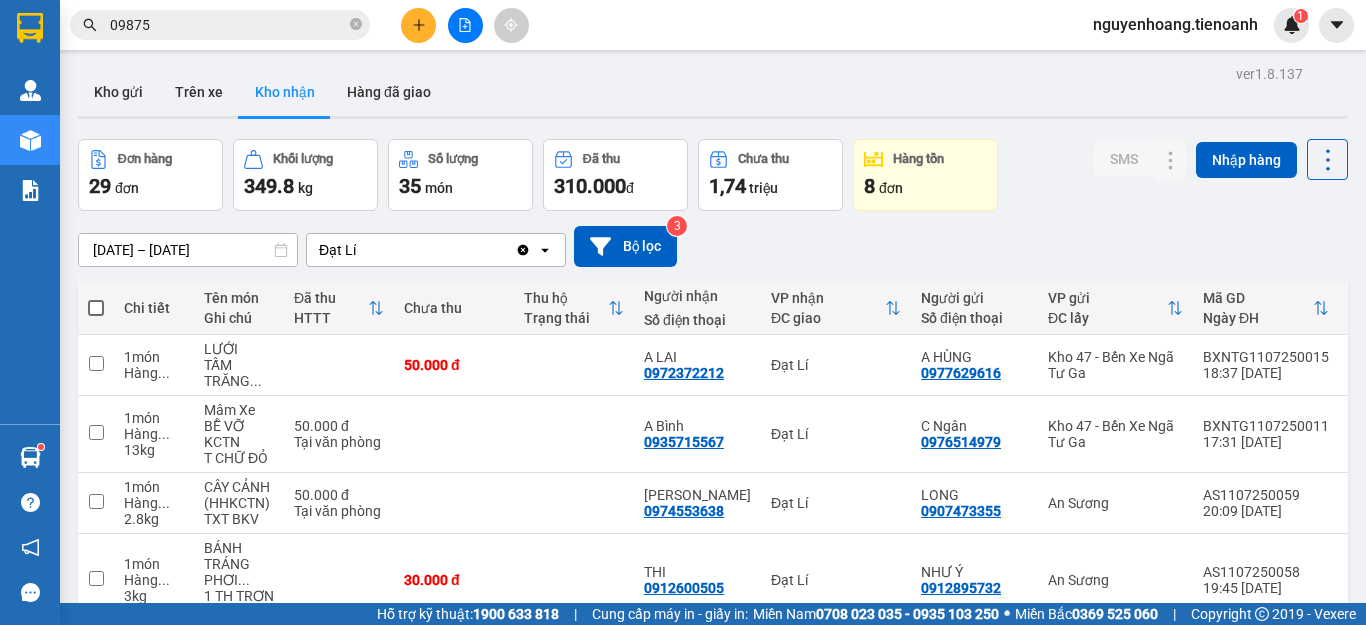 click at bounding box center (418, 25) 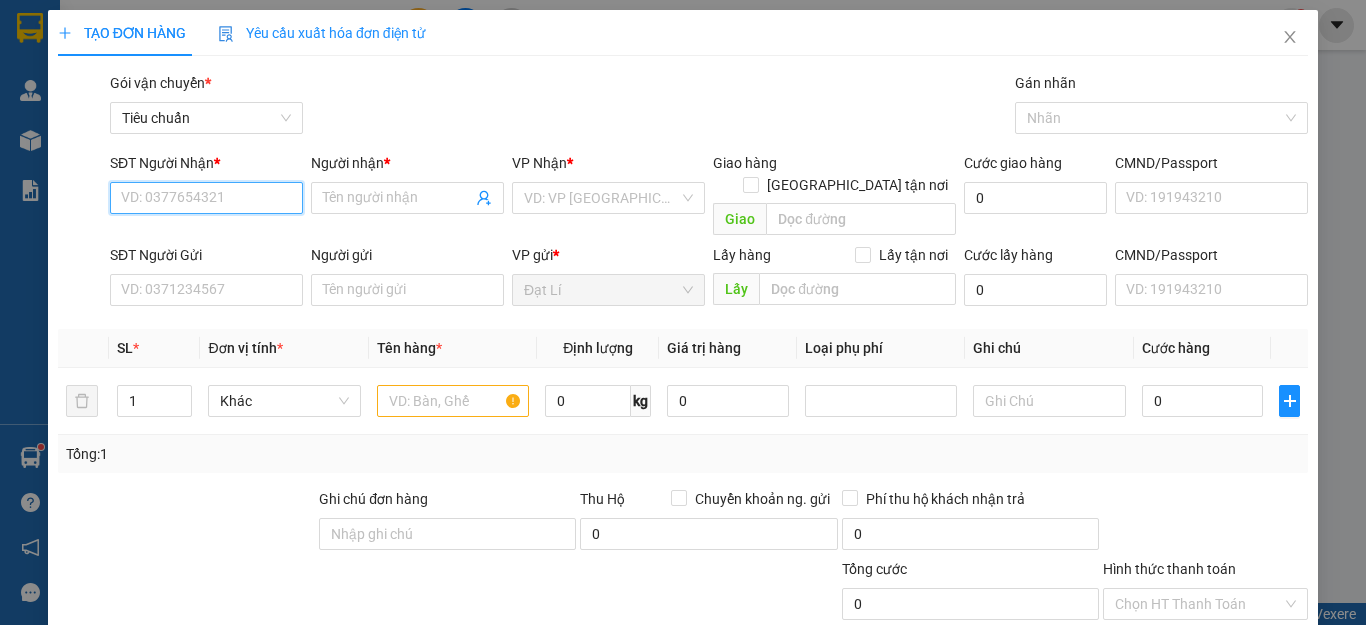 click on "SĐT Người Nhận  *" at bounding box center (206, 198) 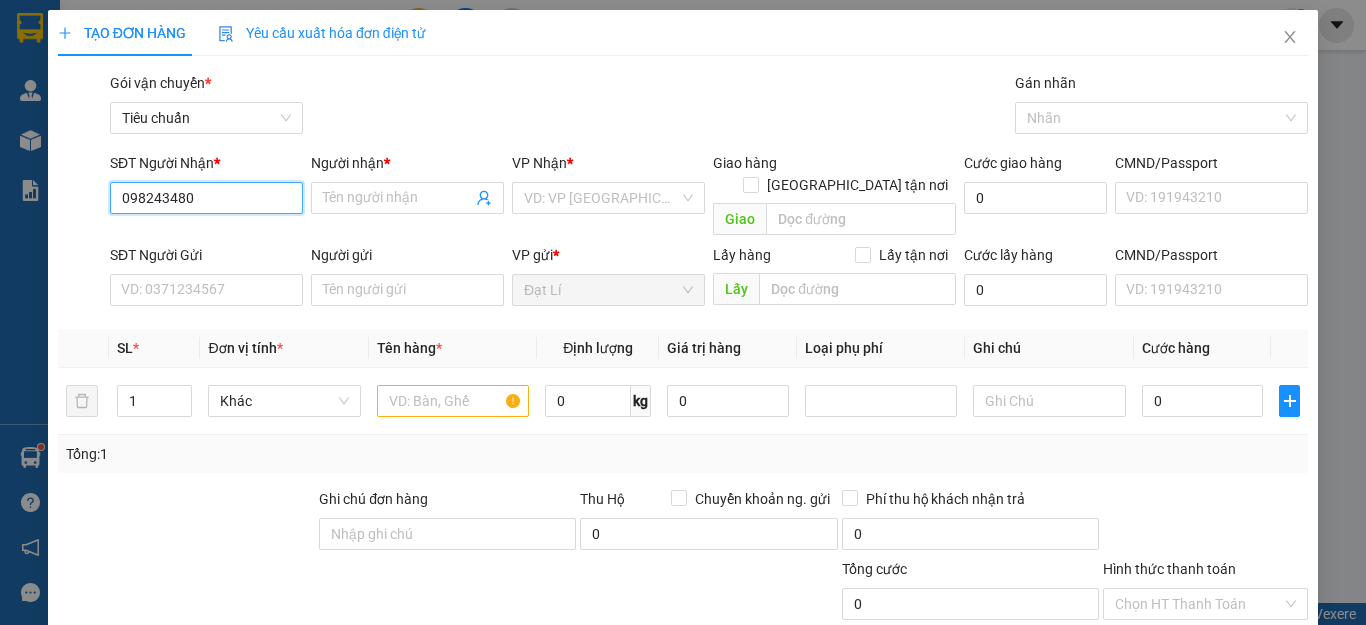 type on "0982434800" 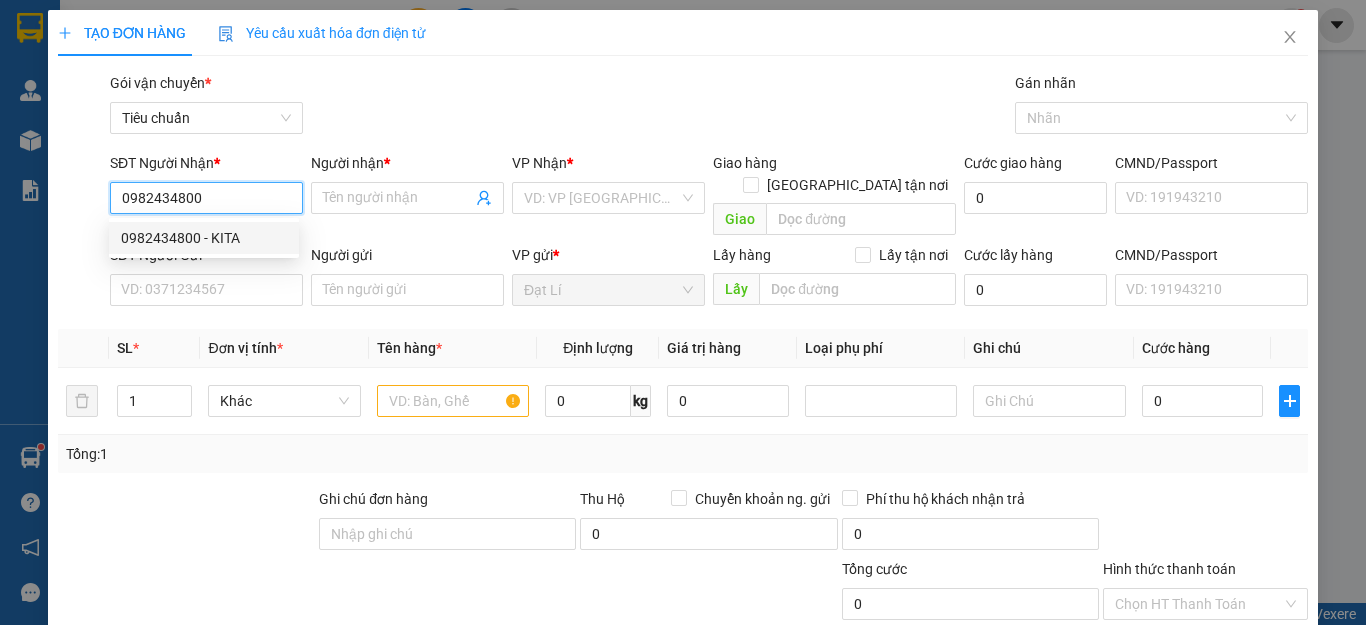 click on "0982434800 - KITA" at bounding box center [204, 238] 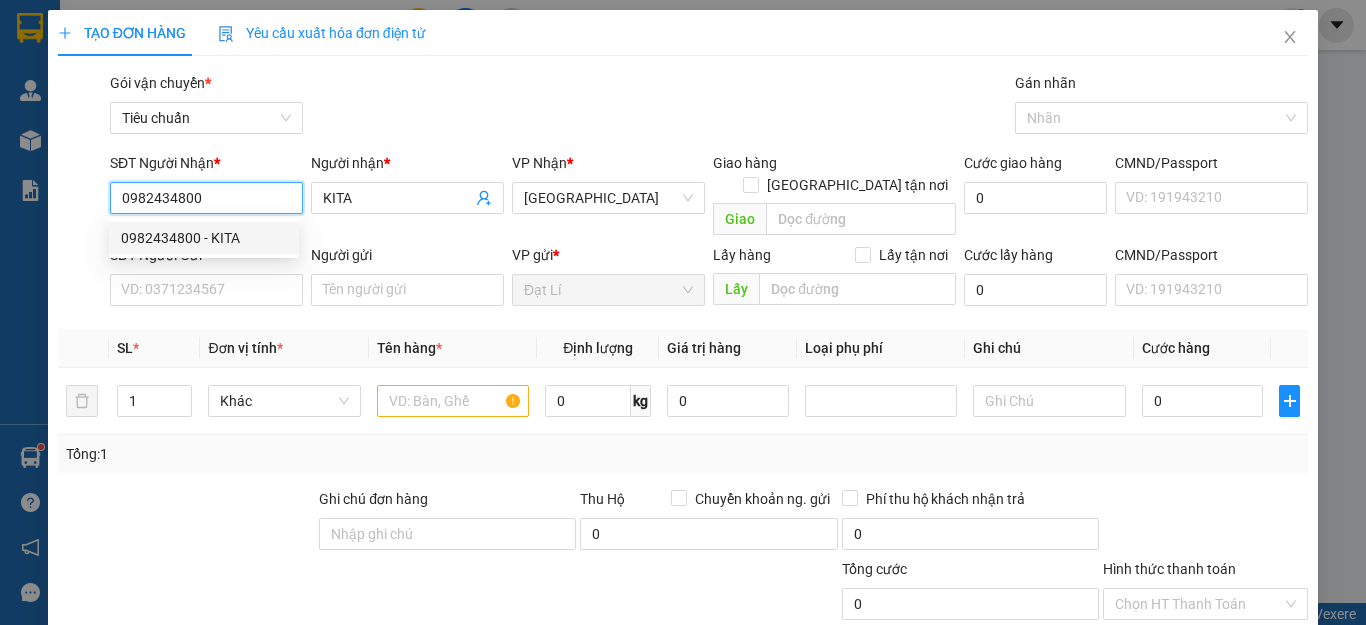 type on "60.000" 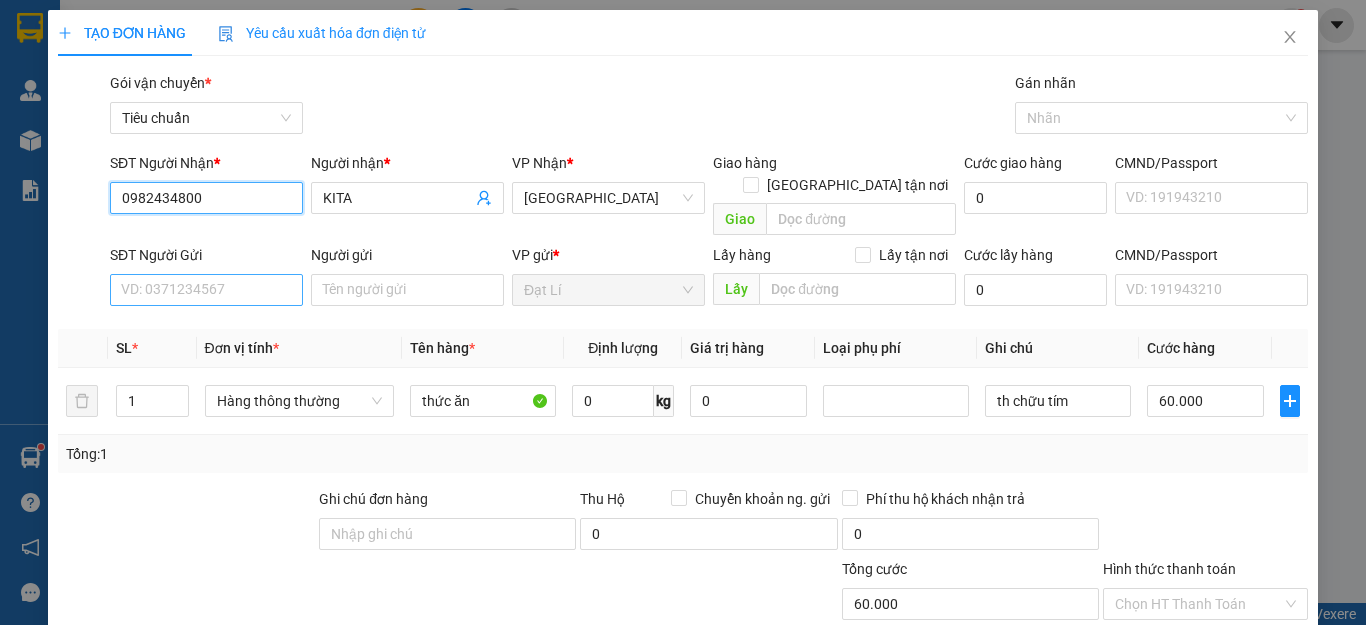 type on "0982434800" 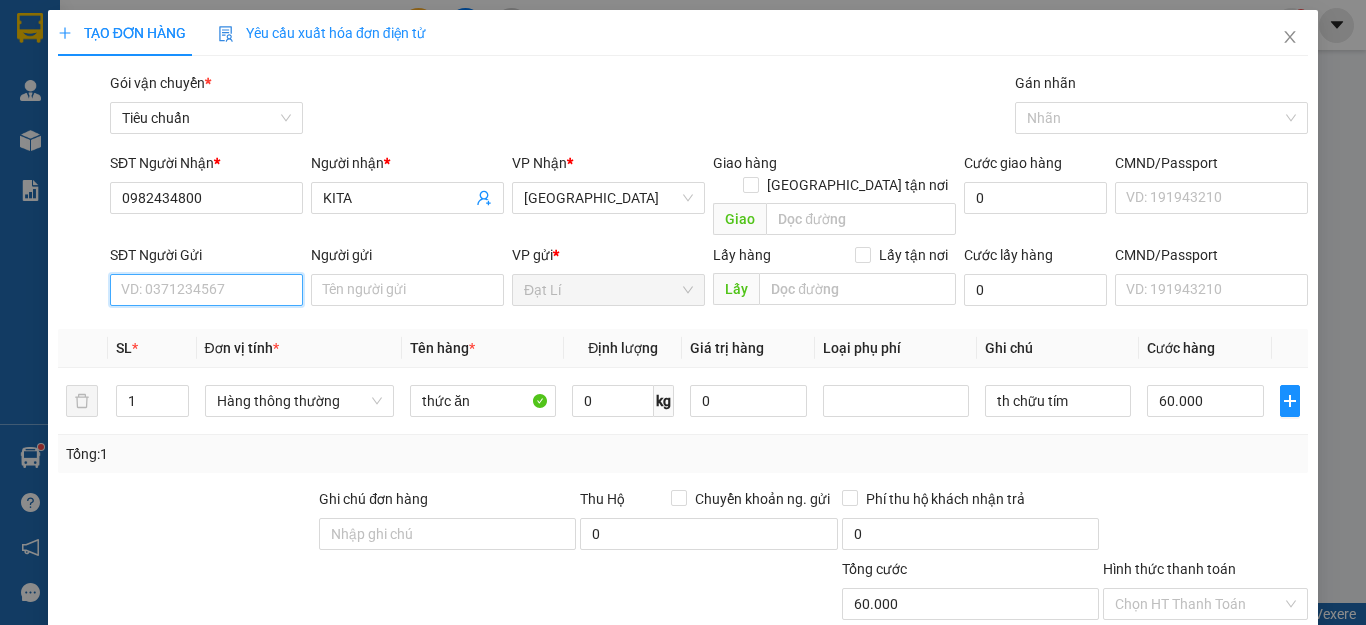 click on "SĐT Người Gửi" at bounding box center (206, 290) 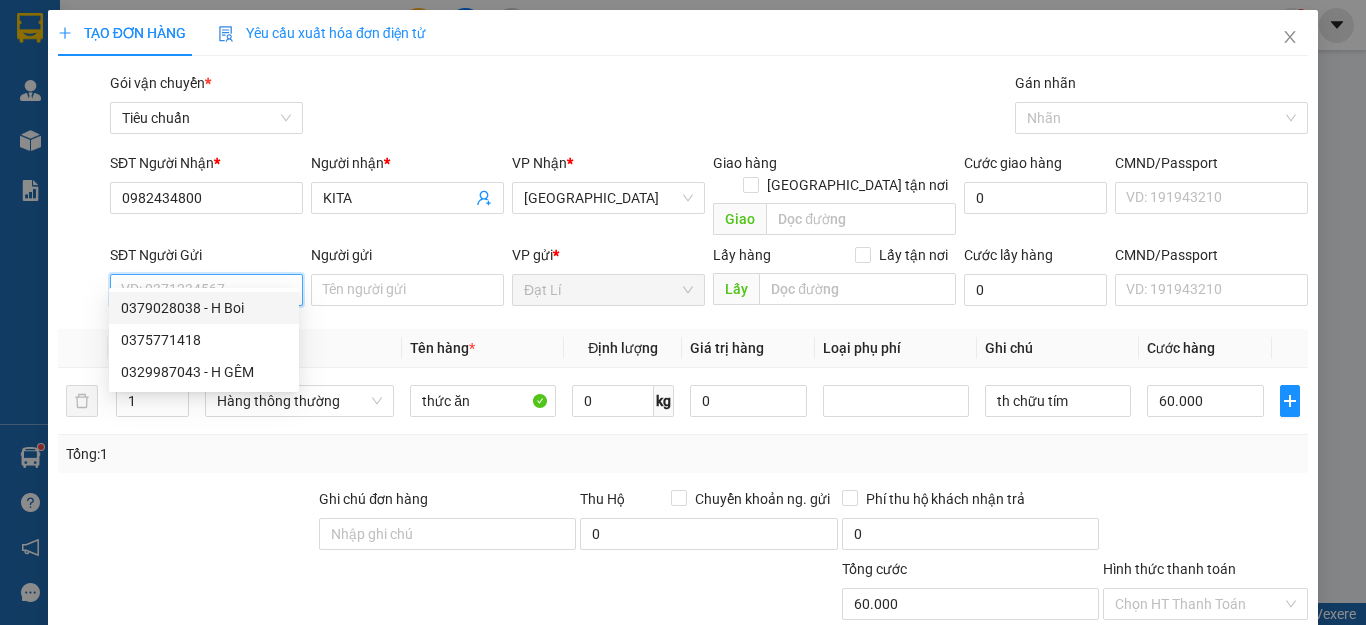 click on "0379028038 - H Boi" at bounding box center (204, 308) 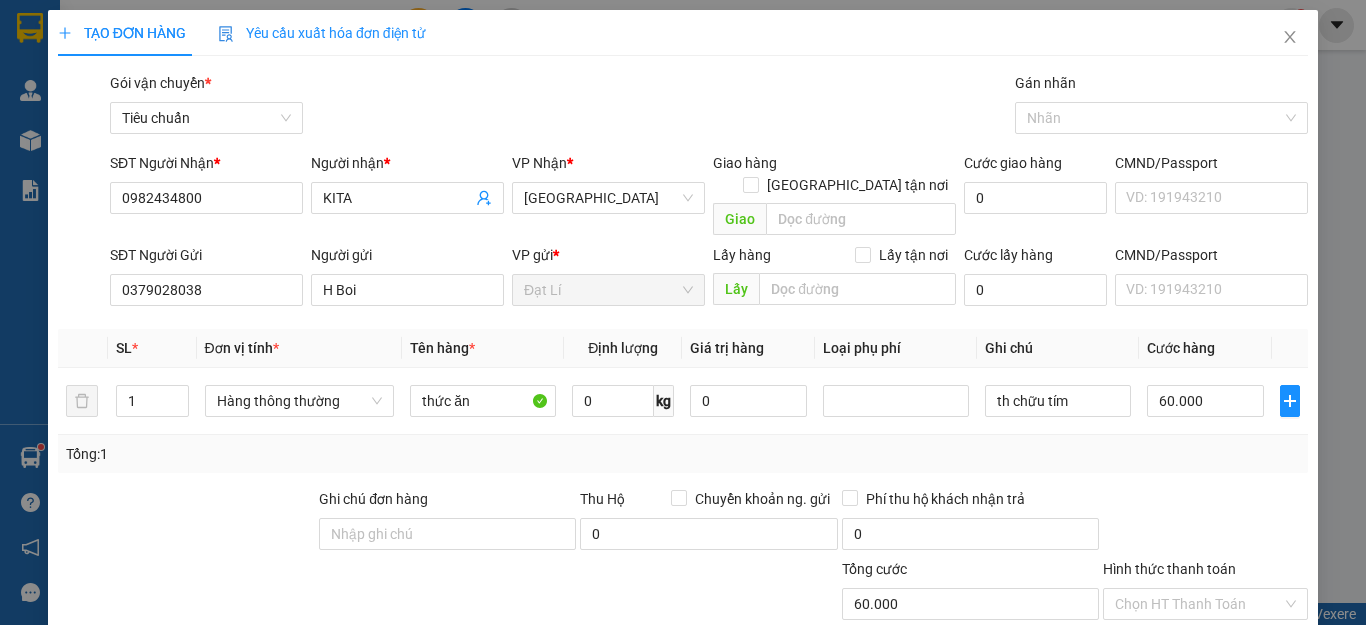click at bounding box center (186, 523) 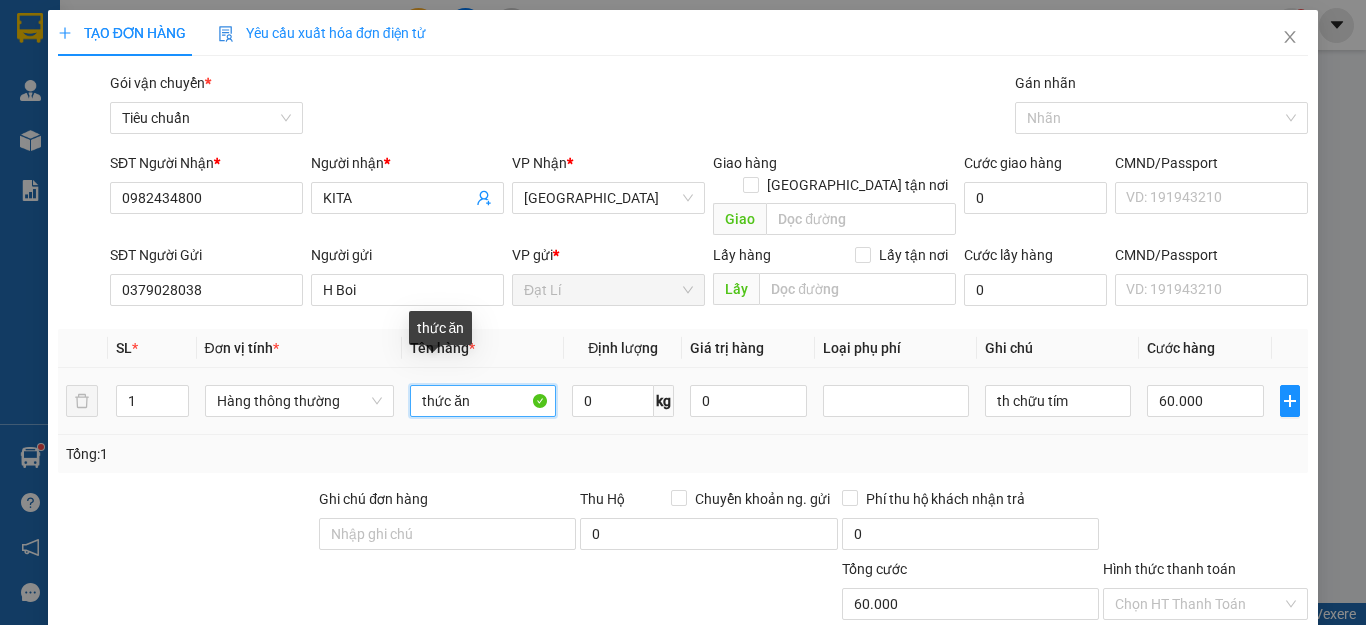 click on "thức ăn" at bounding box center [483, 401] 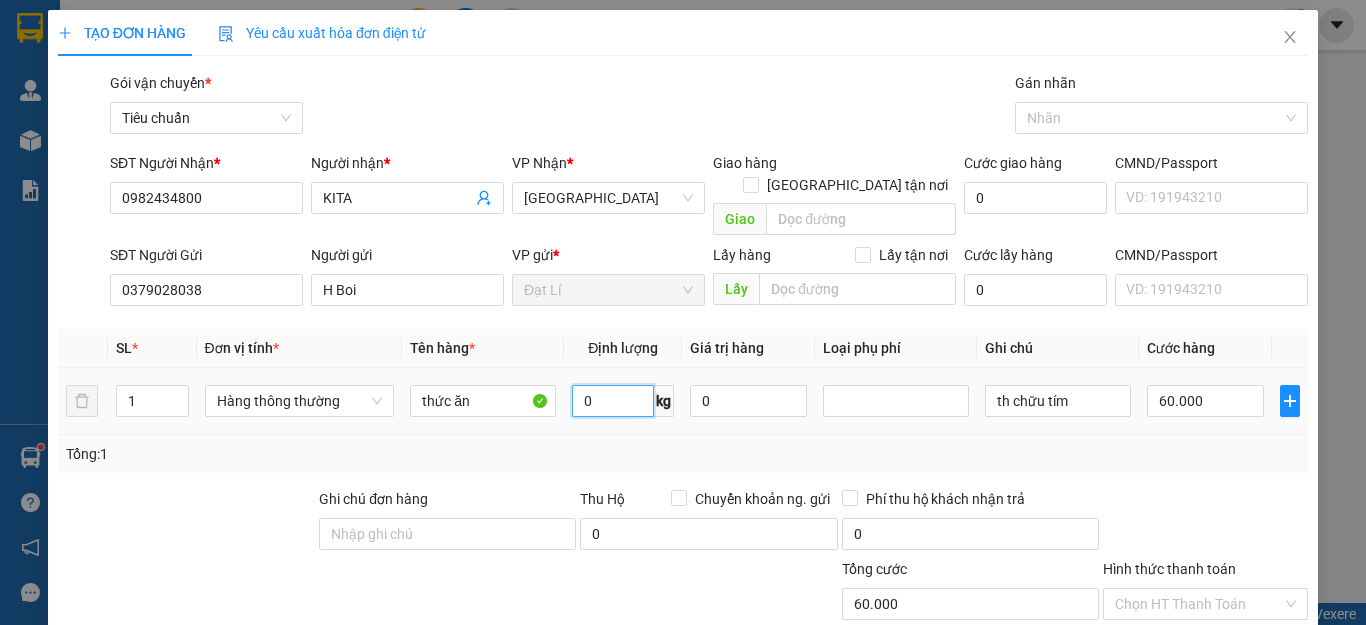 click on "0" at bounding box center [613, 401] 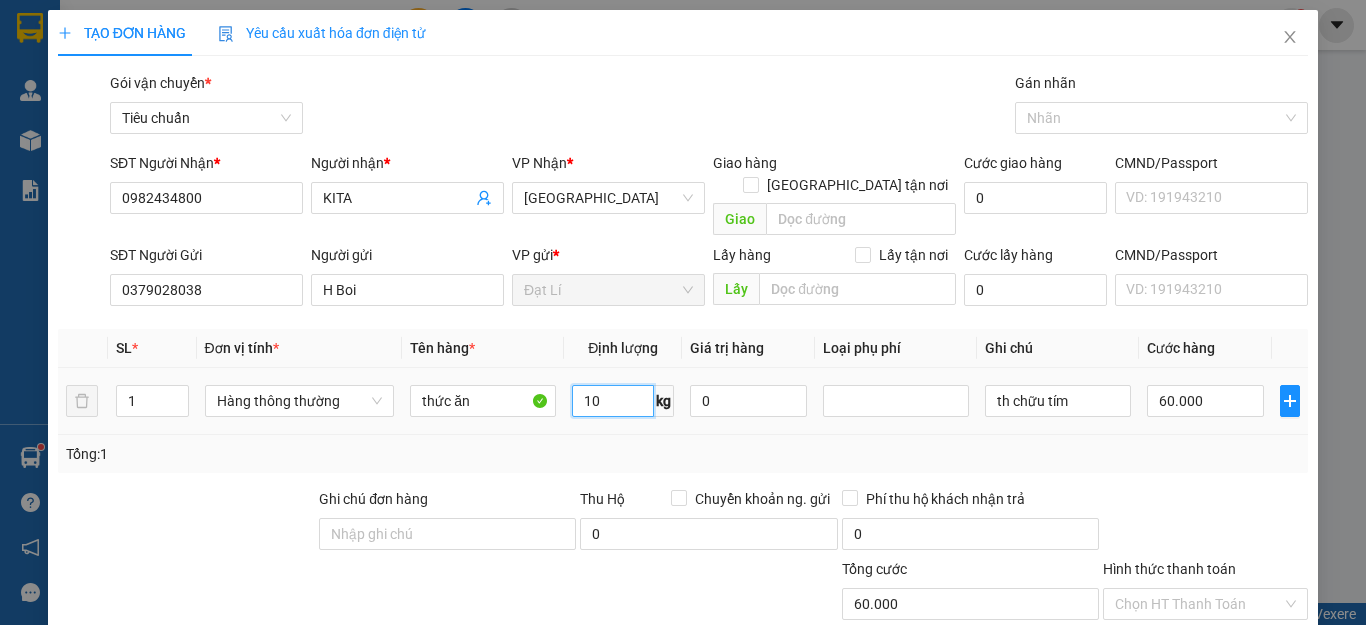 type on "10" 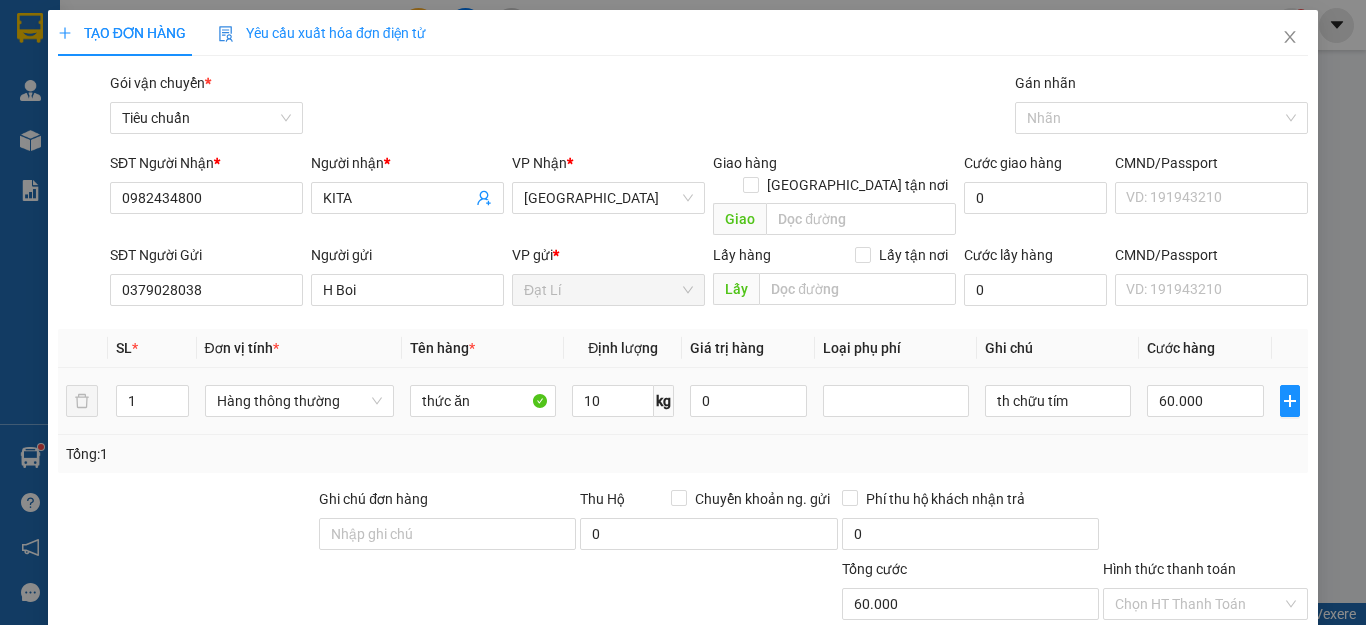 drag, startPoint x: 736, startPoint y: 424, endPoint x: 753, endPoint y: 424, distance: 17 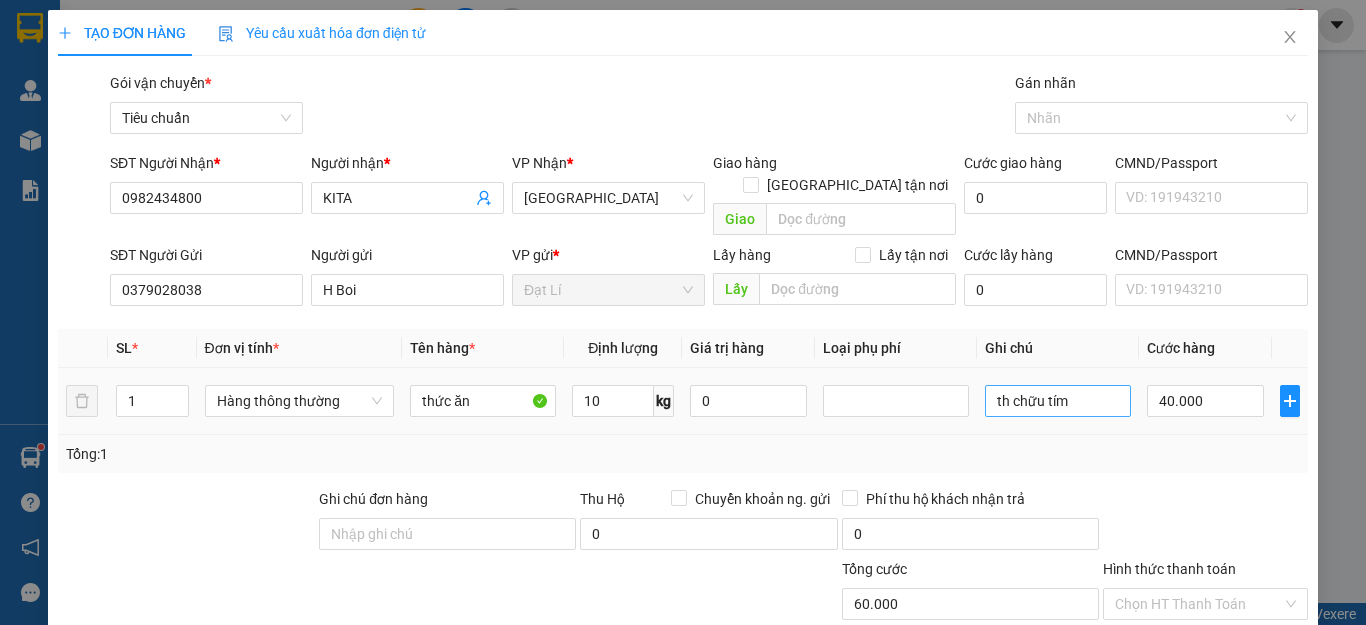 type on "40.000" 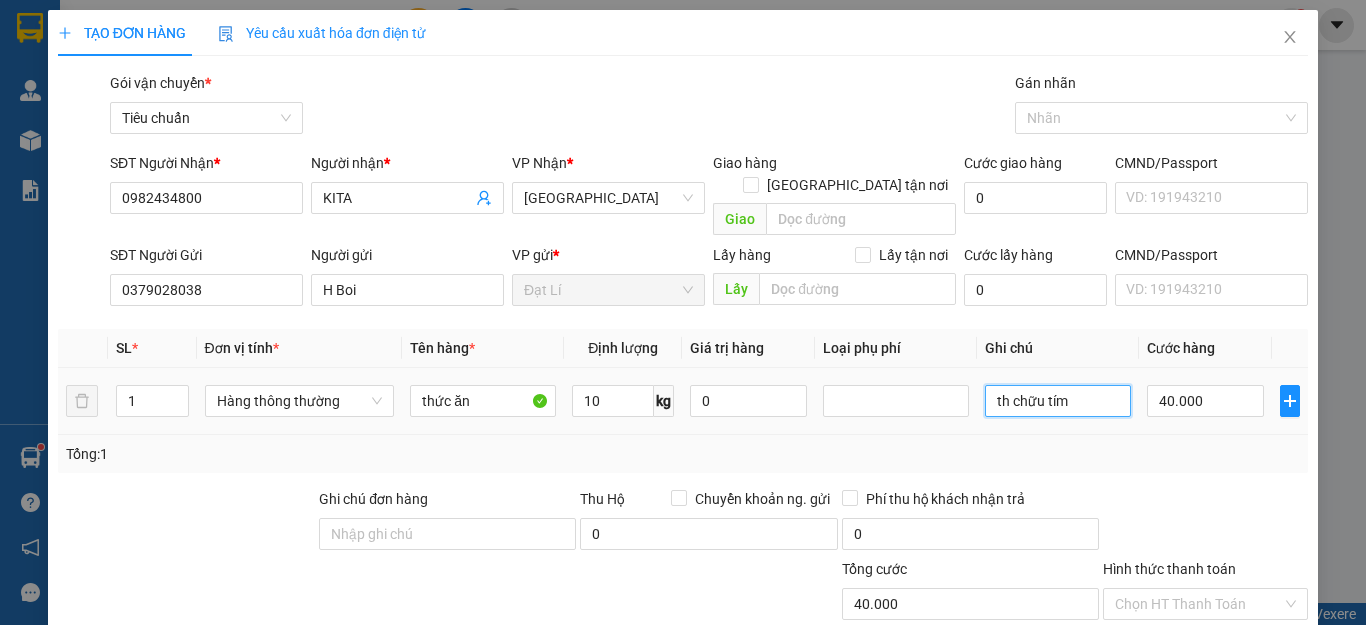 click on "th chữu tím" at bounding box center (1058, 401) 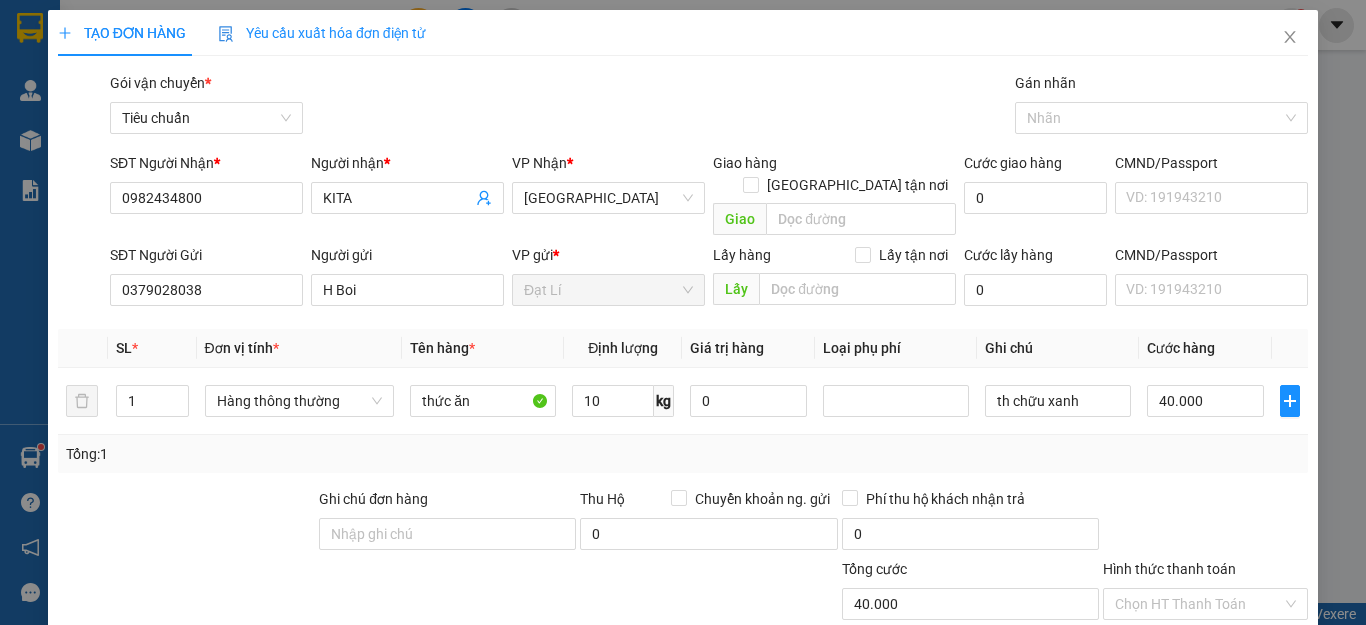 click on "Tổng:  1" at bounding box center [683, 454] 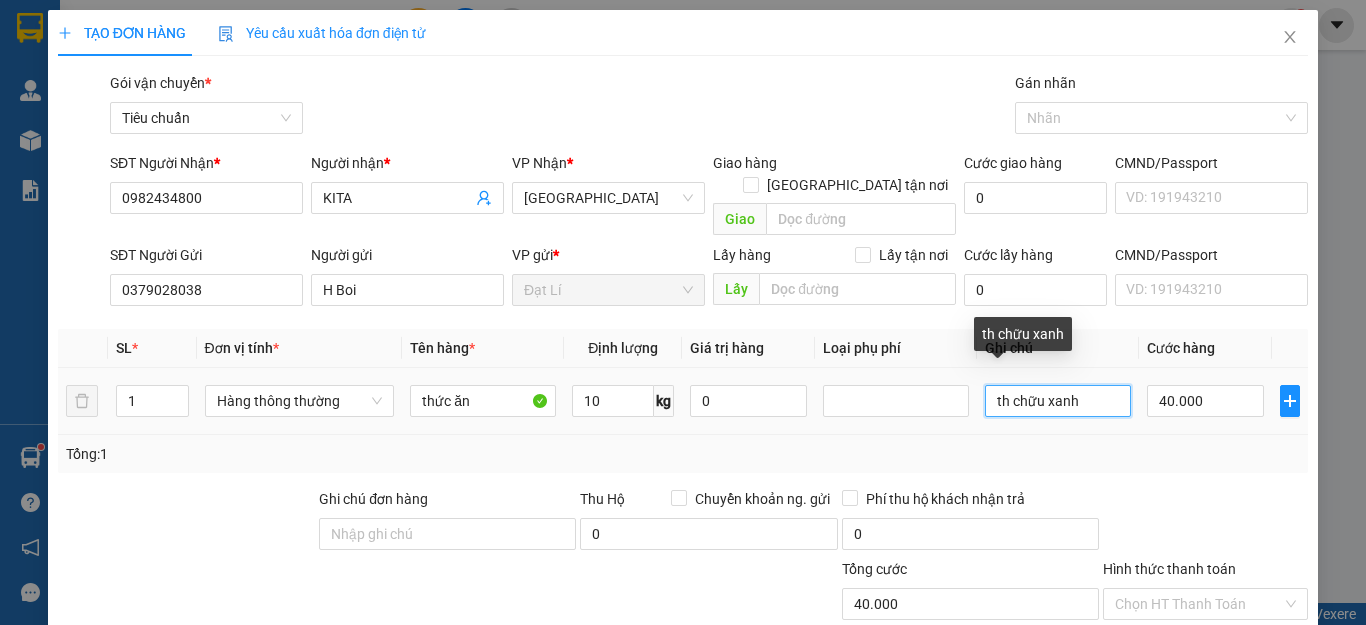 click on "th chữu xanh" at bounding box center [1058, 401] 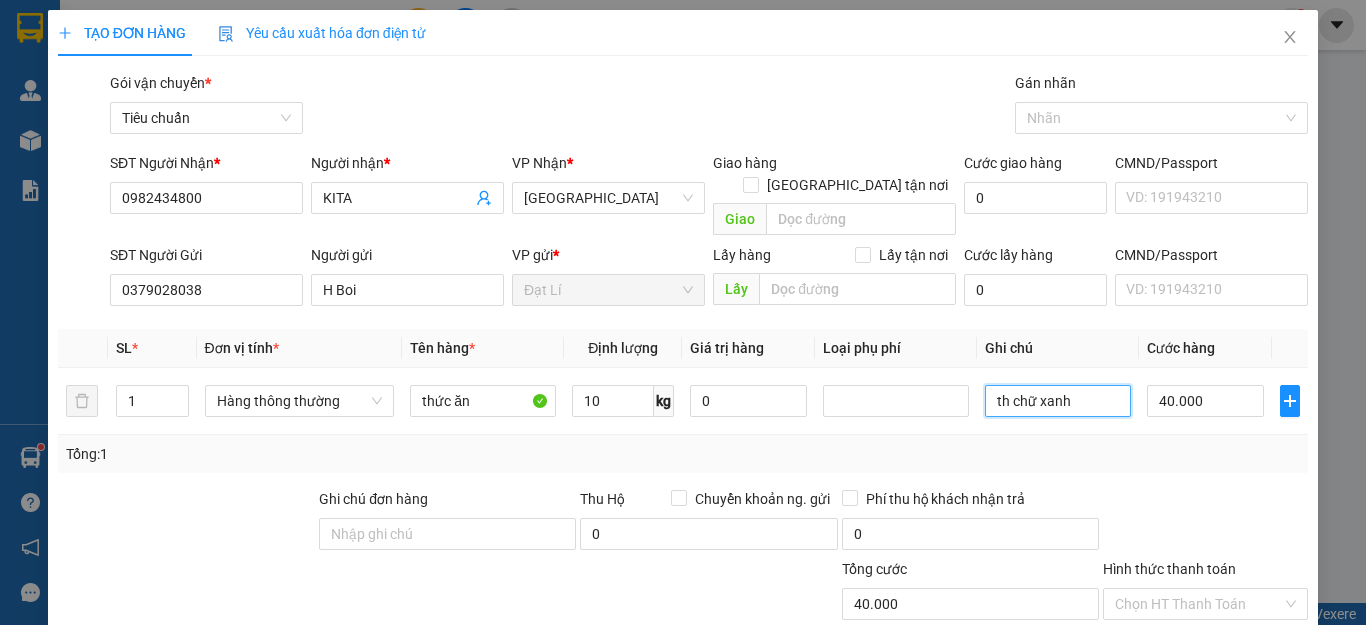 type on "th chữ xanh" 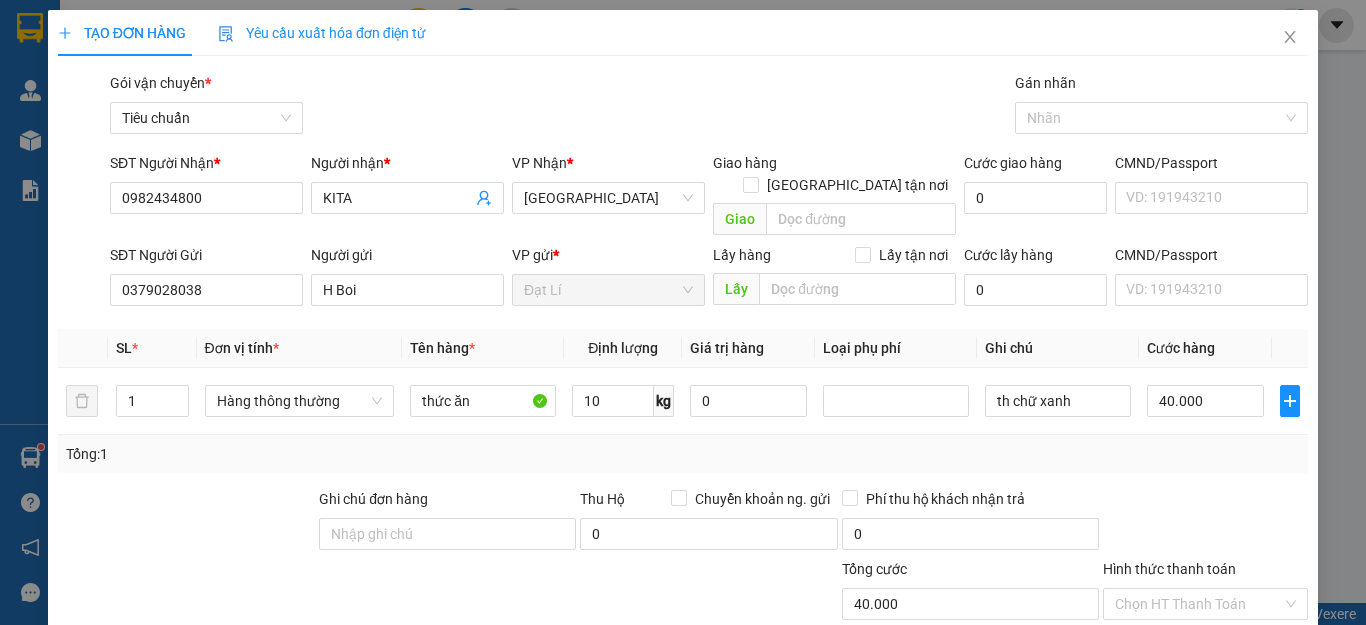 click at bounding box center [1205, 523] 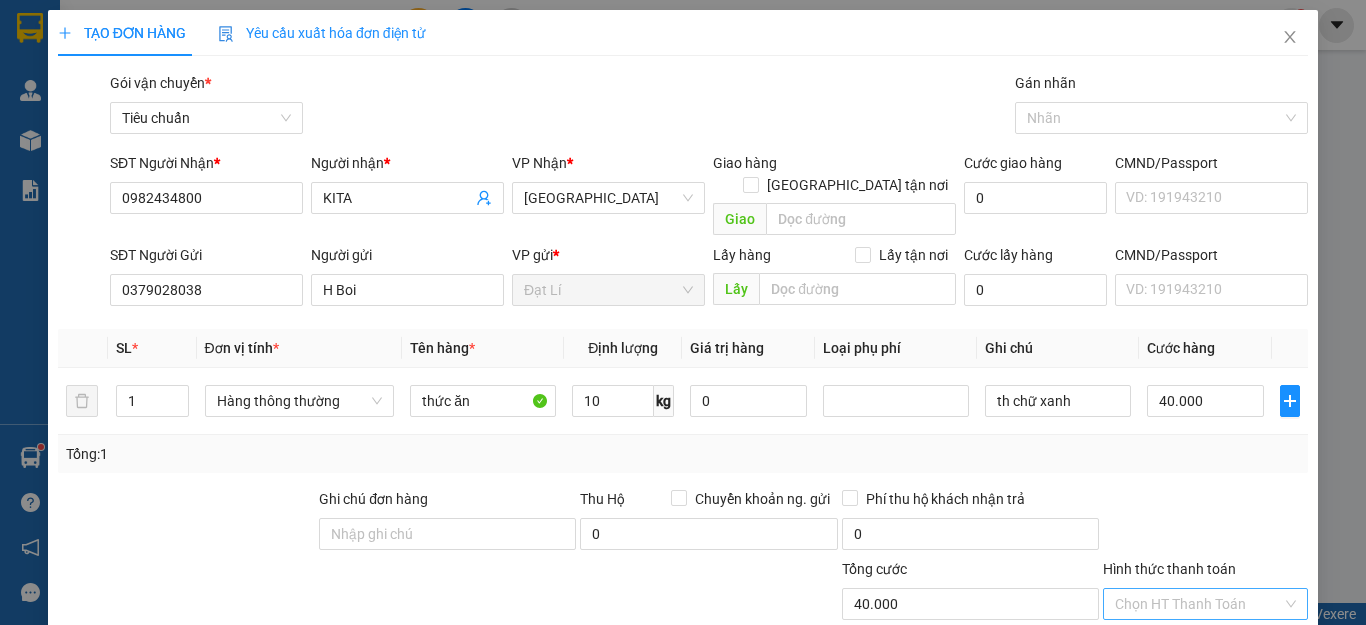 click on "Hình thức thanh toán" at bounding box center [1198, 604] 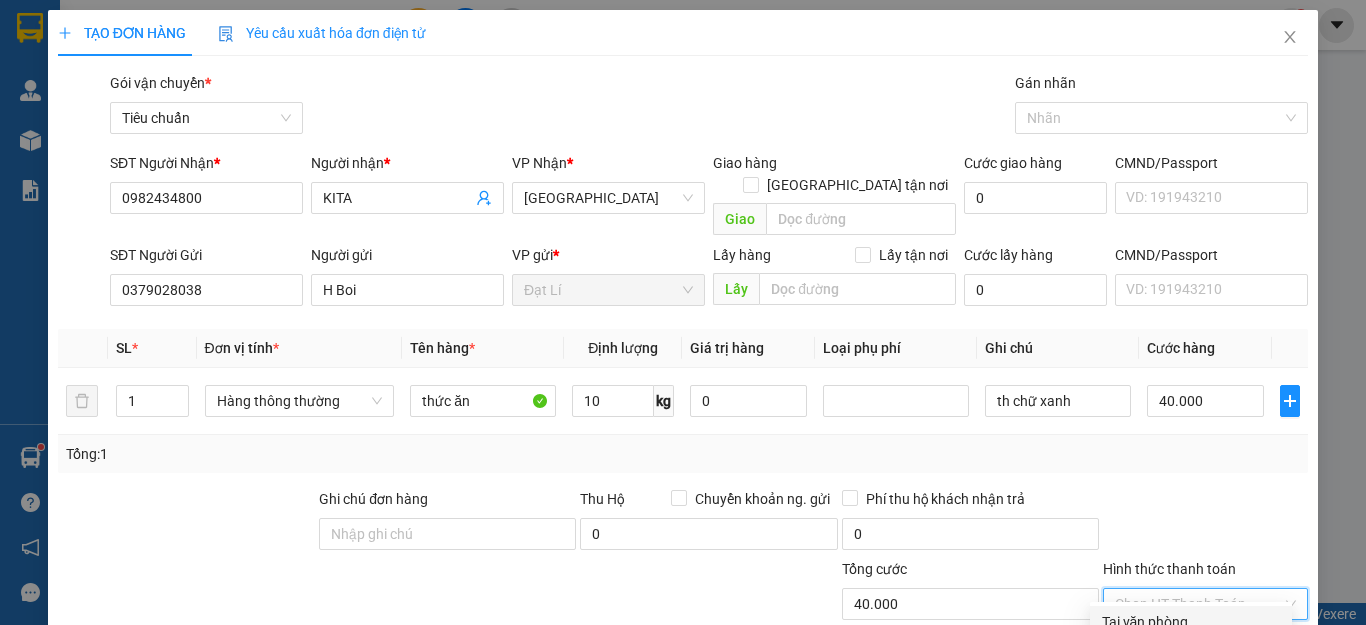 click on "Tại văn phòng" at bounding box center (1191, 622) 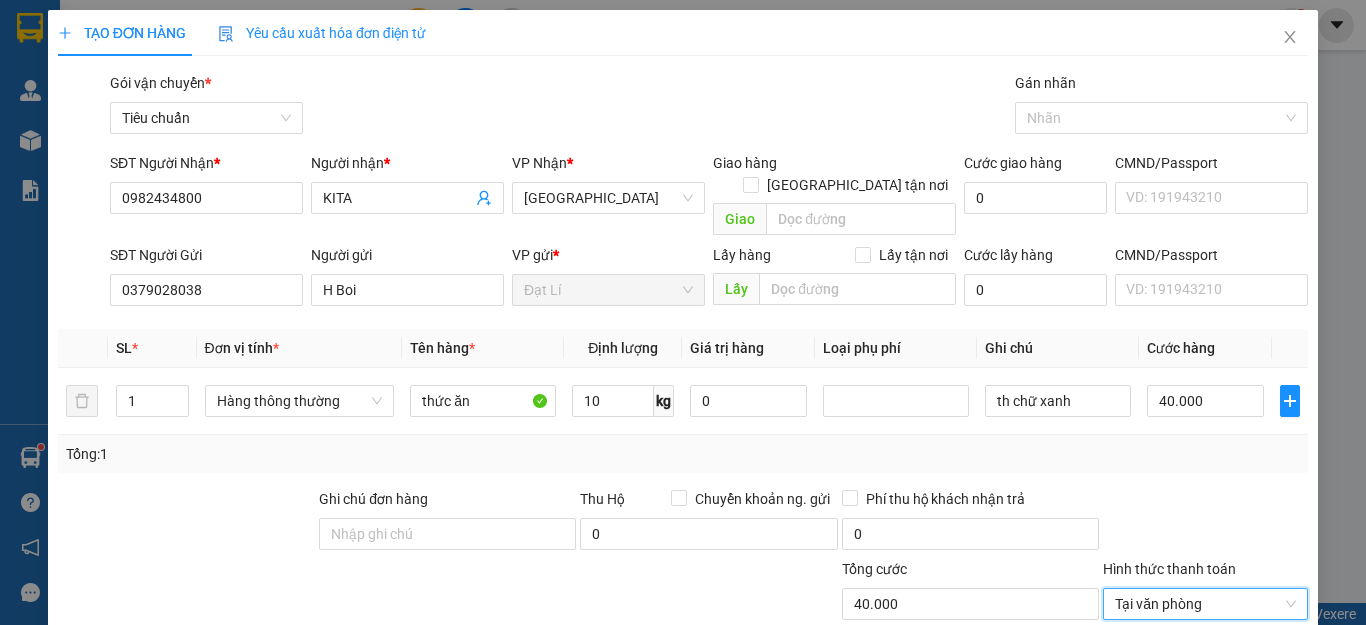 click on "[PERSON_NAME] và In" at bounding box center [1263, 841] 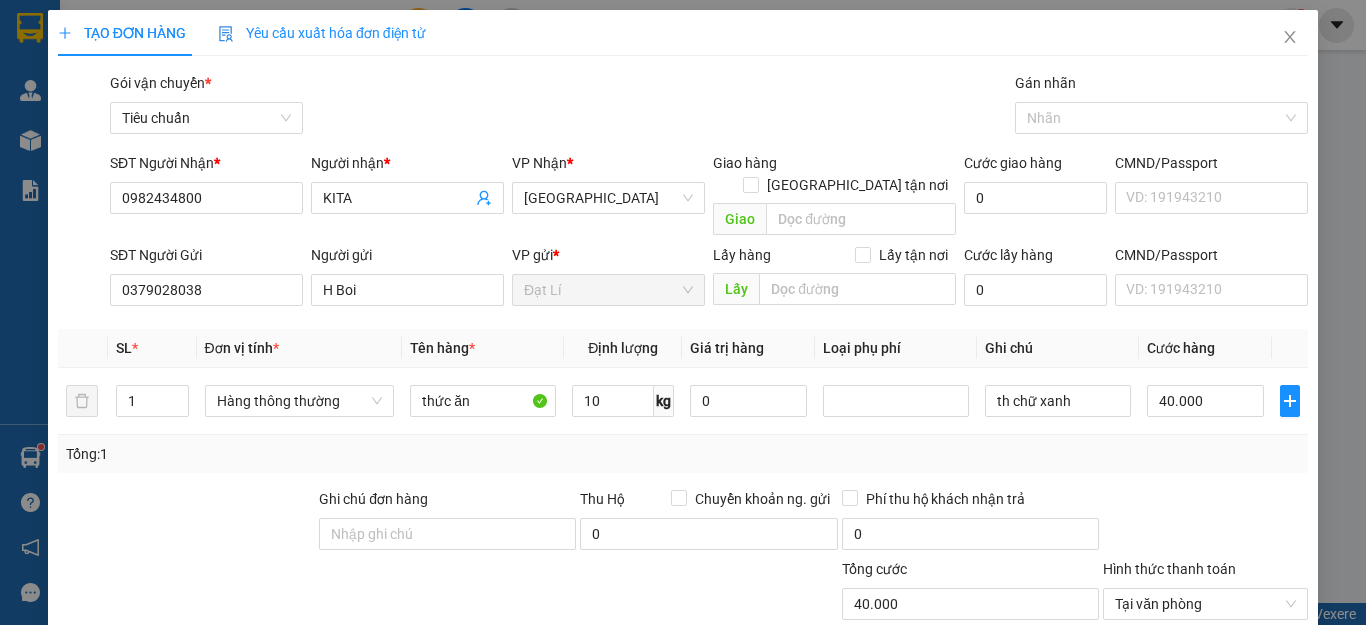 click at bounding box center [1205, 728] 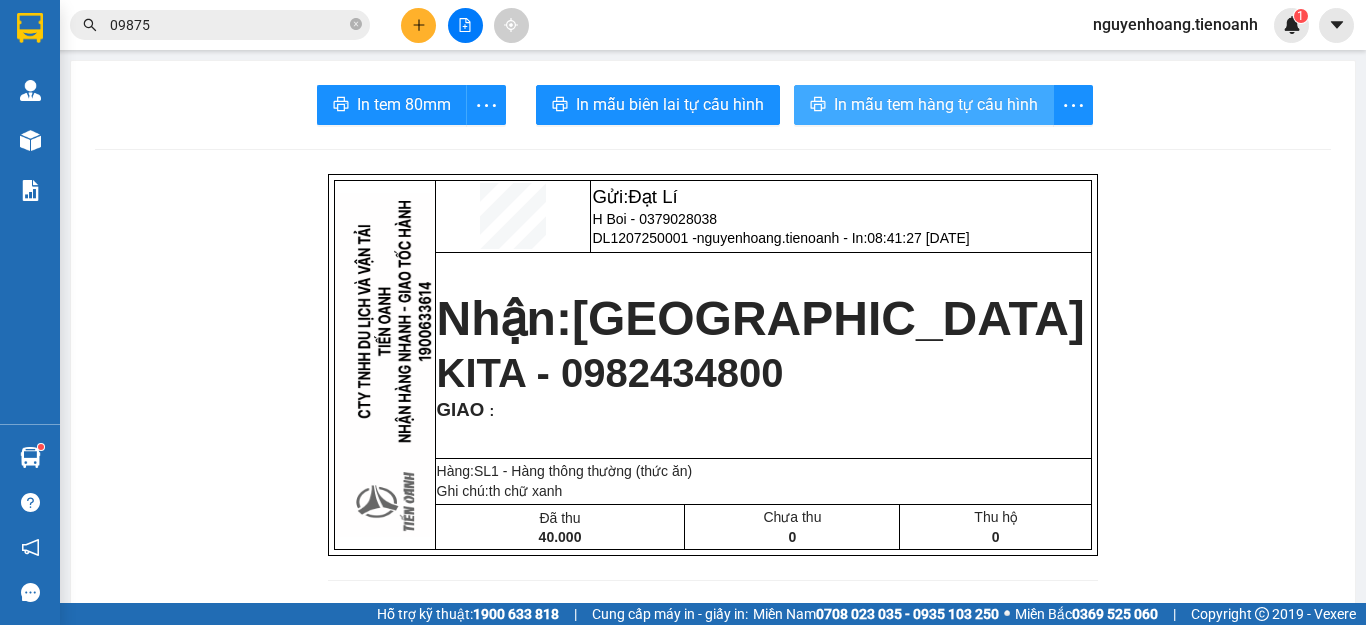 click on "In mẫu tem hàng tự cấu hình" at bounding box center (936, 104) 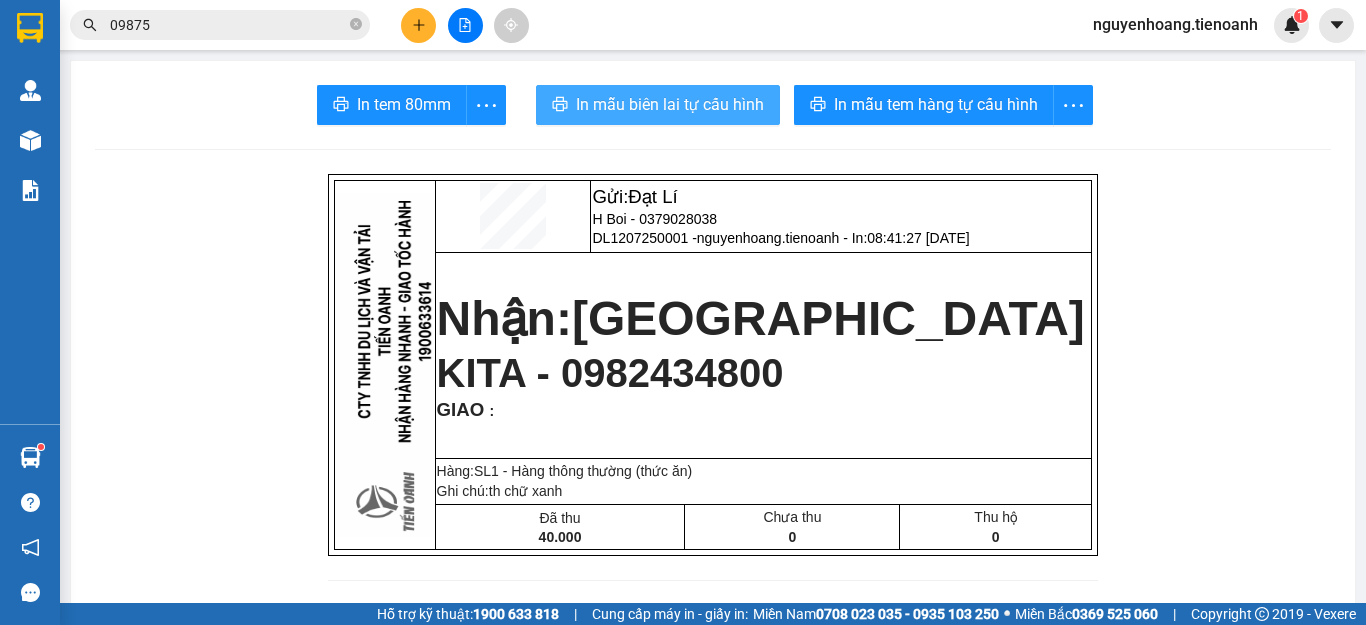 click on "In mẫu biên lai tự cấu hình" at bounding box center [670, 104] 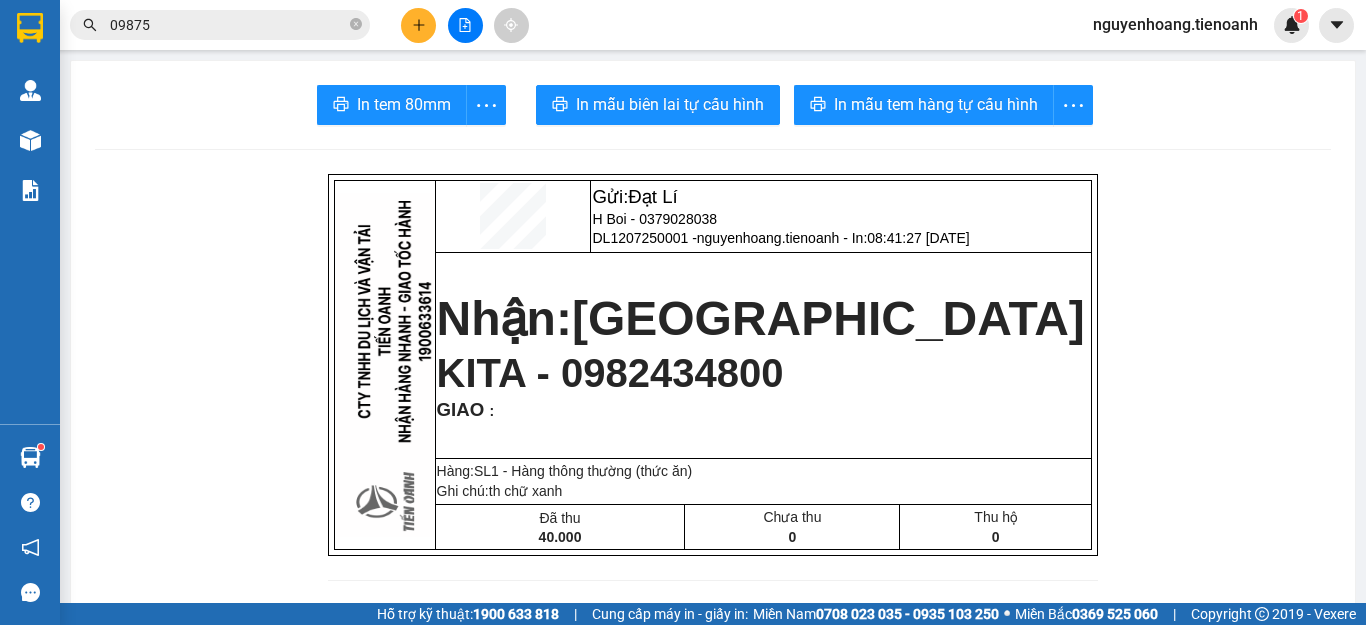 click on "In mẫu tem hàng tự cấu hình" at bounding box center [936, 104] 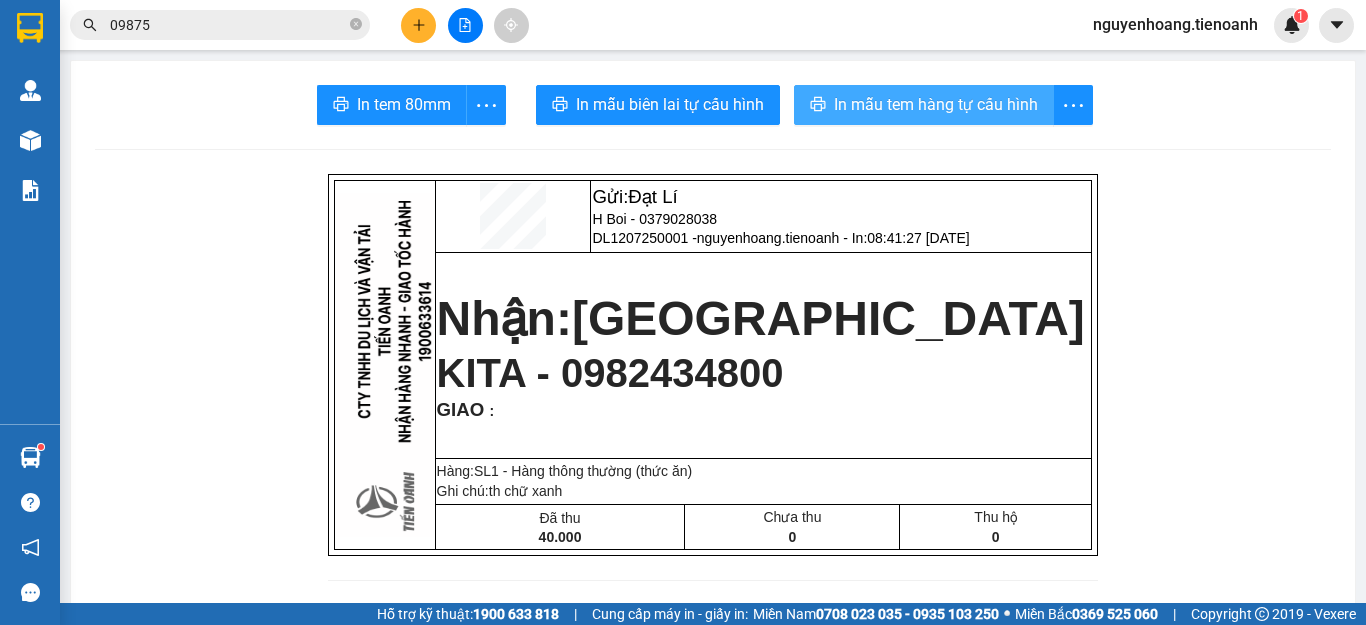 click on "In mẫu tem hàng tự cấu hình" at bounding box center [936, 104] 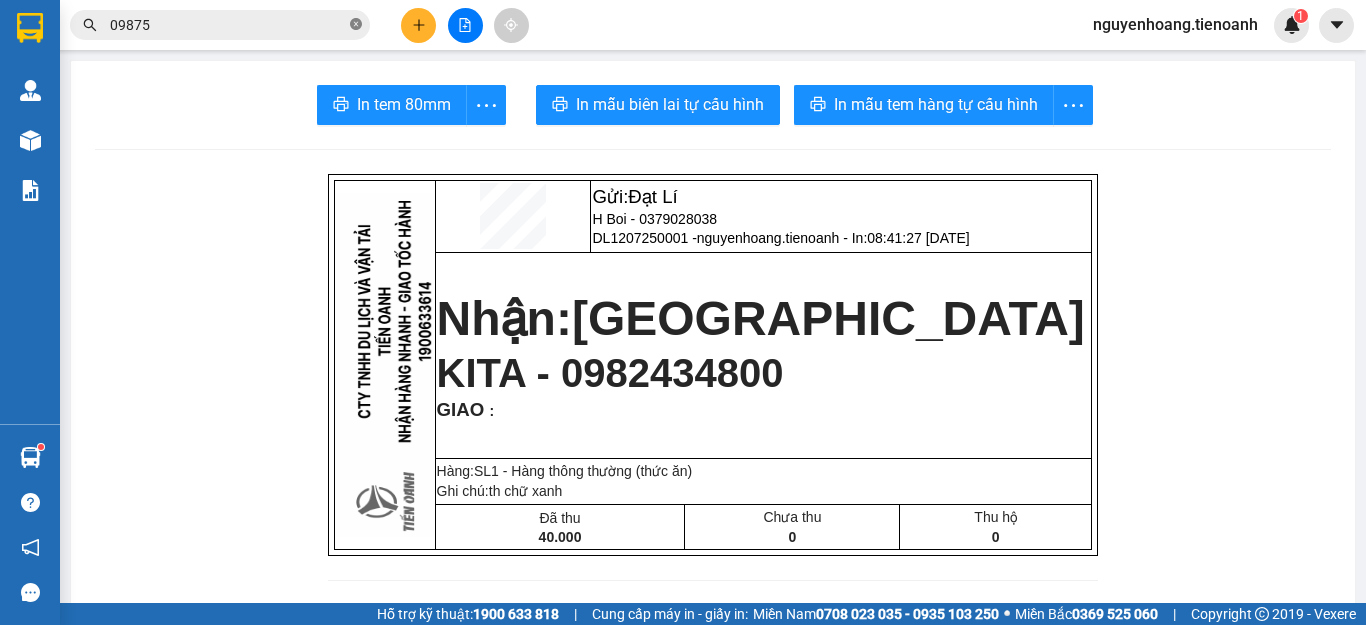 click 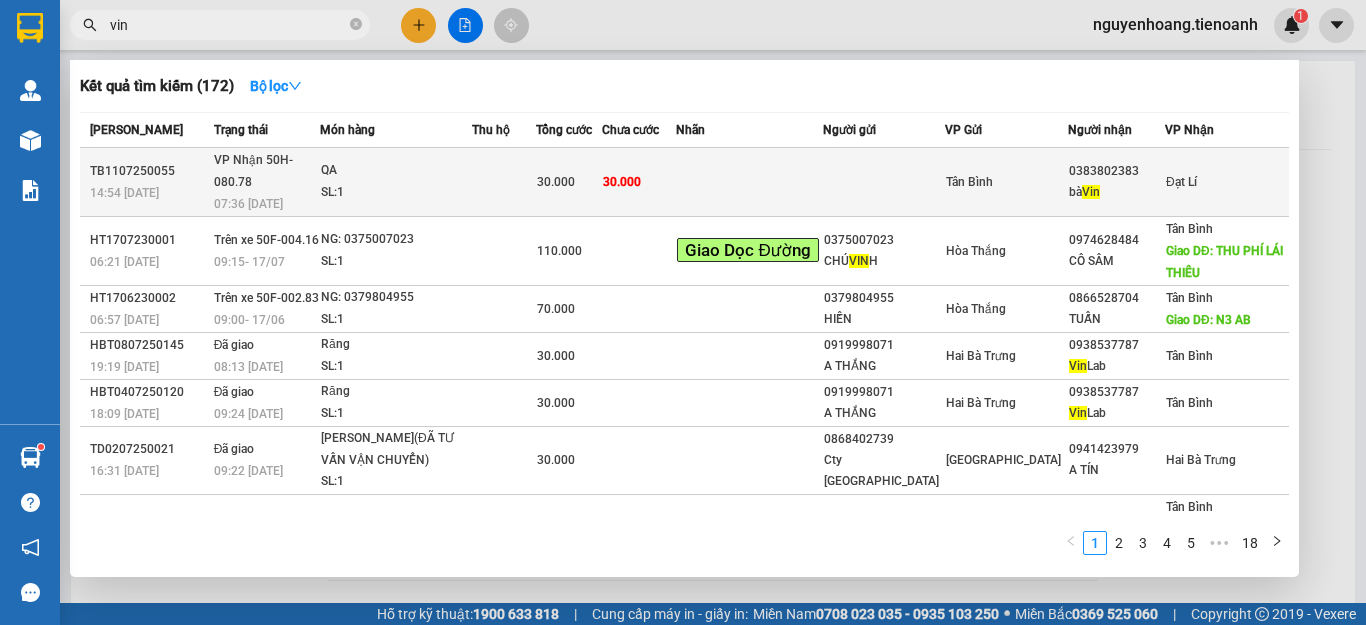 type on "vin" 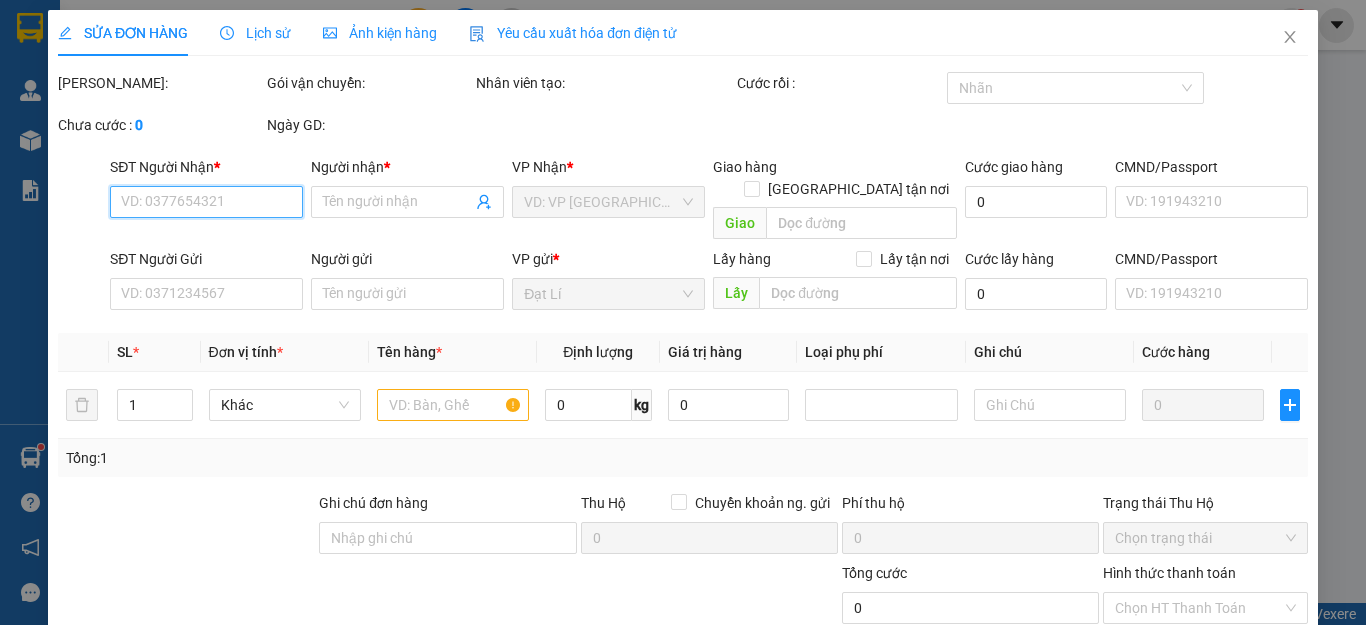 type on "0383802383" 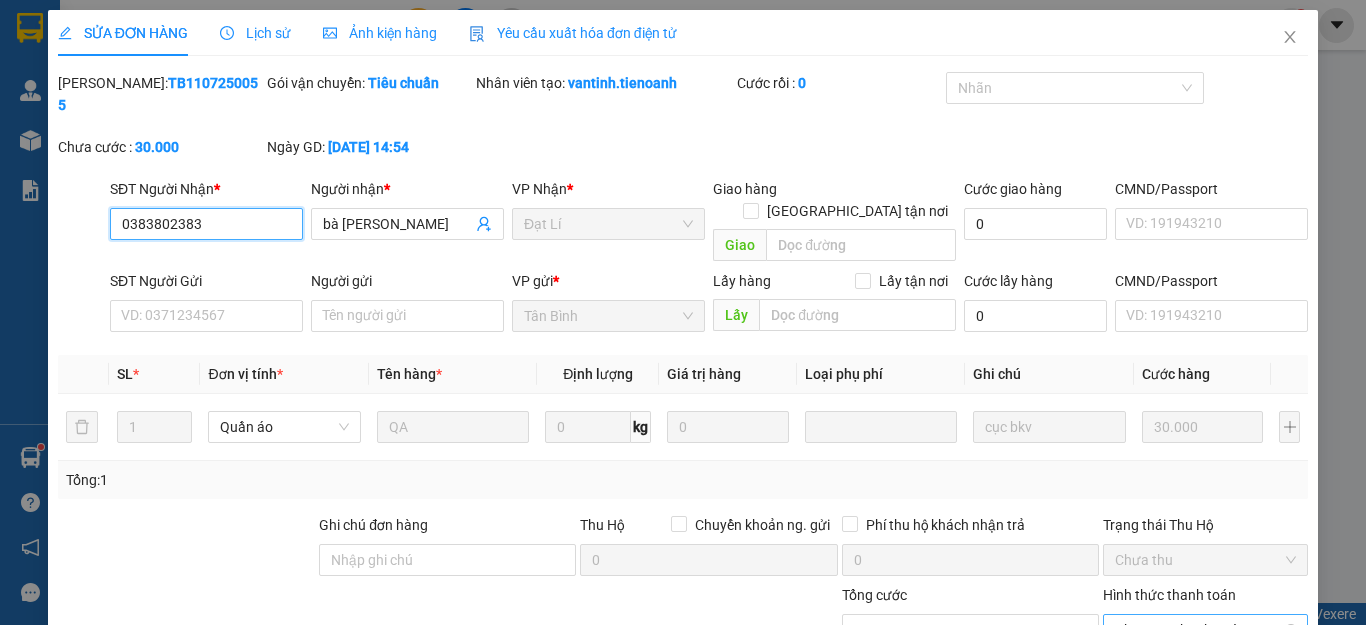 click on "Chọn HT Thanh Toán" at bounding box center [1205, 630] 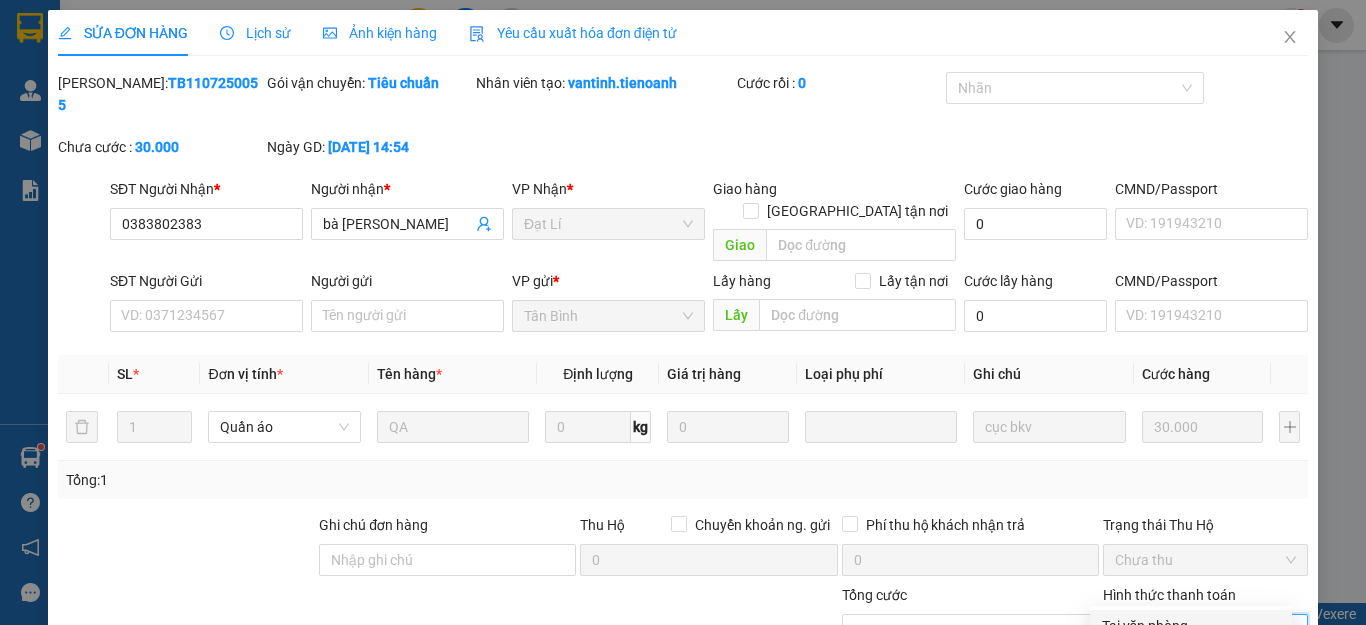 click on "Tại văn phòng" at bounding box center (1191, 626) 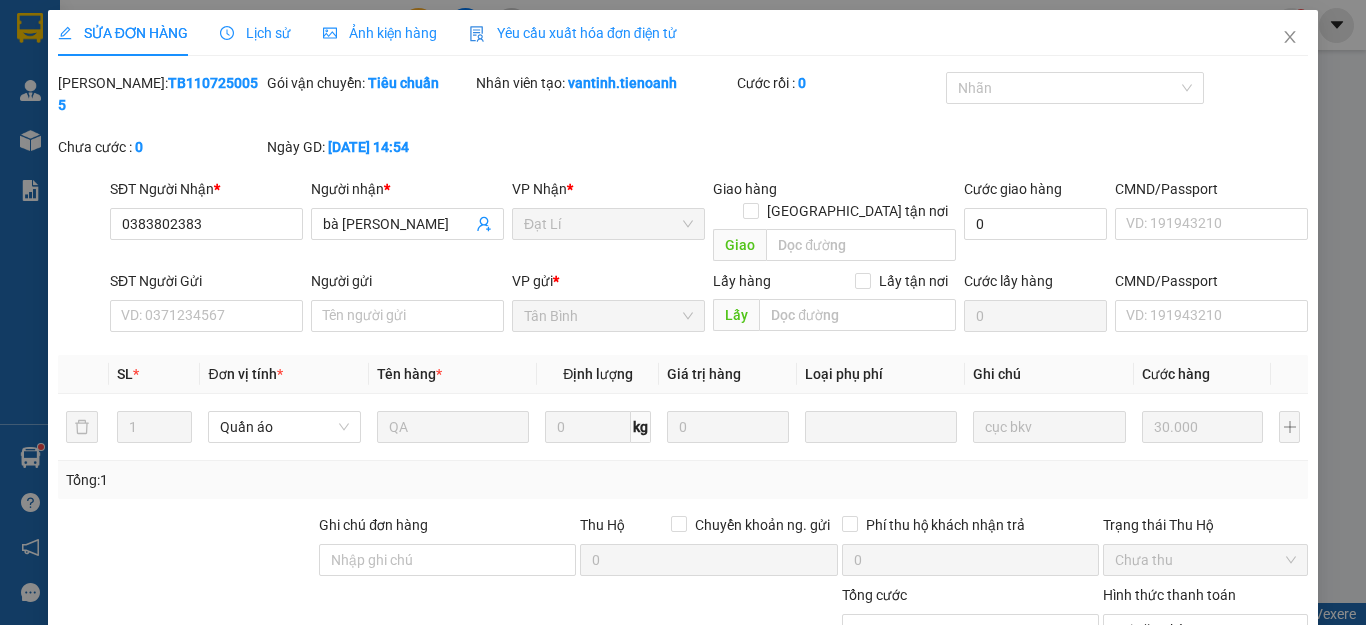 click on "[PERSON_NAME] và Giao hàng" at bounding box center (819, 867) 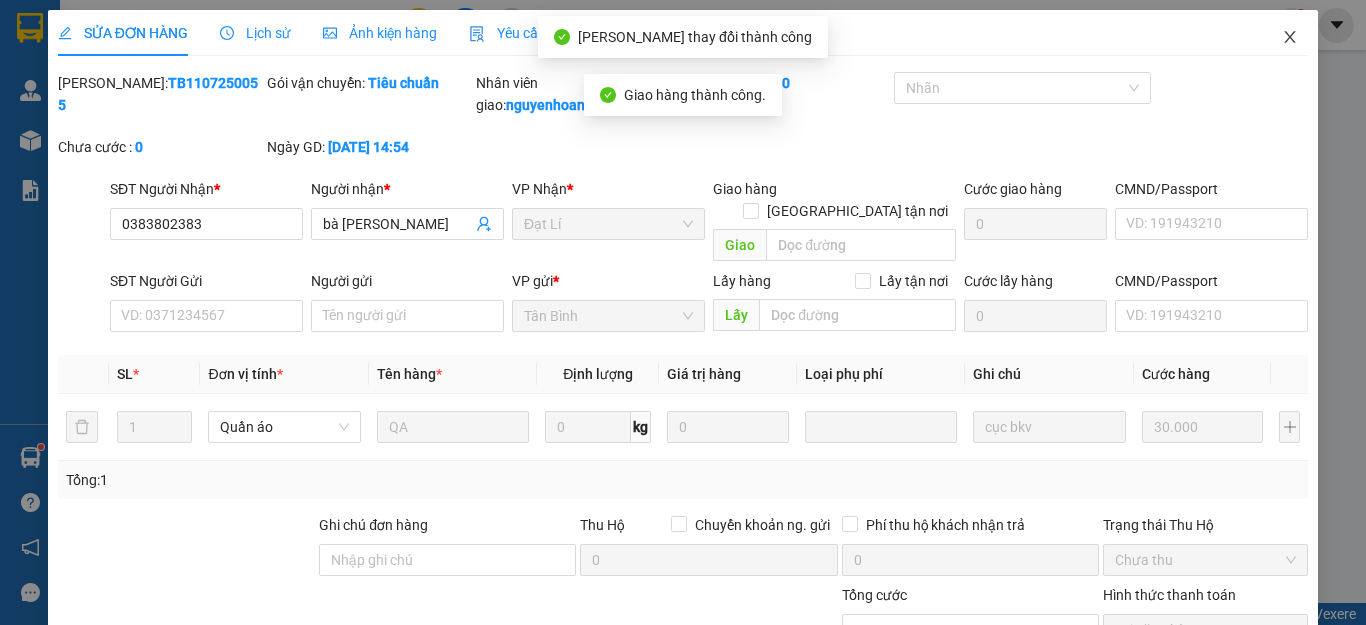 click 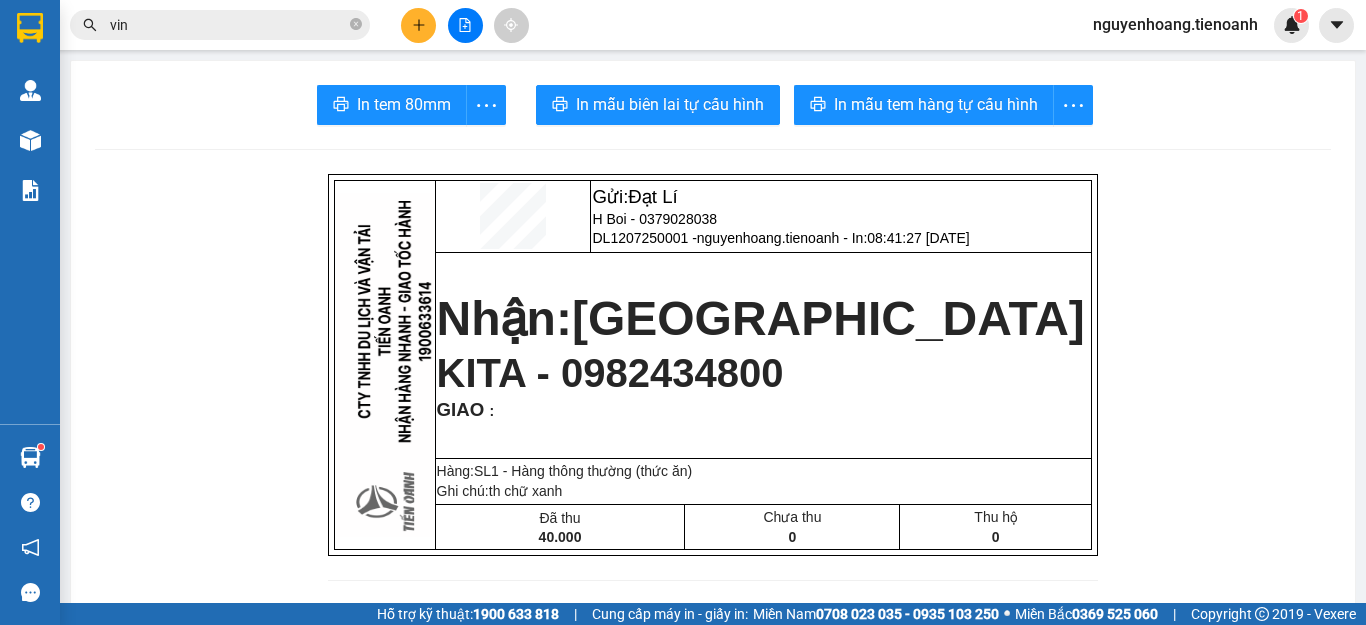 click on "vin" at bounding box center (220, 25) 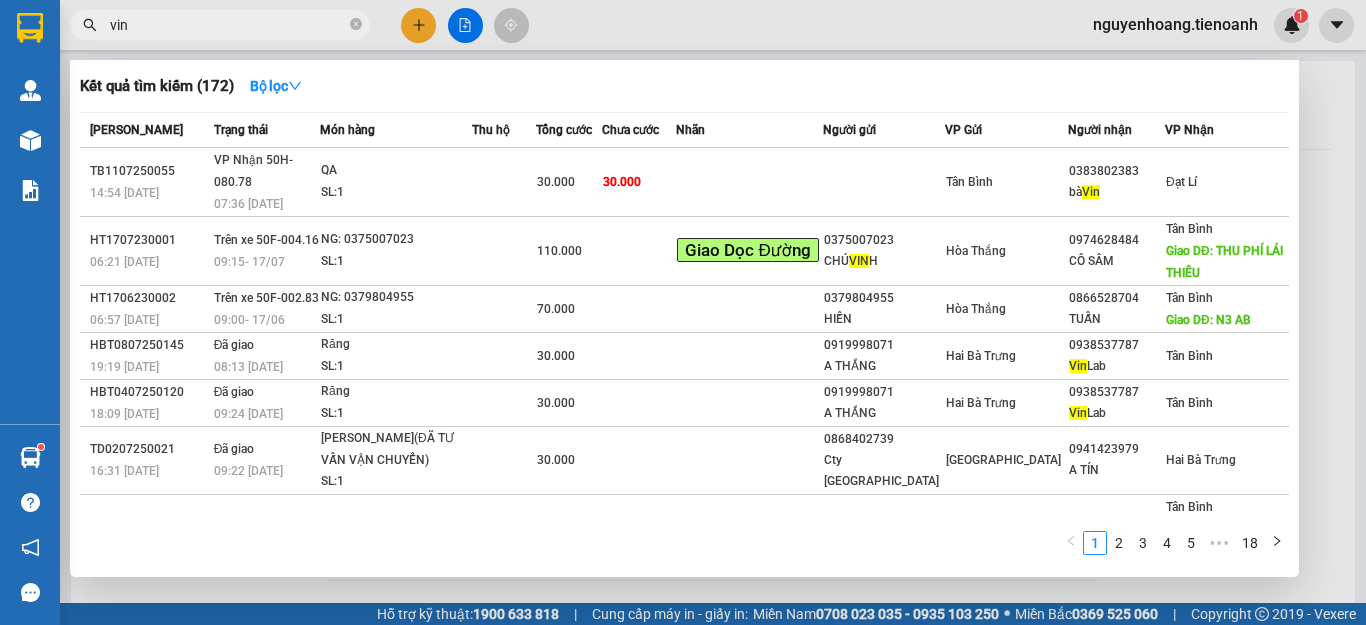 click on "vin" at bounding box center (228, 25) 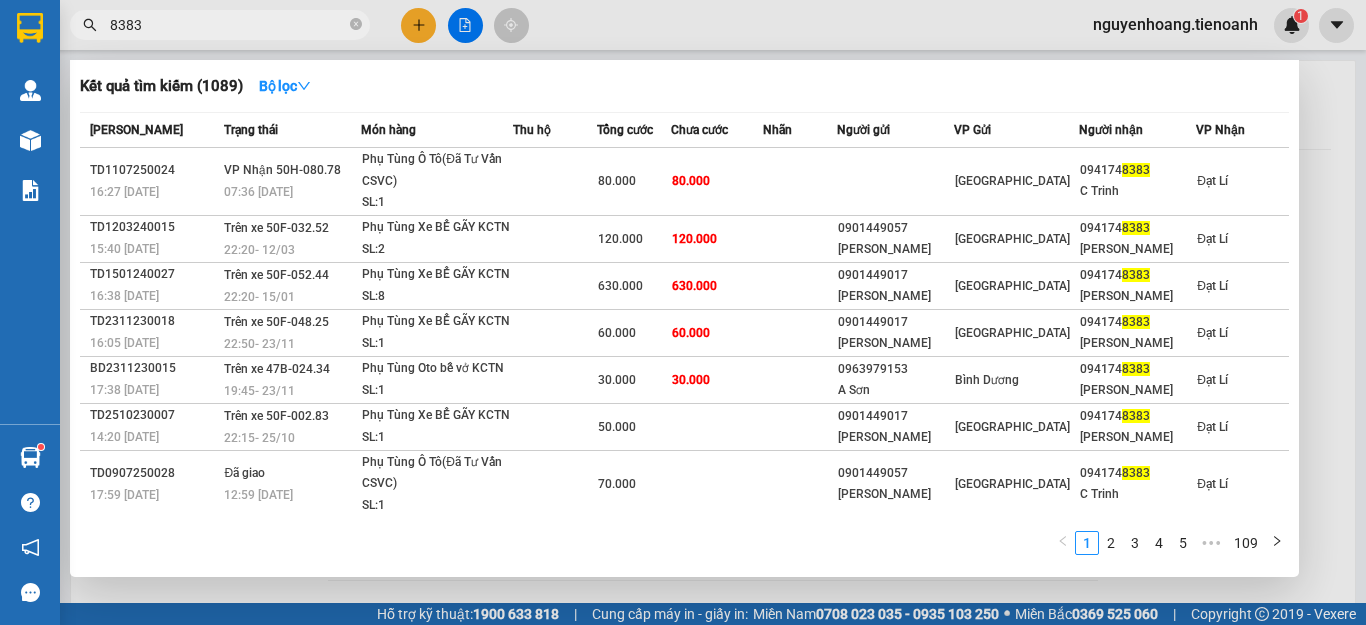 click on "8383" at bounding box center [228, 25] 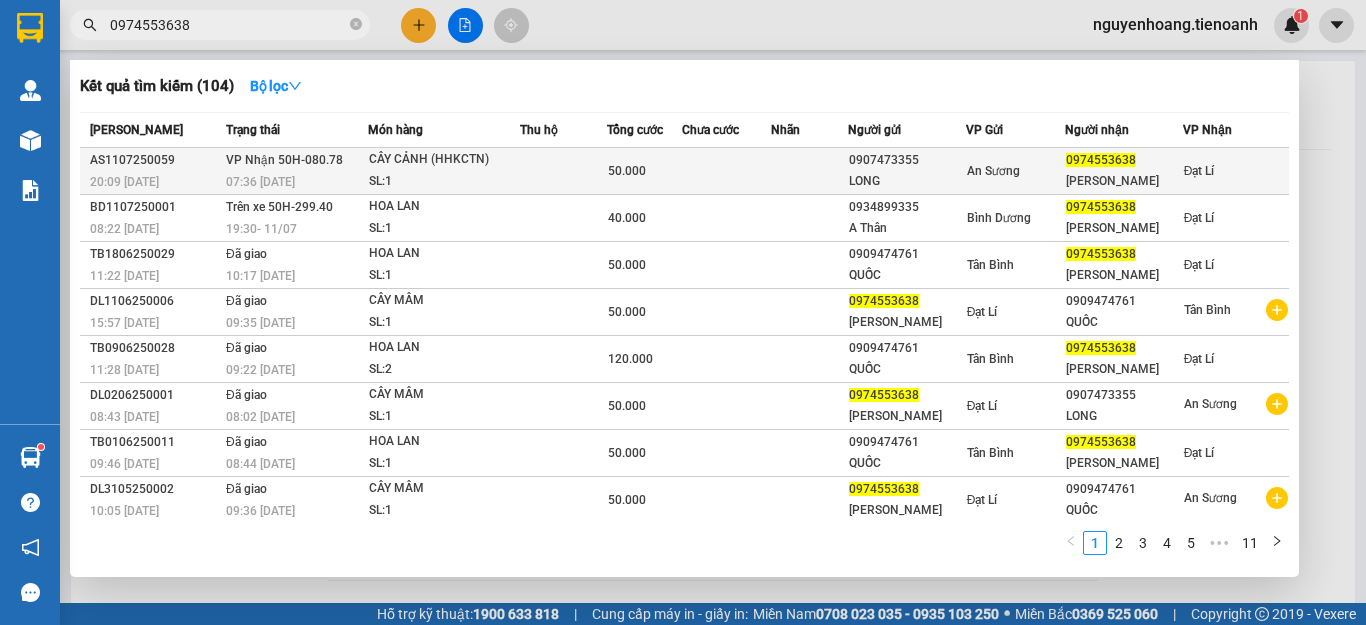 type on "0974553638" 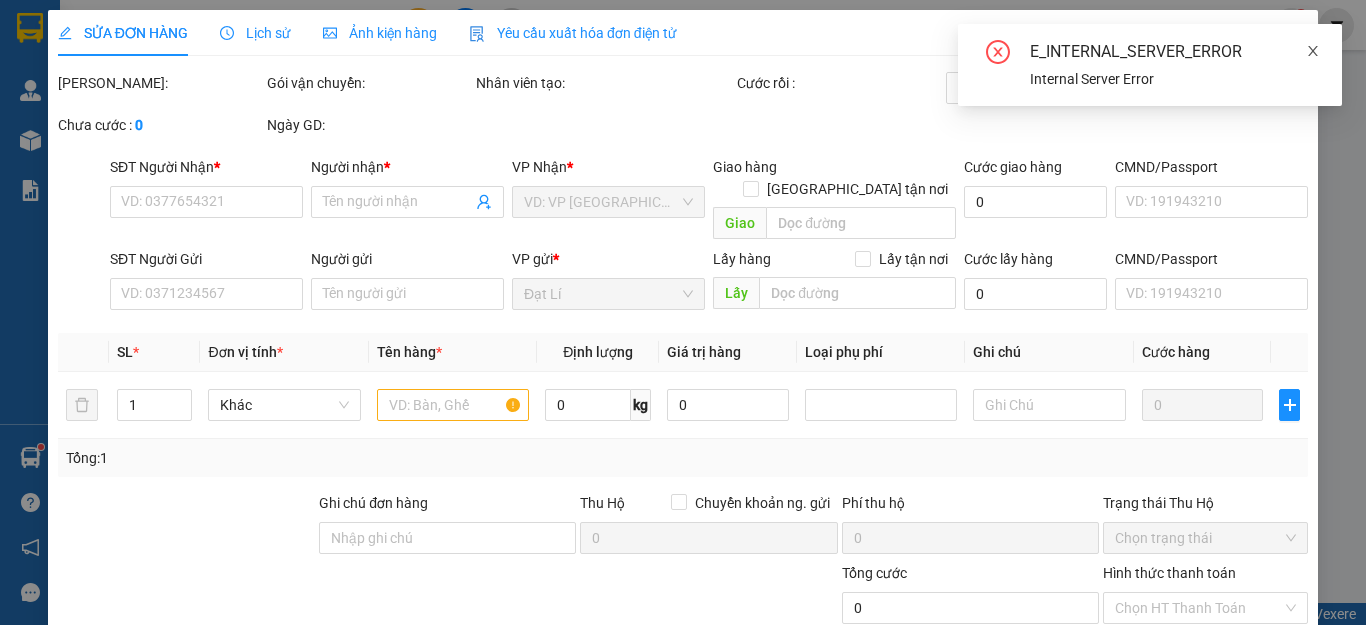 click 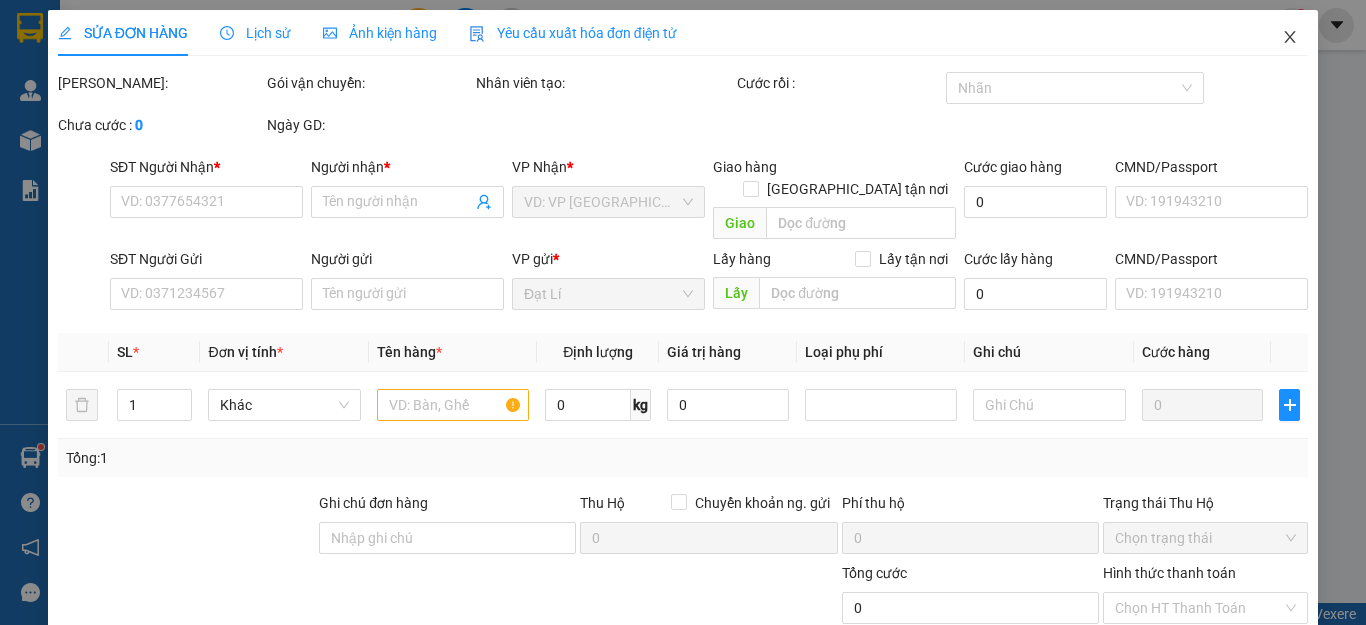 click 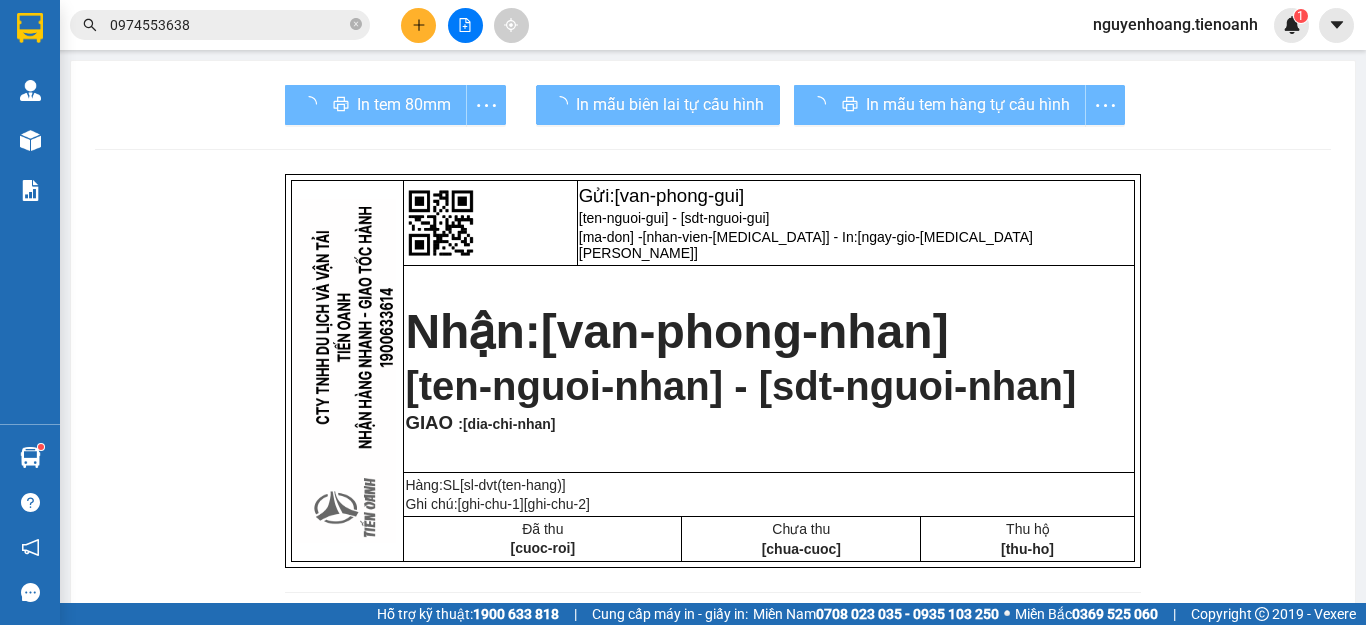 click on "0974553638" at bounding box center (228, 25) 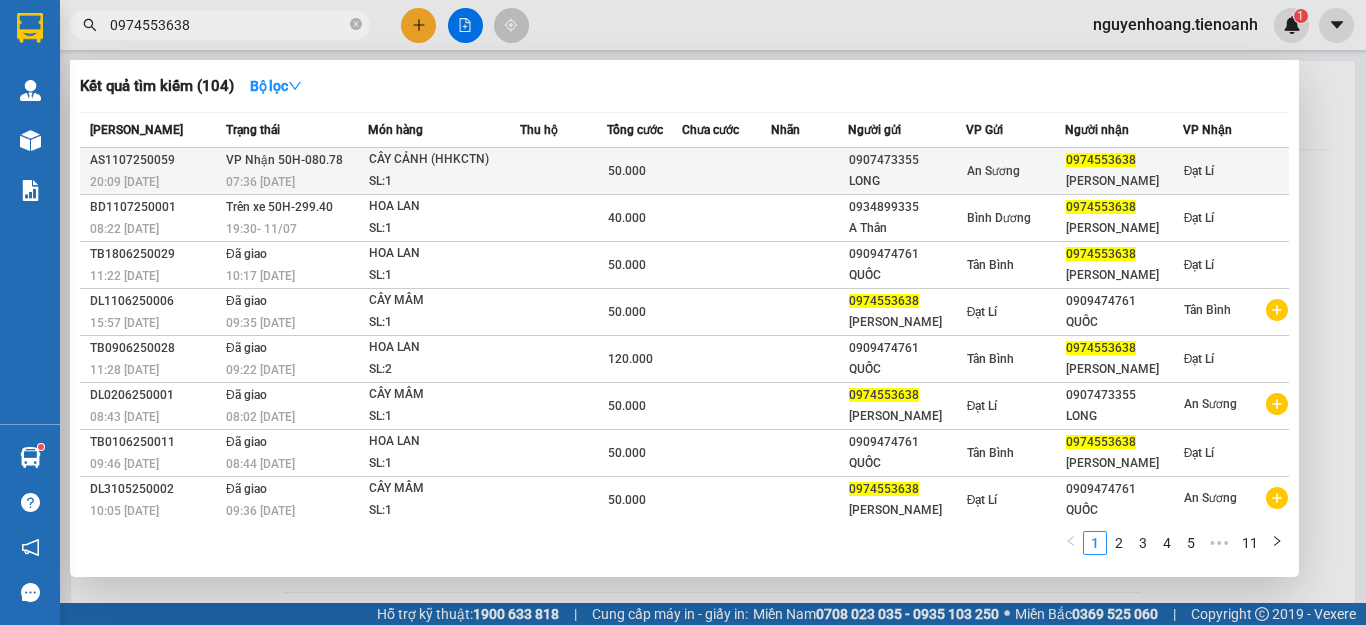 click on "CÂY CẢNH (HHKCTN)" at bounding box center (444, 160) 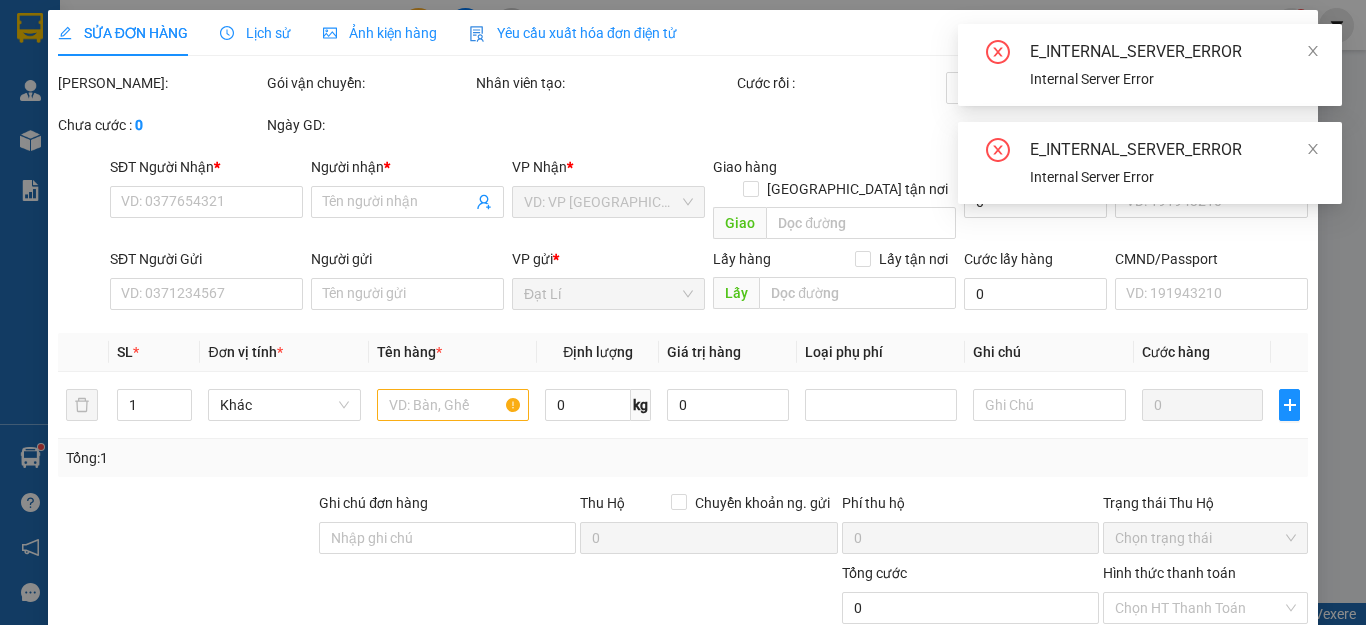 click on "E_INTERNAL_SERVER_ERROR Internal Server Error" at bounding box center (1150, 65) 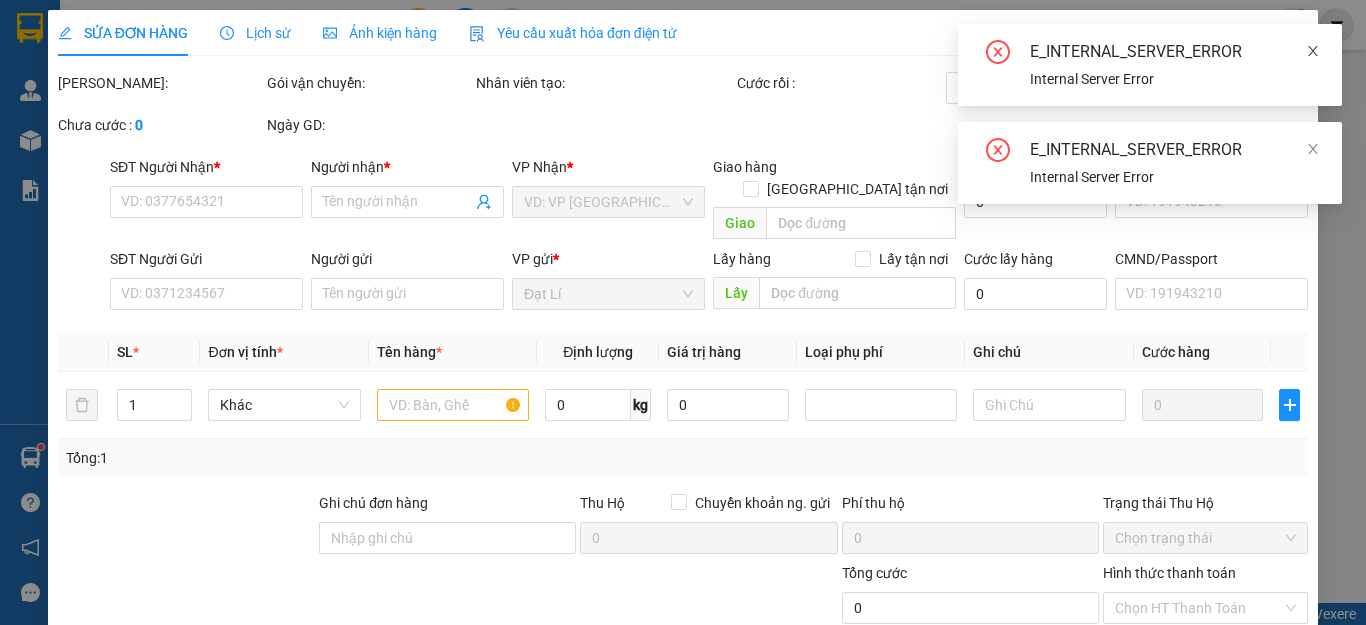 click 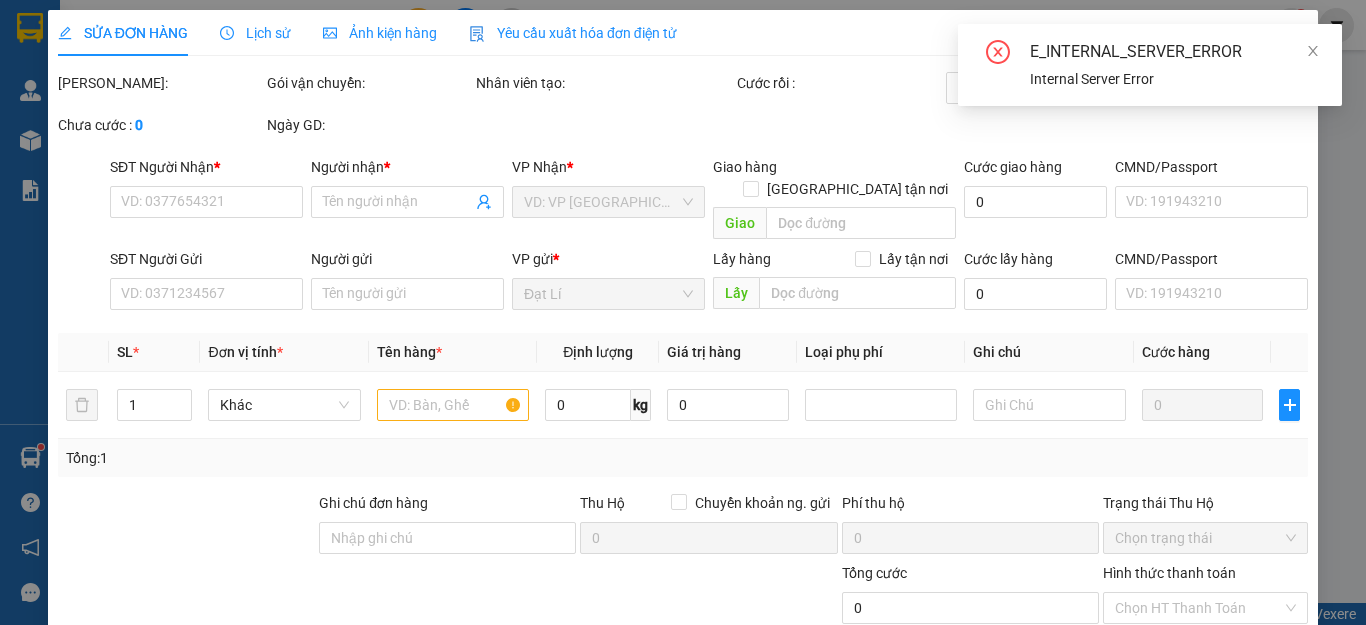click 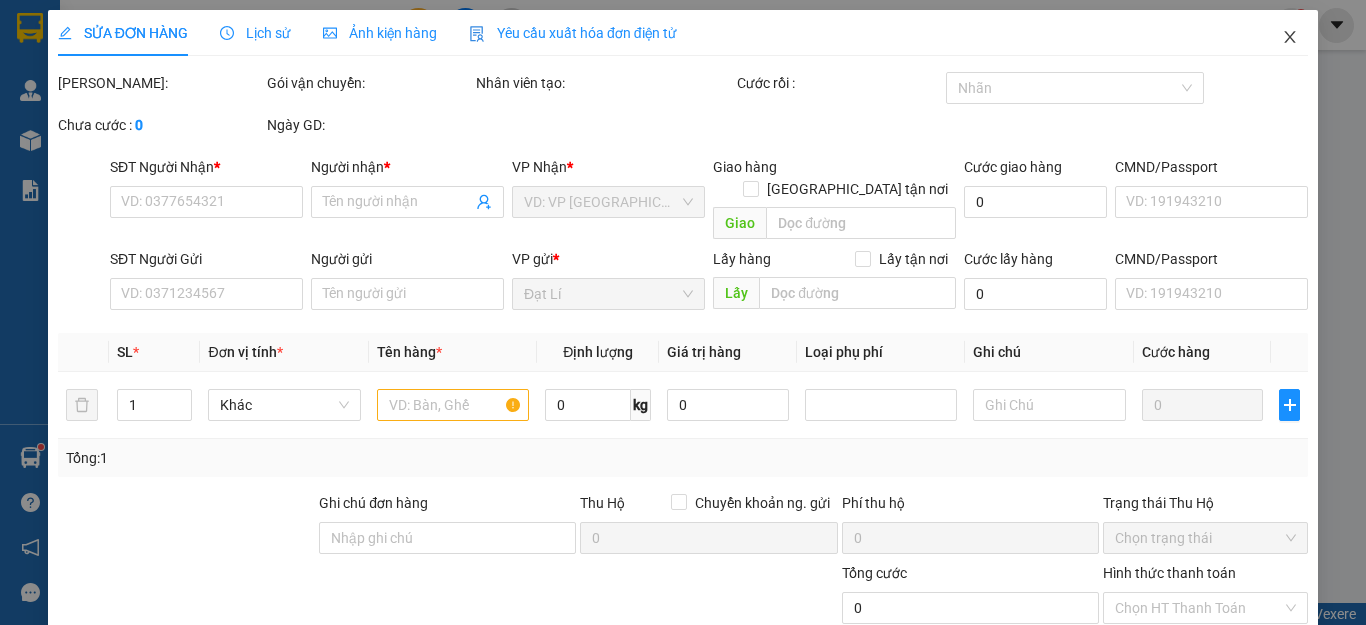 click 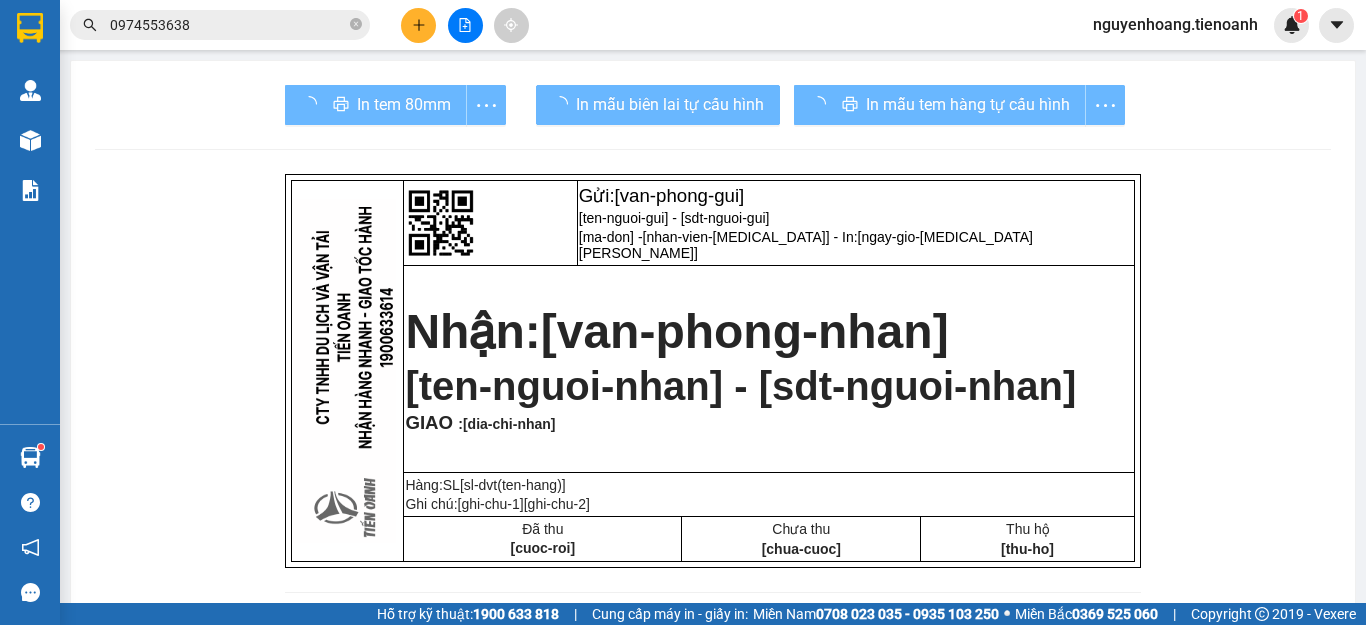 click on "0974553638" at bounding box center [228, 25] 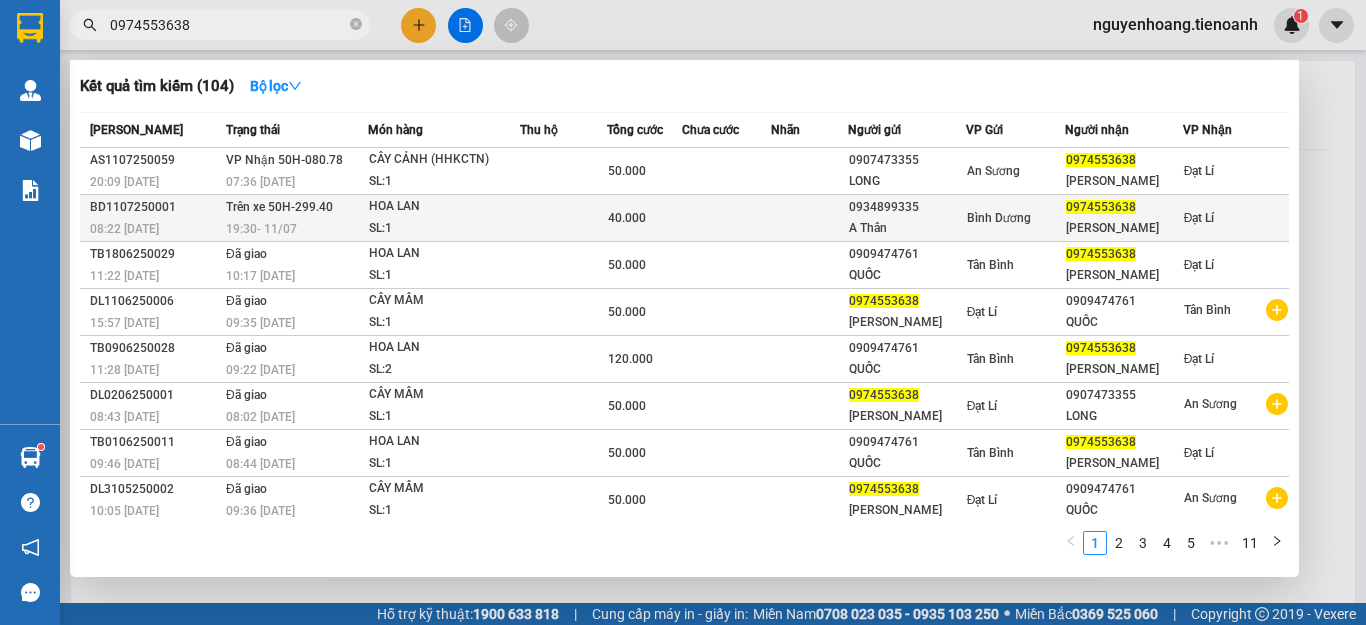 click on "HOA LAN" at bounding box center [444, 207] 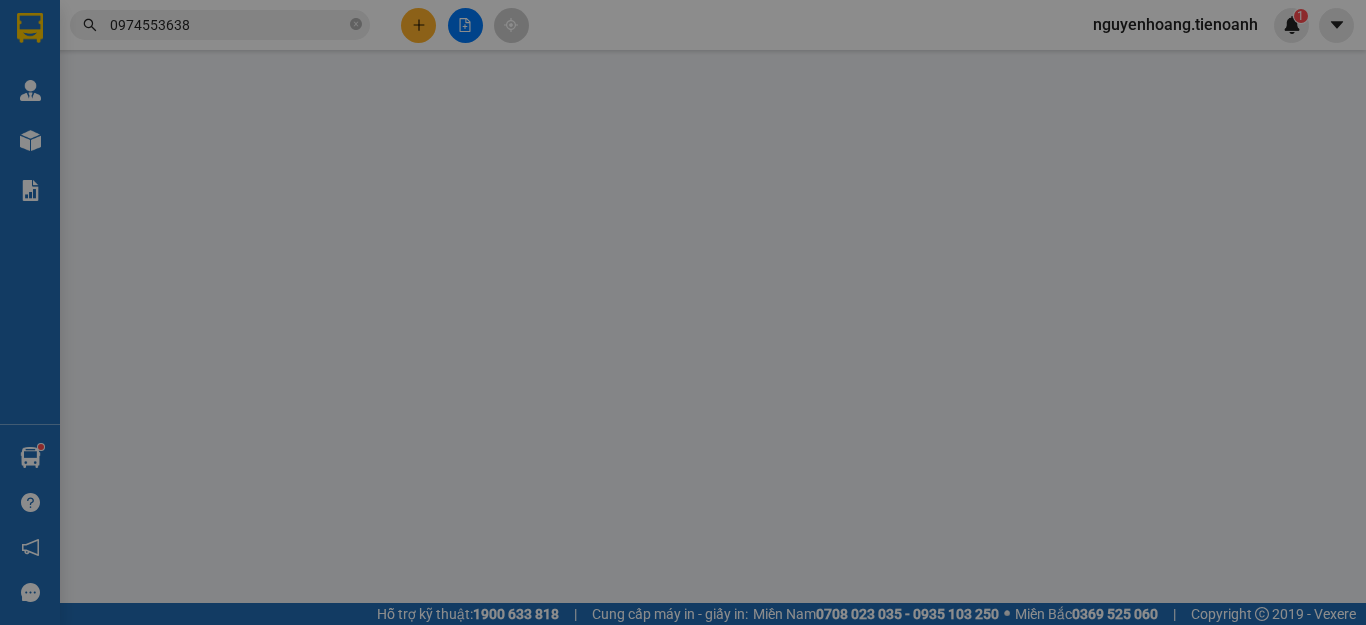type on "0974553638" 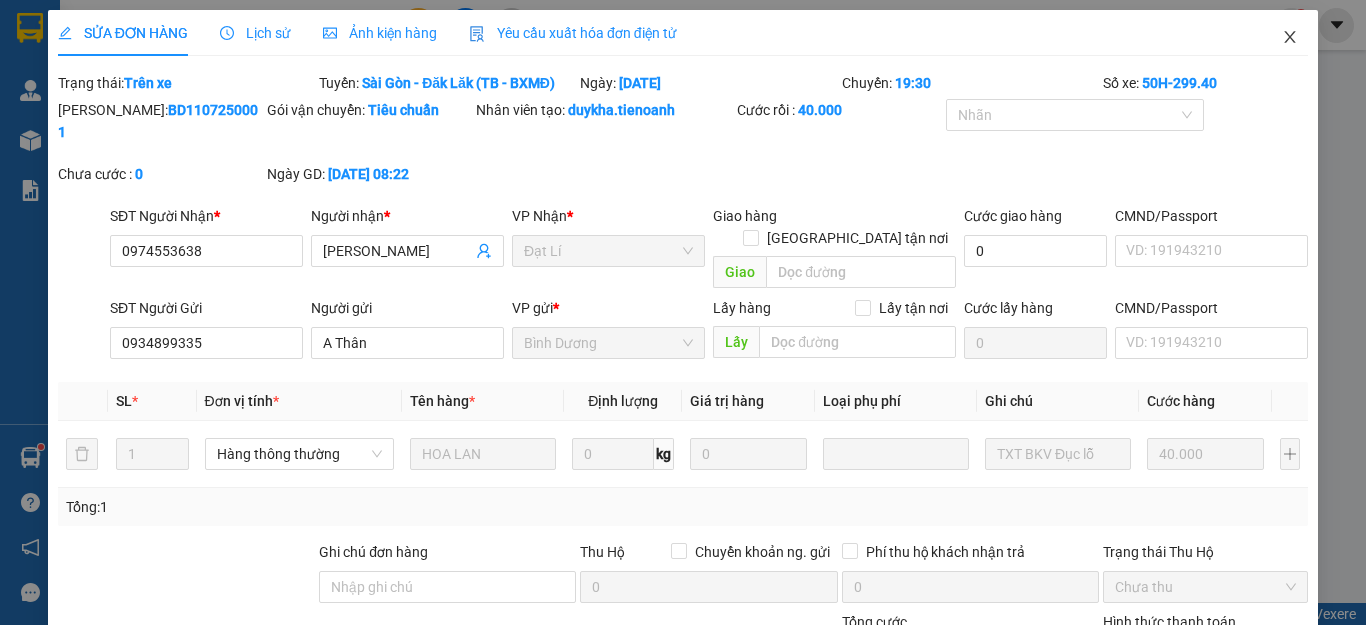 click 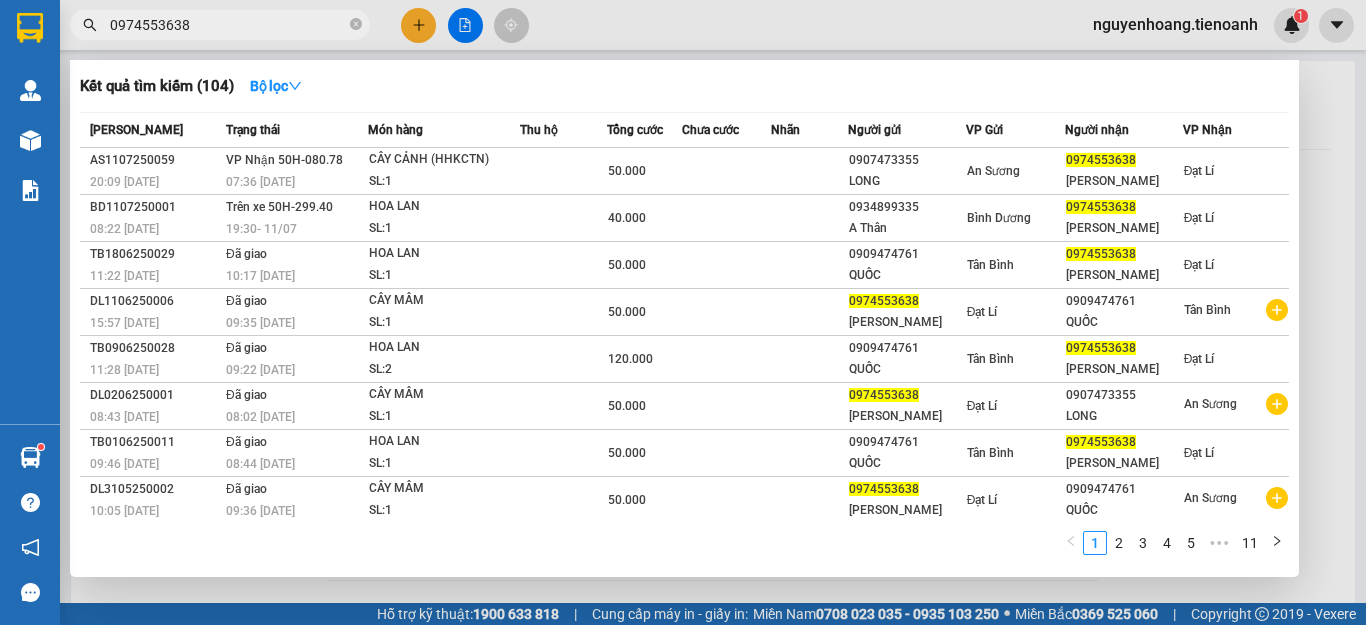 click on "0974553638" at bounding box center [228, 25] 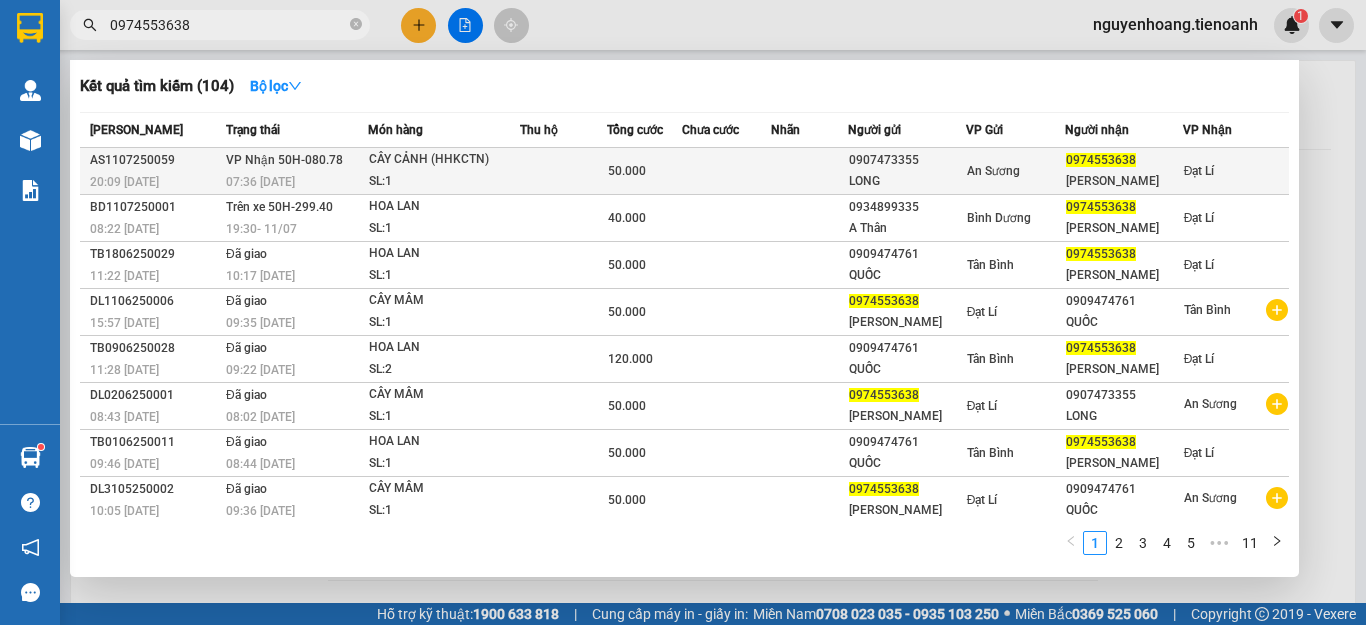click at bounding box center [563, 171] 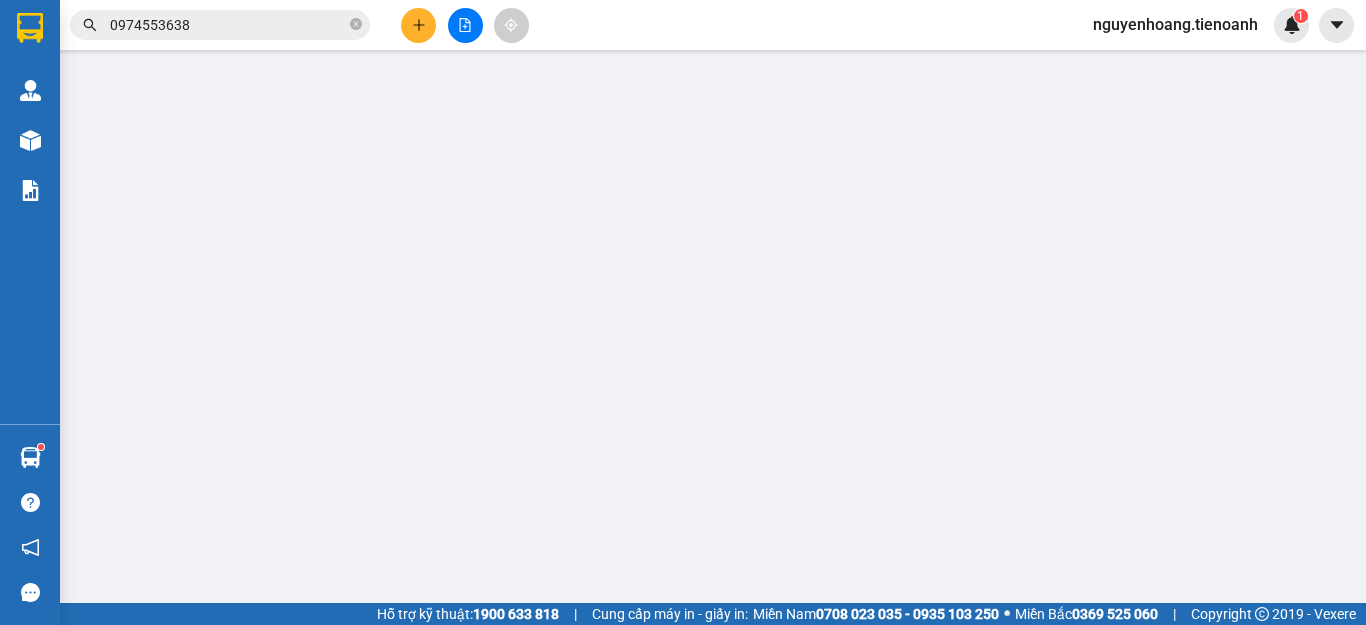 type on "0974553638" 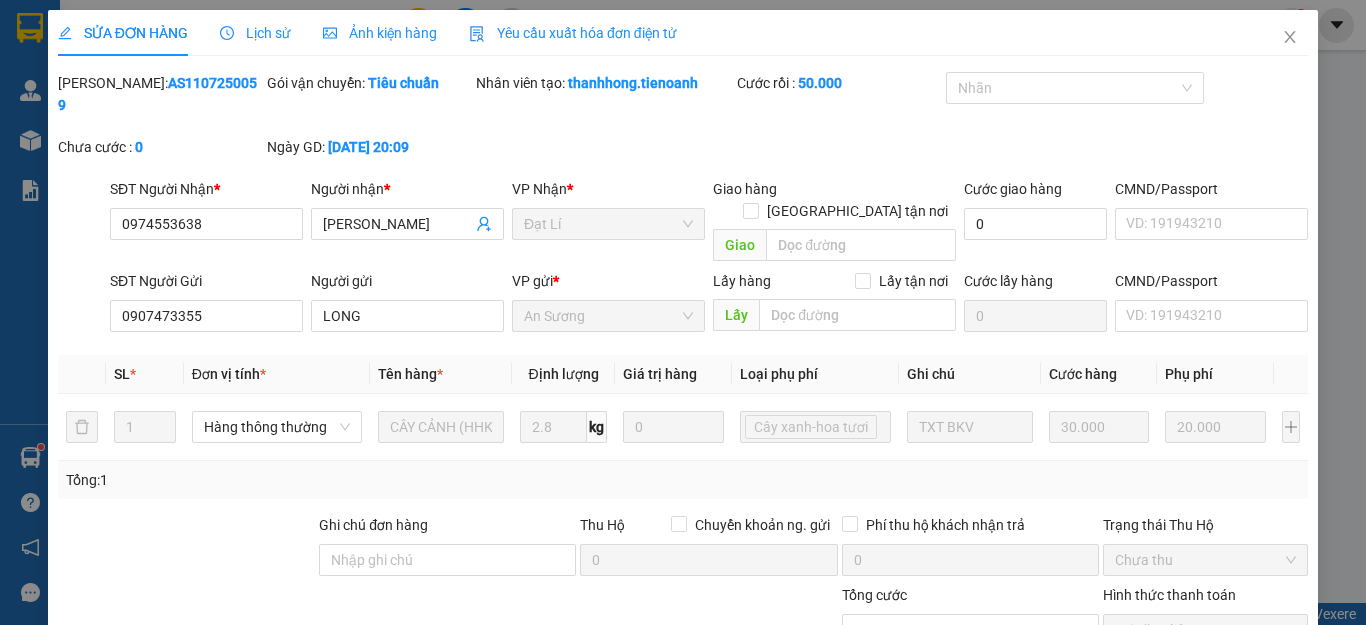 click on "[PERSON_NAME] và Giao hàng" at bounding box center [819, 867] 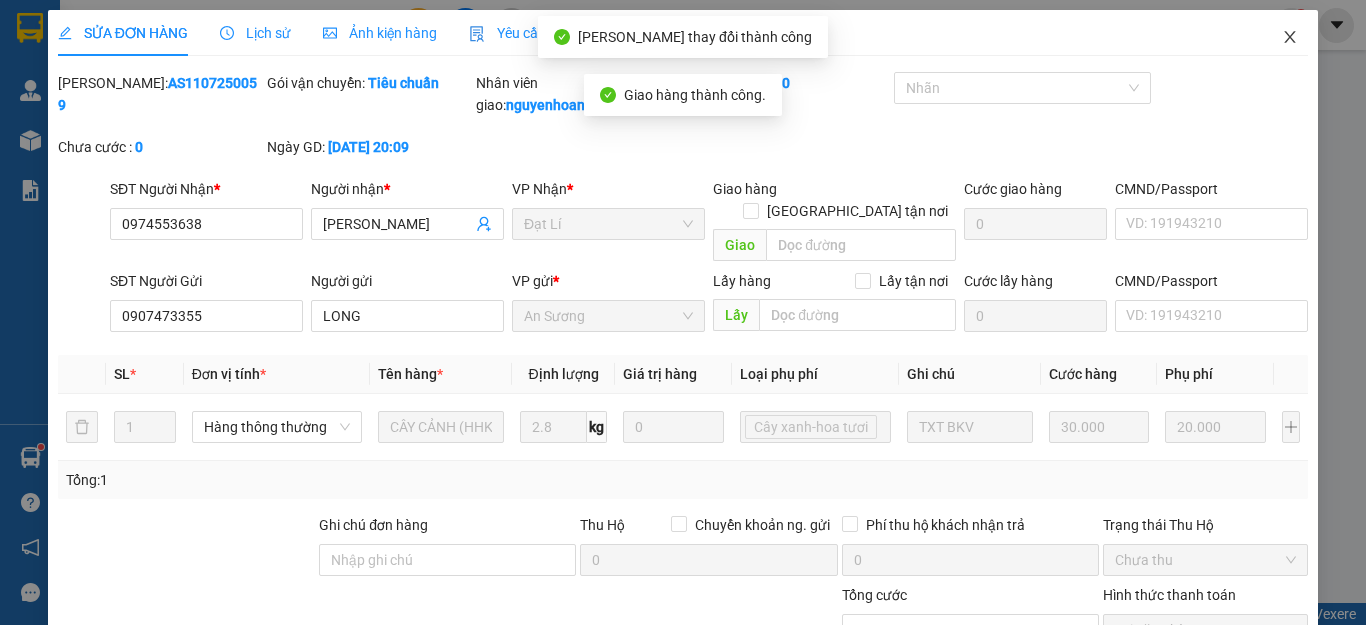 click 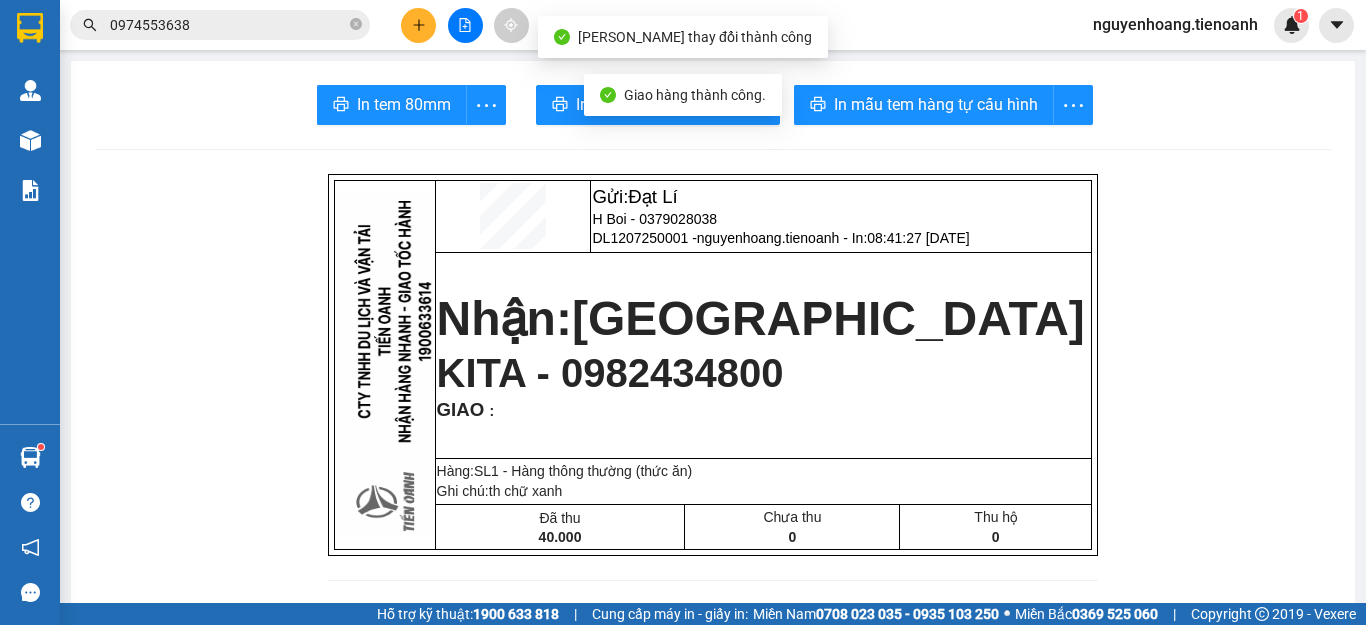 click on "Gửi:  Đạt Lí
H Boi - 0379028038
DL1207250001 -  nguyenhoang.tienoanh - In:  08:41:27 [DATE]
Nhận:  [GEOGRAPHIC_DATA]
KITA - 0982434800
GIAO   :
Hàng:SL  1 - Hàng thông thường (thức ăn)
Ghi chú:  th chữ xanh
Đã thu
40.000
Chưa thu
0
Thu hộ
0
CTY TNHH DLVT TIẾN OANH
NHẬN HÀNG NHANH - GIAO TỐC HÀNH
1900 633 614
VP Gửi: Đạt Lí
VP Nhận: [GEOGRAPHIC_DATA]
ĐC: QL14,  Chợ Đạt Lý
ĐC: 804 Song Hành, XLHN, P Hiệp Phú Q9
ĐT:0931 608 606
ĐT: 0935 82 08 08
----------------------------------------------
GỬI [GEOGRAPHIC_DATA] HÀNG
BILL BIÊN NHẬN
Mã đơn : DL1207250001
In :  08:41:27 [DATE]
N.Gửi:     H Boi -  0379028038.  CCCD:
N.Nhận:   KITA -  0982434800. CCCD :
GIAO TẬN NƠI :
Ghi chú : th chữ xanh
Tên hàng
KL
SL
Cước hàng" at bounding box center [713, 1149] 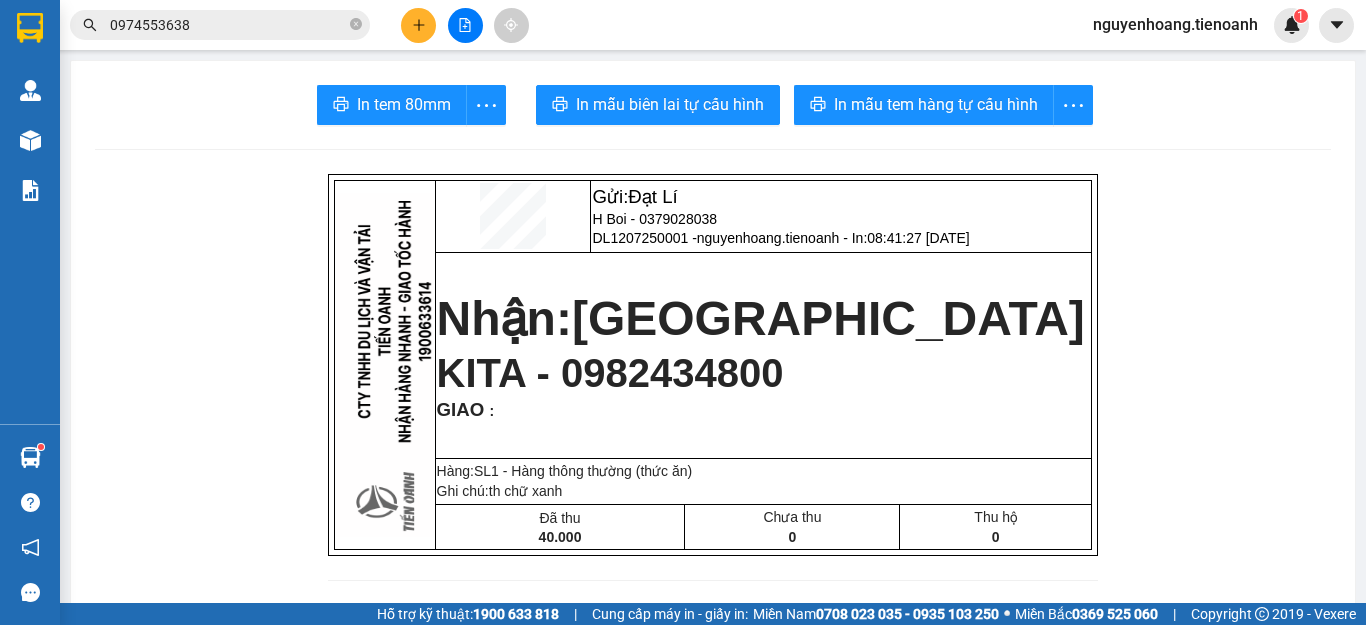click on "0974553638" at bounding box center [228, 25] 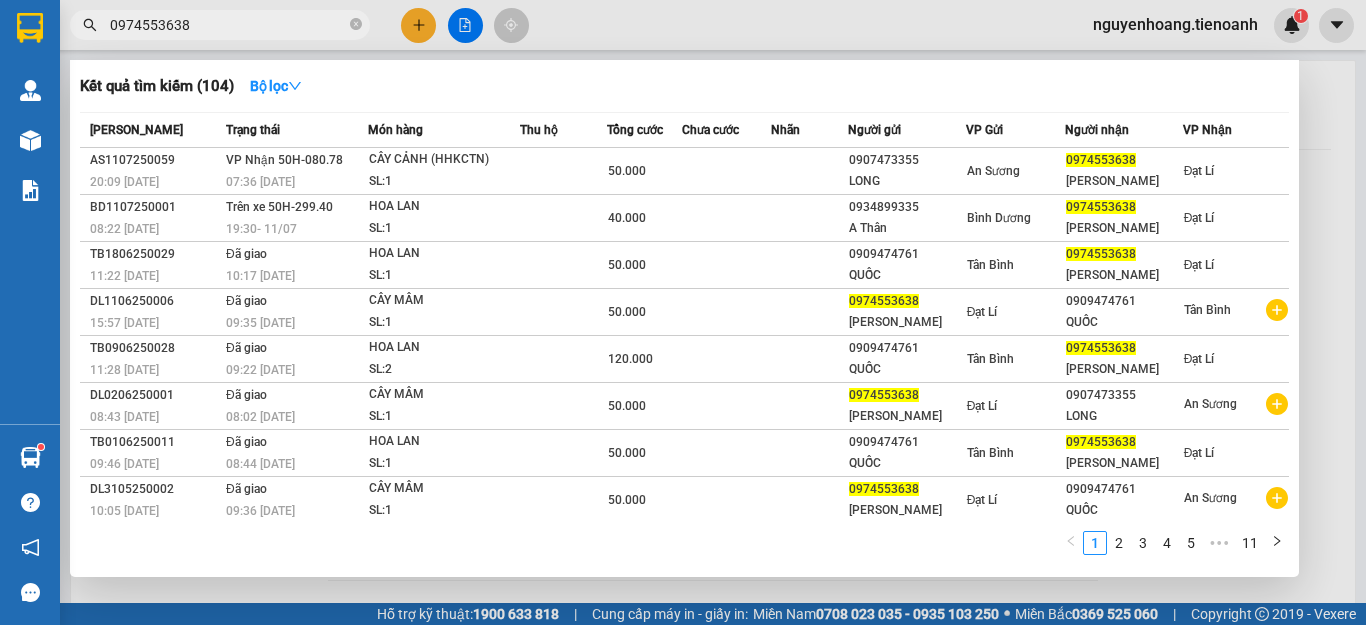 click on "0974553638" at bounding box center [228, 25] 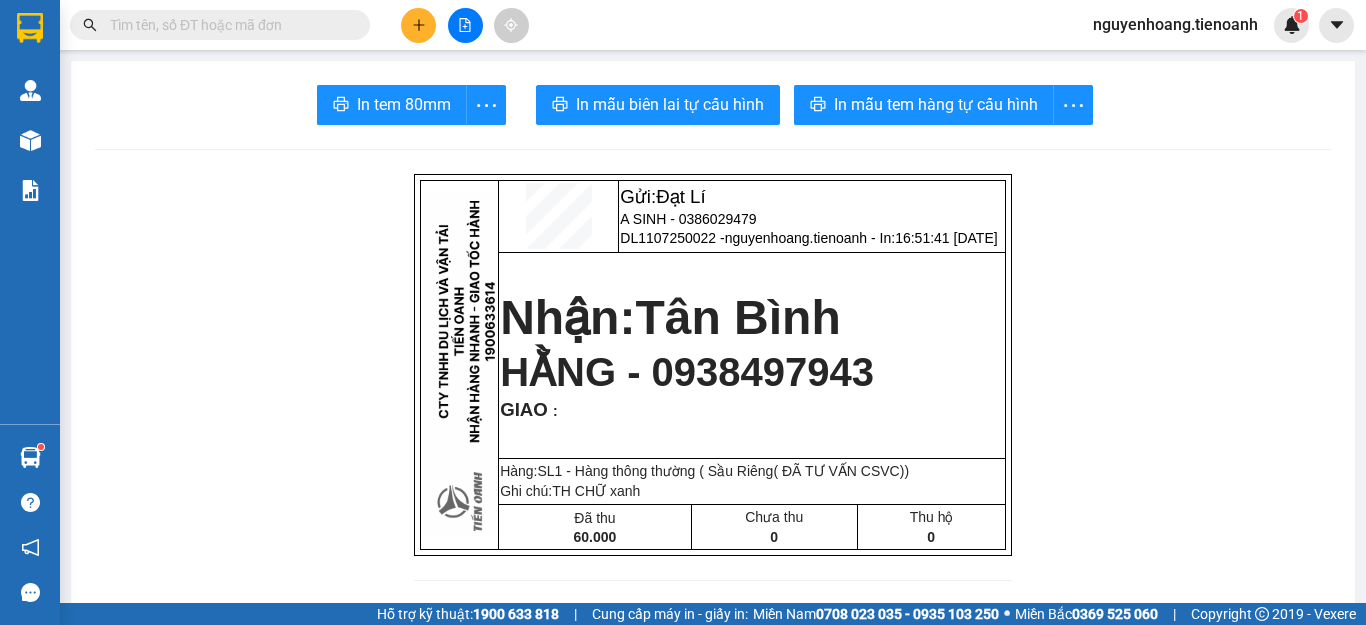 scroll, scrollTop: 0, scrollLeft: 0, axis: both 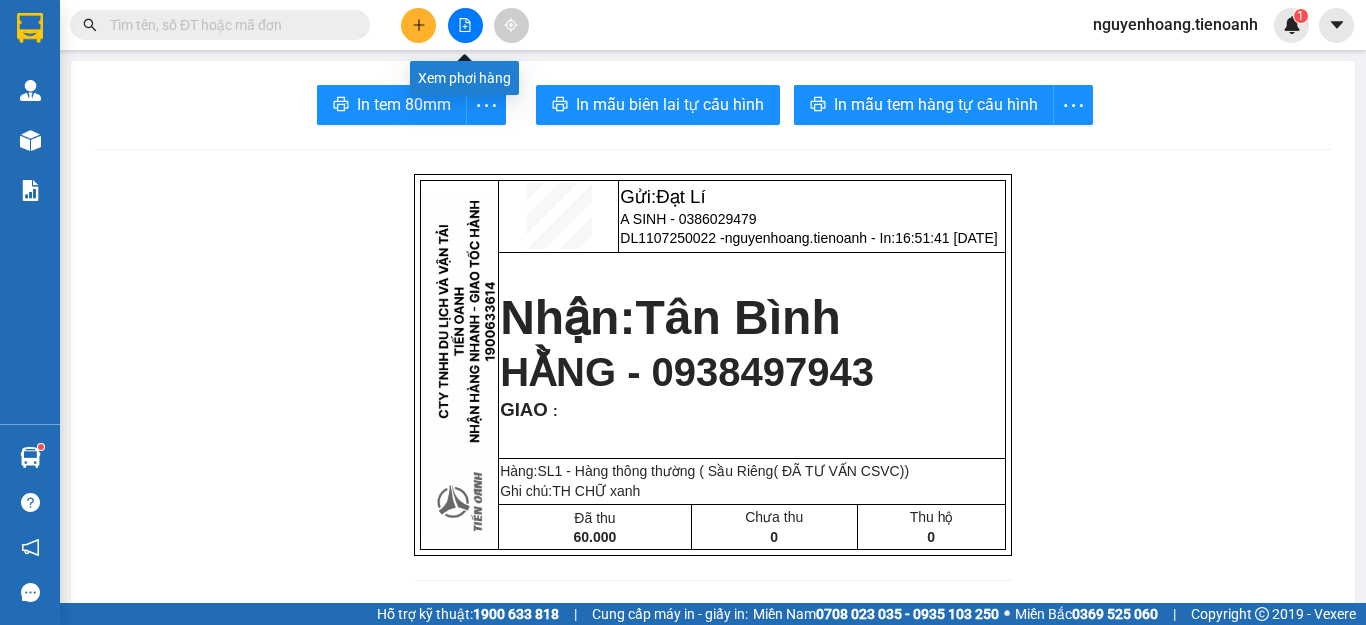 click 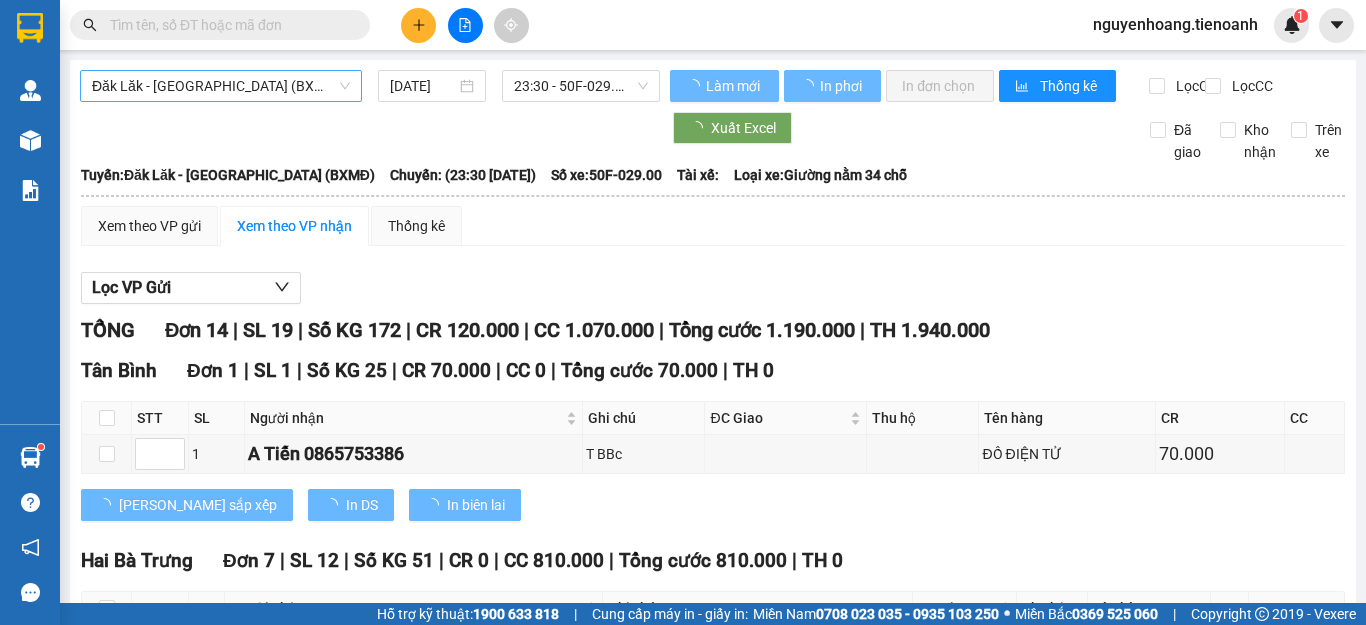 type on "[DATE]" 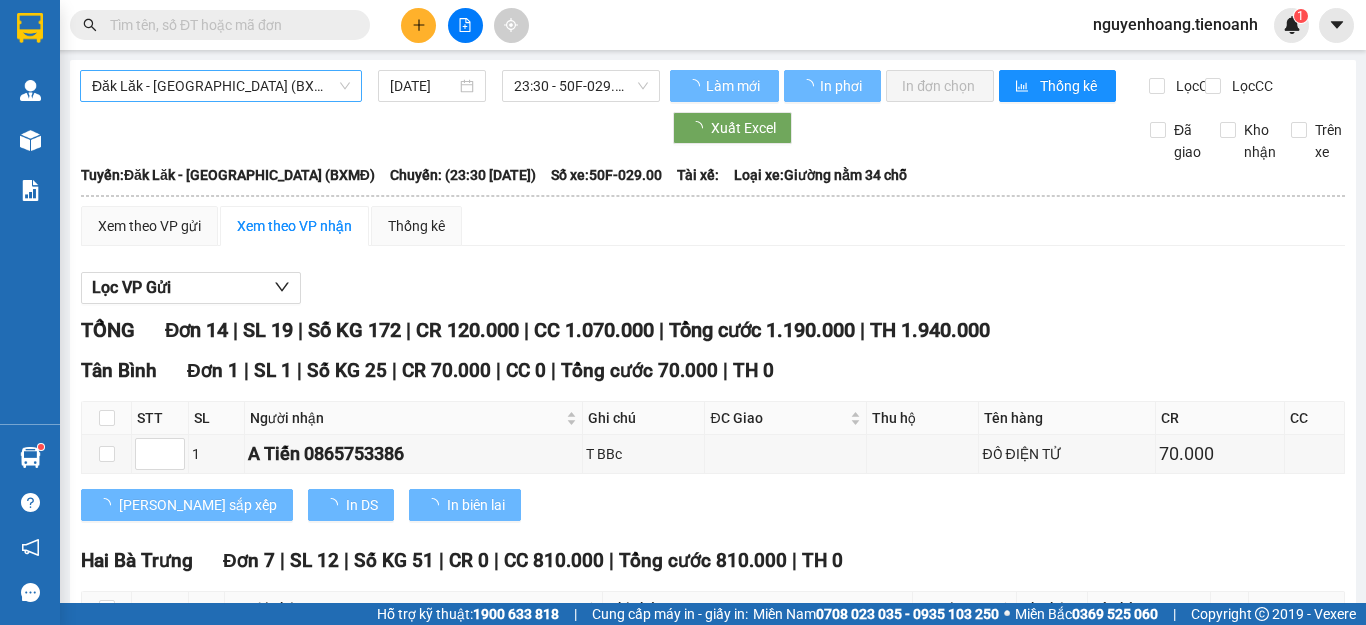 click on "Đăk Lăk - [GEOGRAPHIC_DATA] (BXMĐ)" at bounding box center [221, 86] 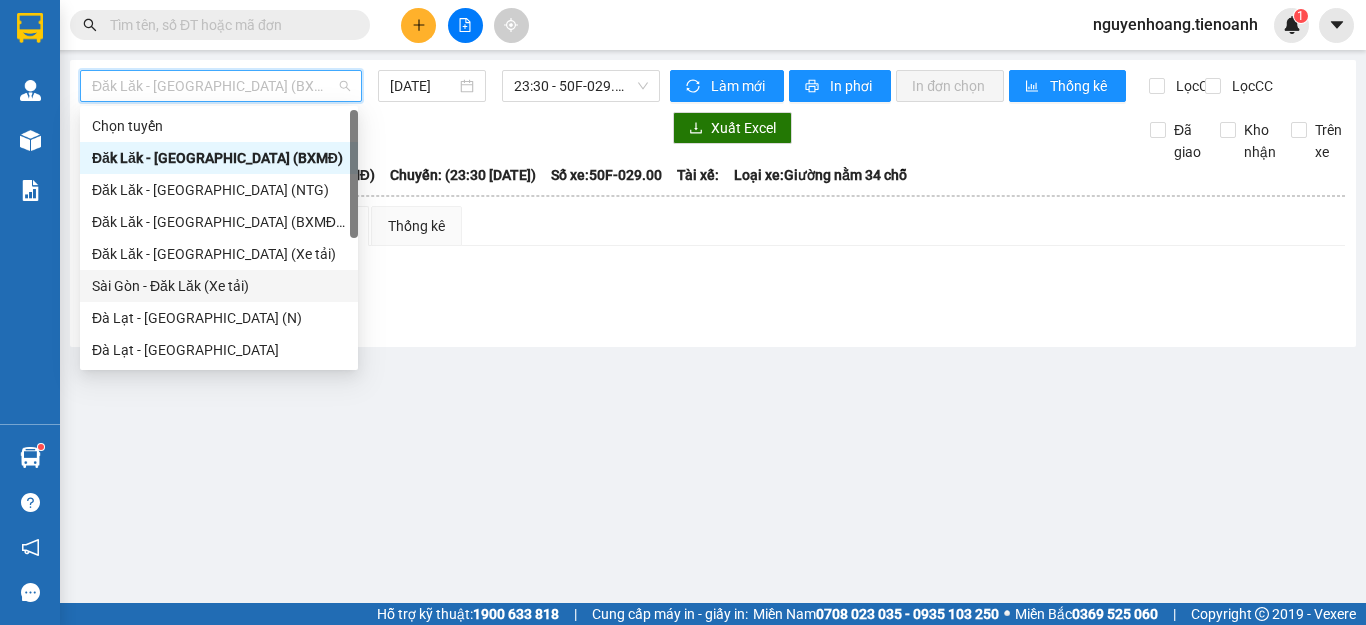scroll, scrollTop: 256, scrollLeft: 0, axis: vertical 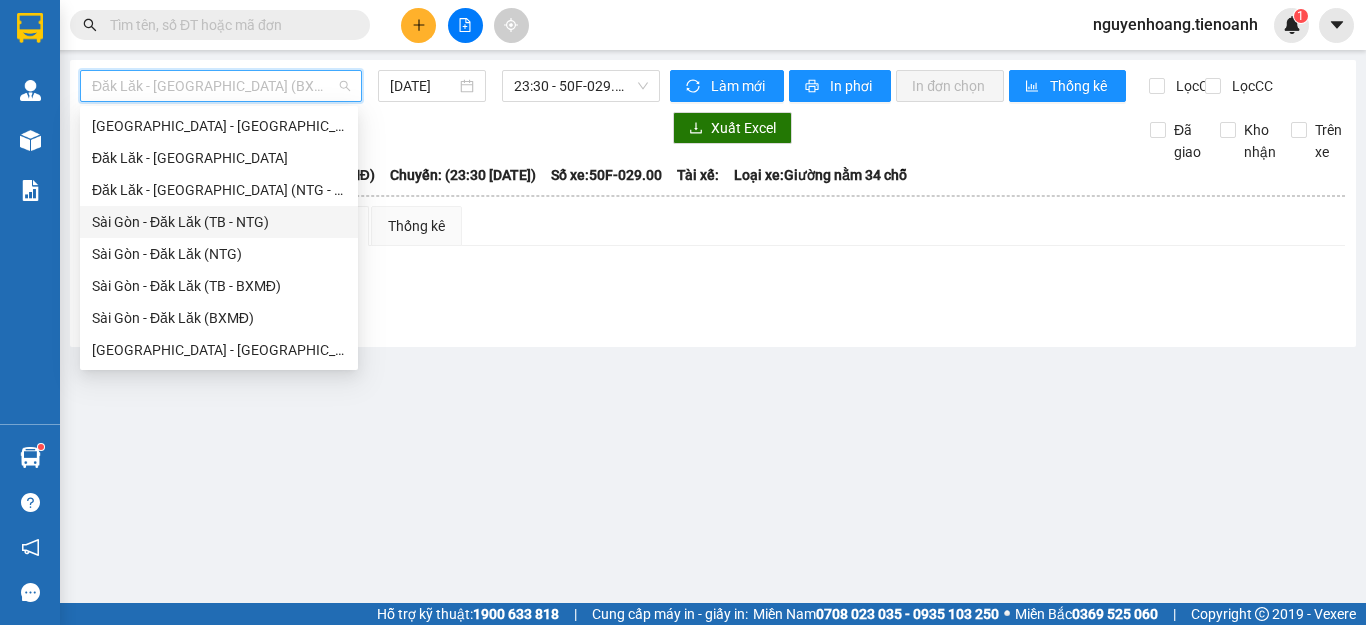 click on "Sài Gòn - Đăk Lăk (TB - NTG)" at bounding box center (219, 222) 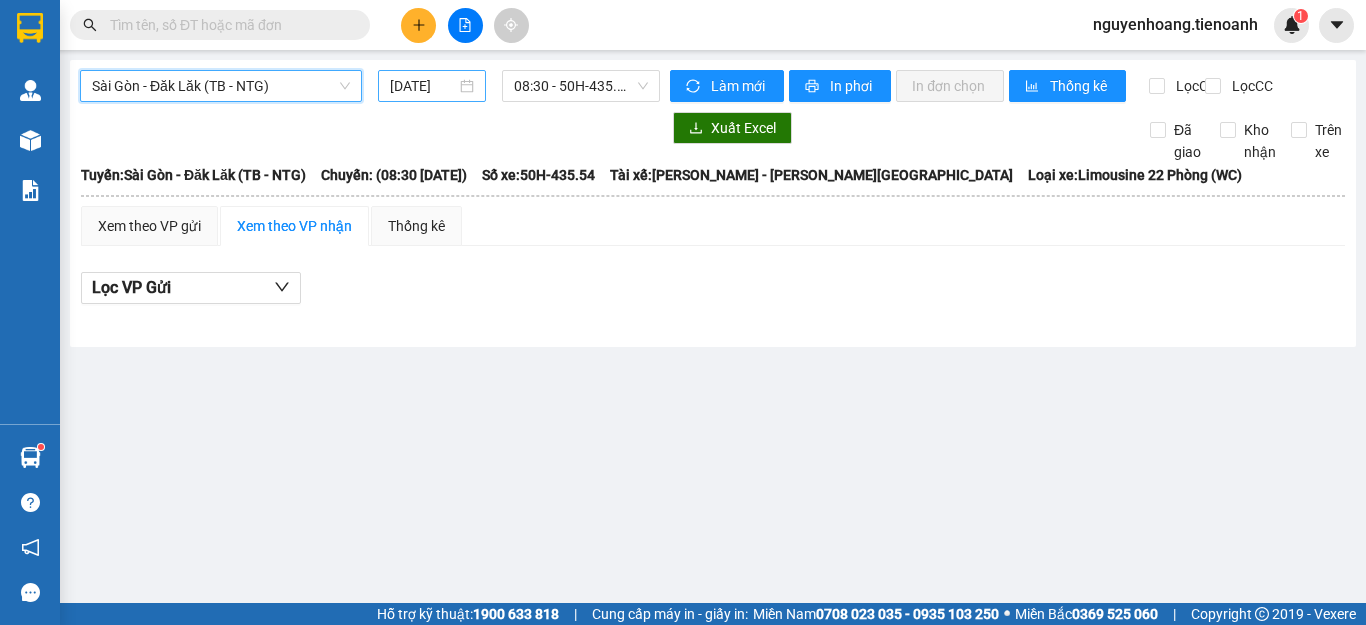 click on "[DATE]" at bounding box center [423, 86] 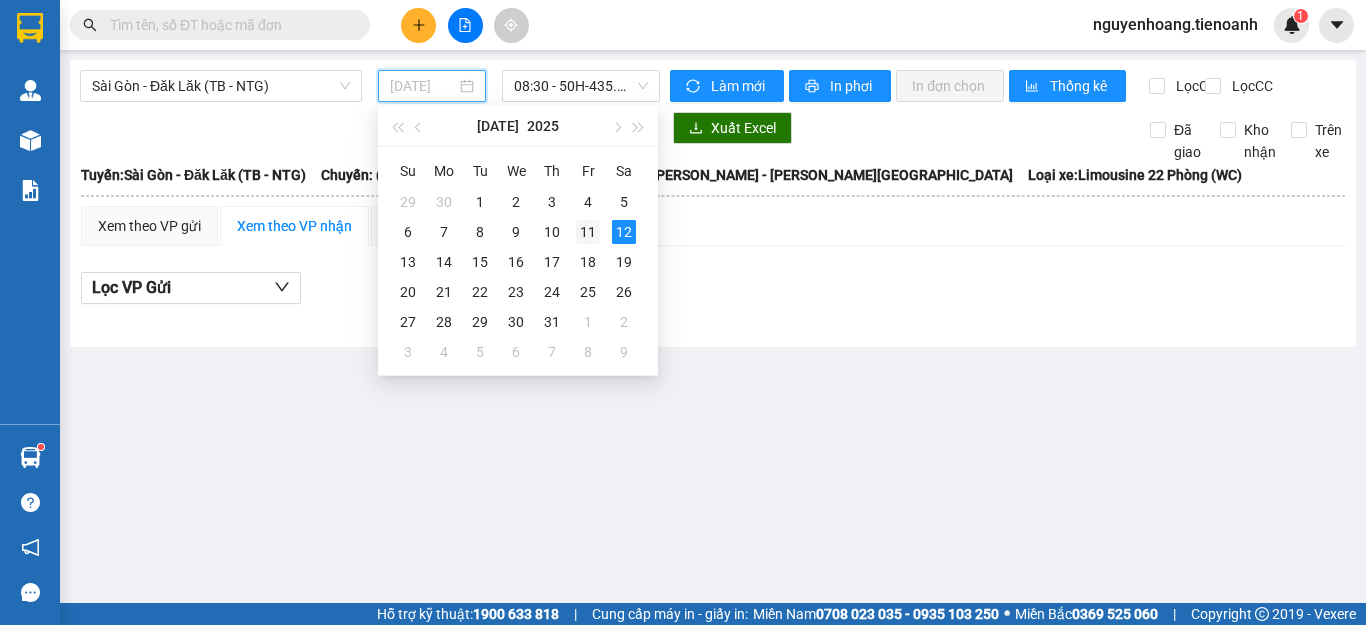 click on "11" at bounding box center (588, 232) 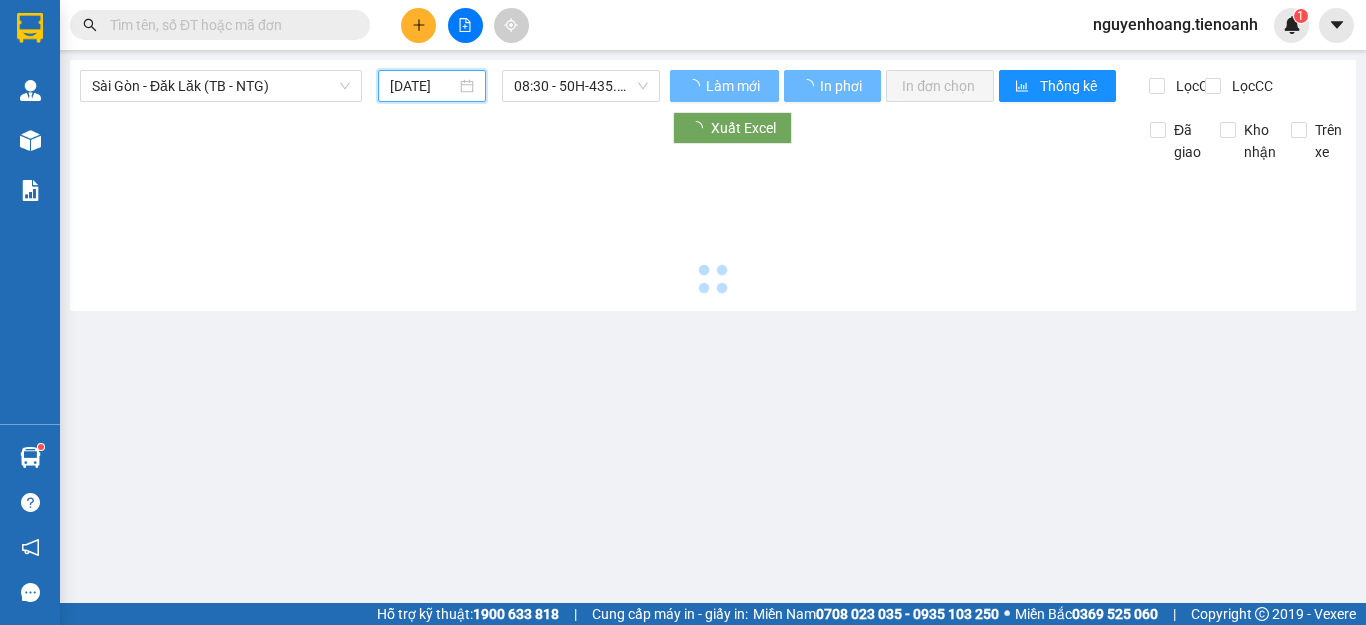 type on "[DATE]" 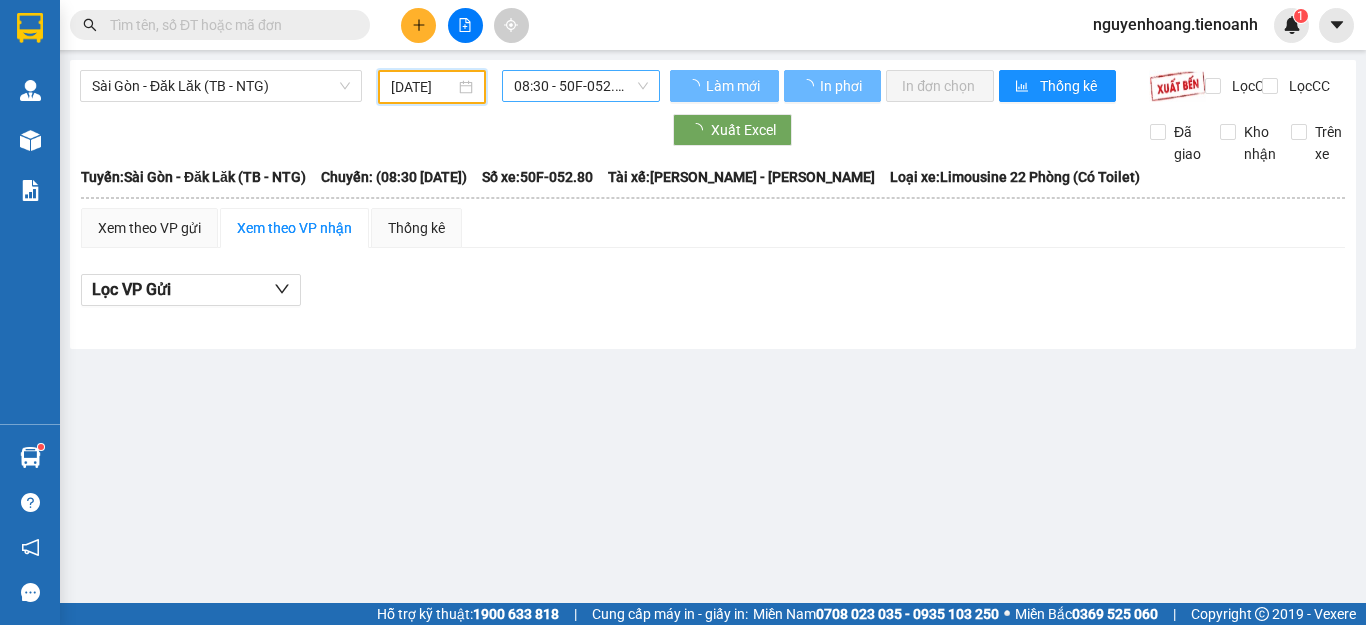 click on "08:30     - 50F-052.80" at bounding box center [581, 86] 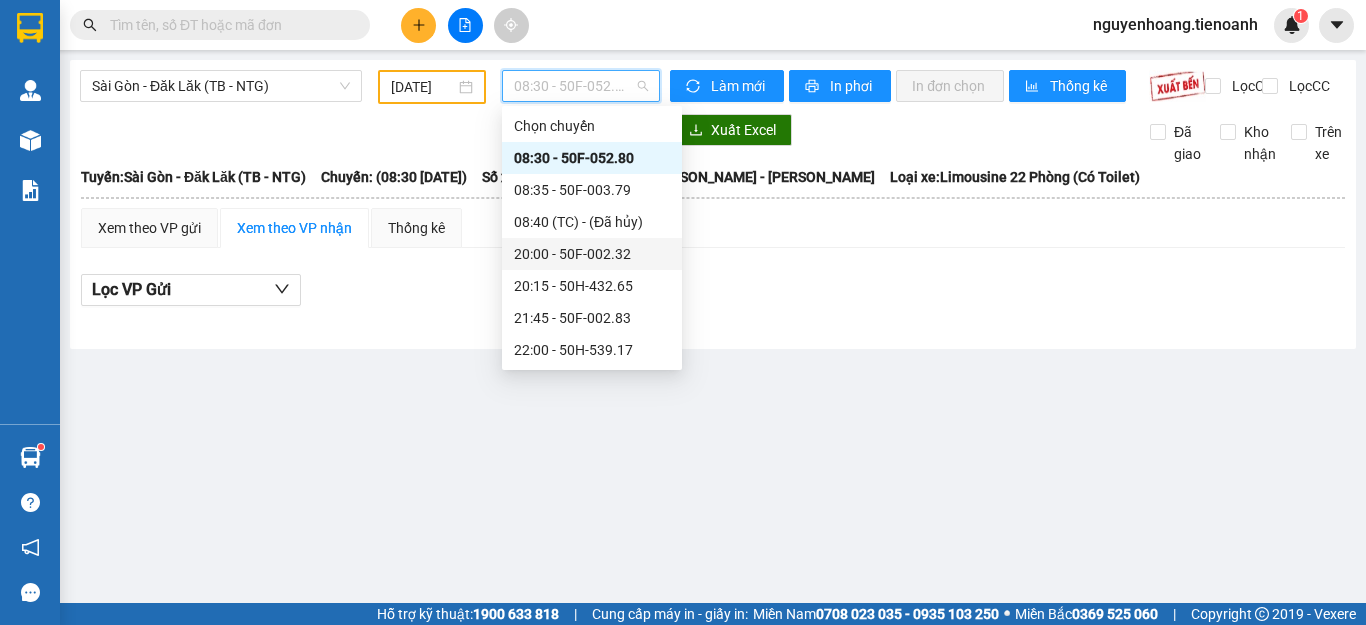 click on "20:00     - 50F-002.32" at bounding box center (592, 254) 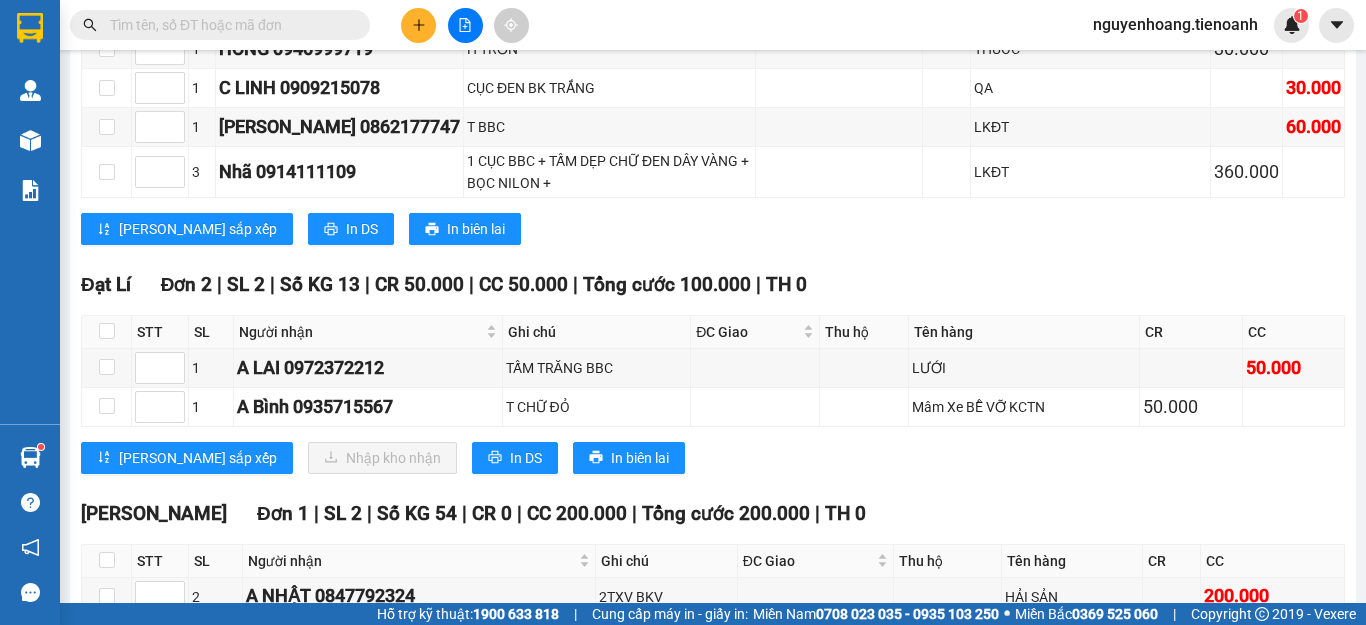 scroll, scrollTop: 800, scrollLeft: 0, axis: vertical 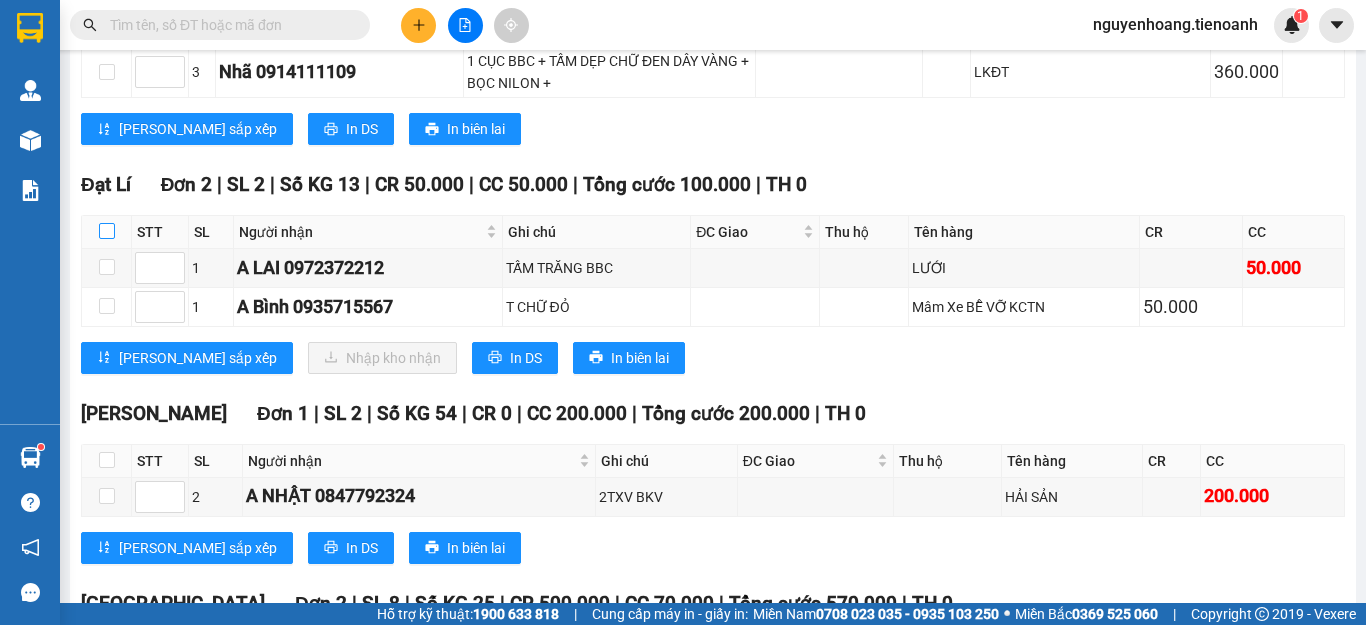 click at bounding box center [107, 231] 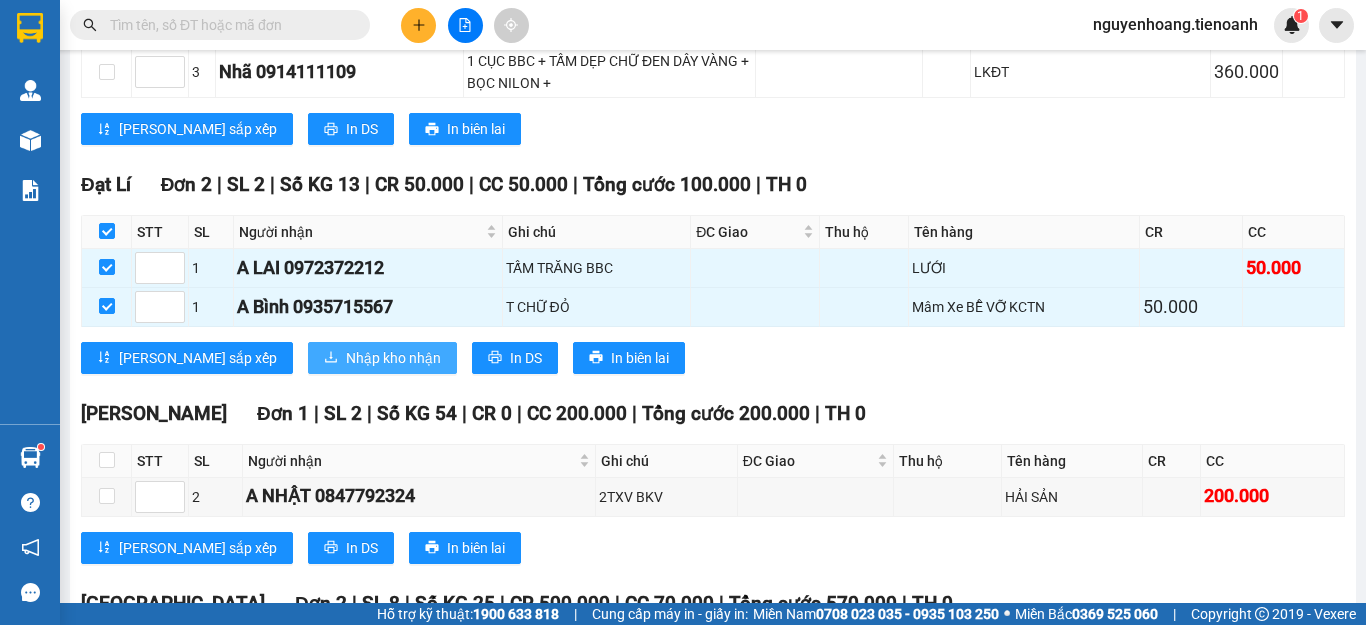 click on "Nhập kho nhận" at bounding box center [393, 358] 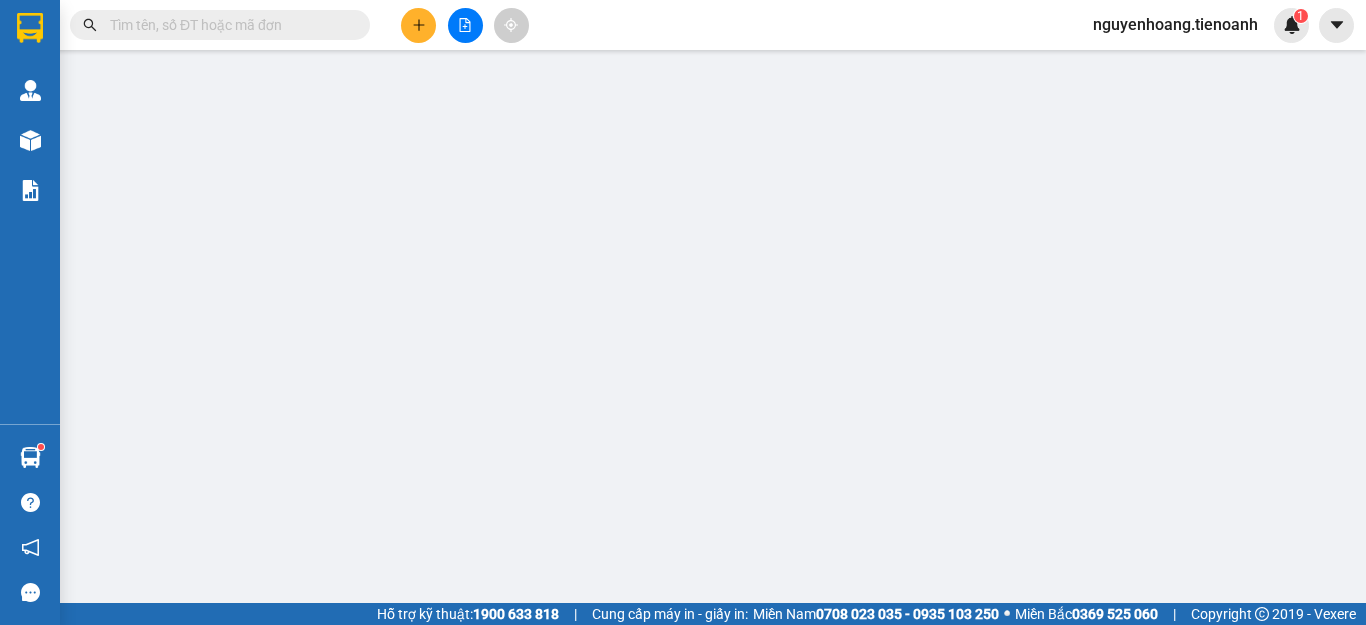 scroll, scrollTop: 0, scrollLeft: 0, axis: both 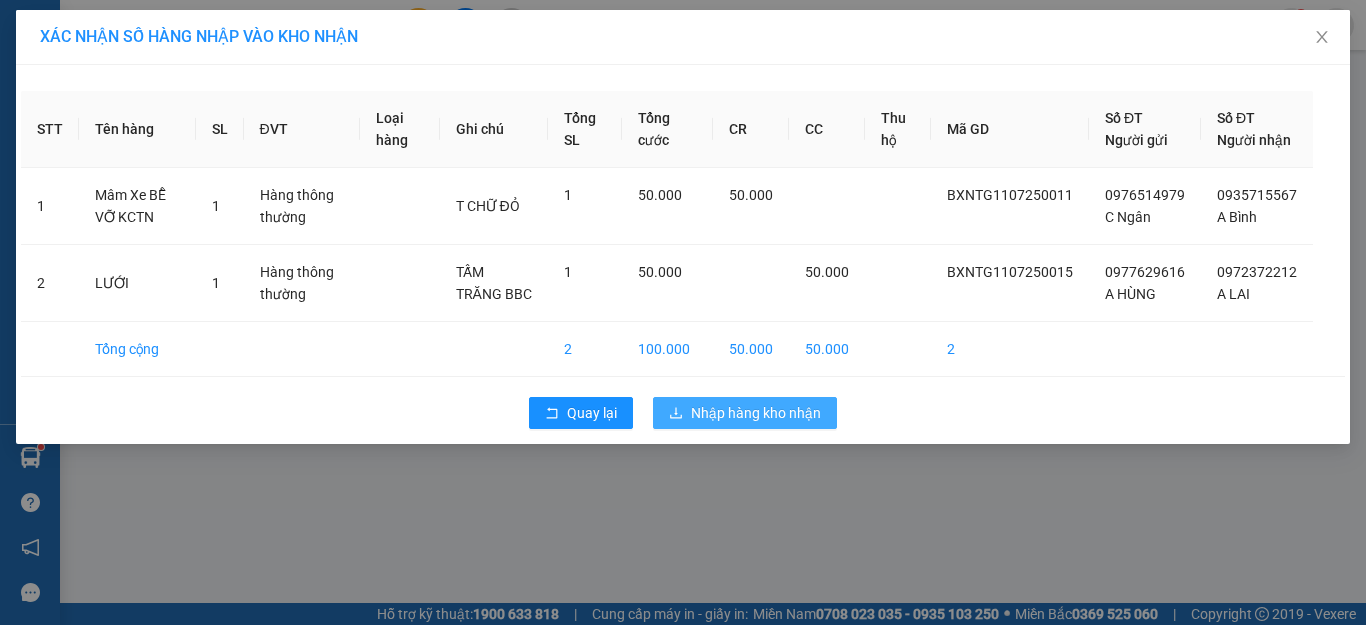click on "Nhập hàng kho nhận" at bounding box center (745, 413) 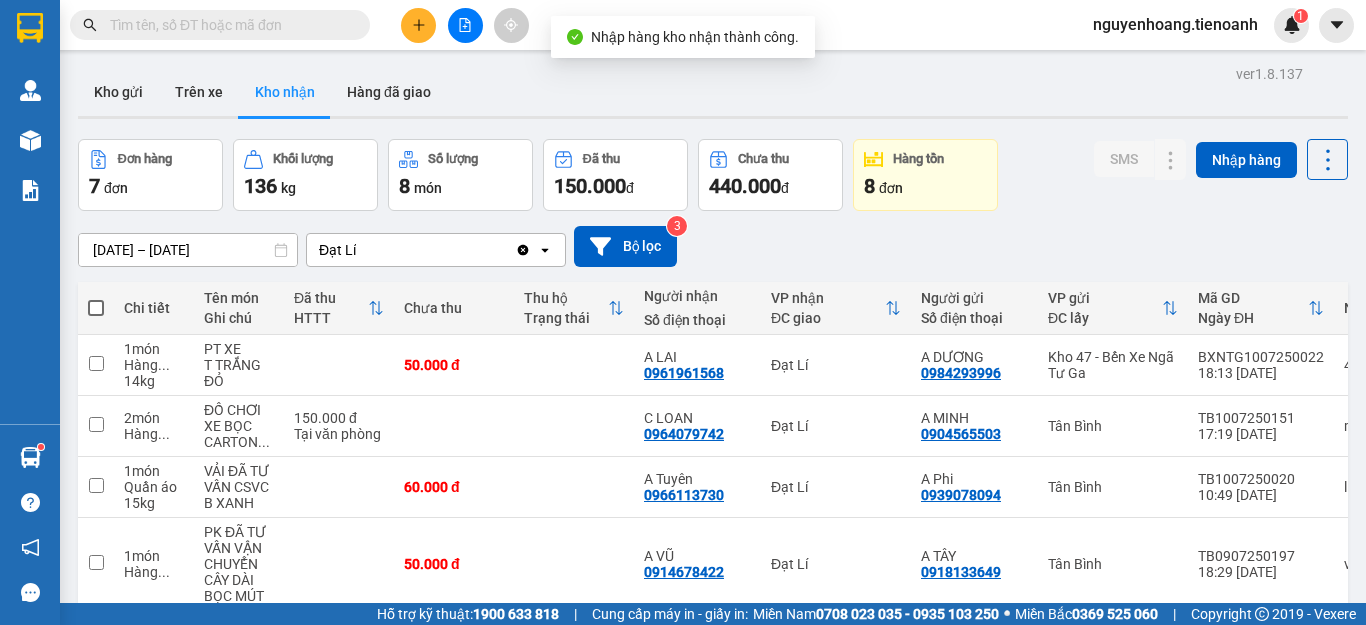 click on "Đơn hàng 7 đơn Khối lượng 136 kg Số lượng 8 món Đã thu 150.000  đ Chưa thu 440.000  đ Hàng tồn 8 đơn SMS Nhập hàng" at bounding box center [713, 175] 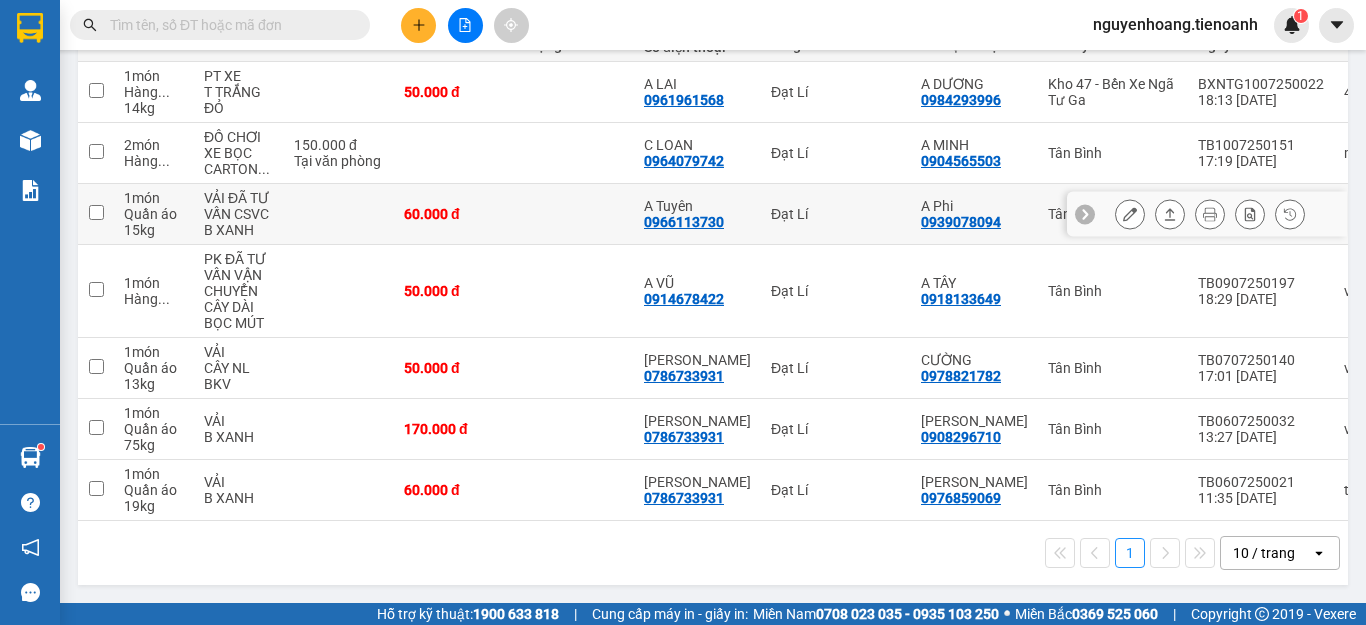scroll, scrollTop: 0, scrollLeft: 0, axis: both 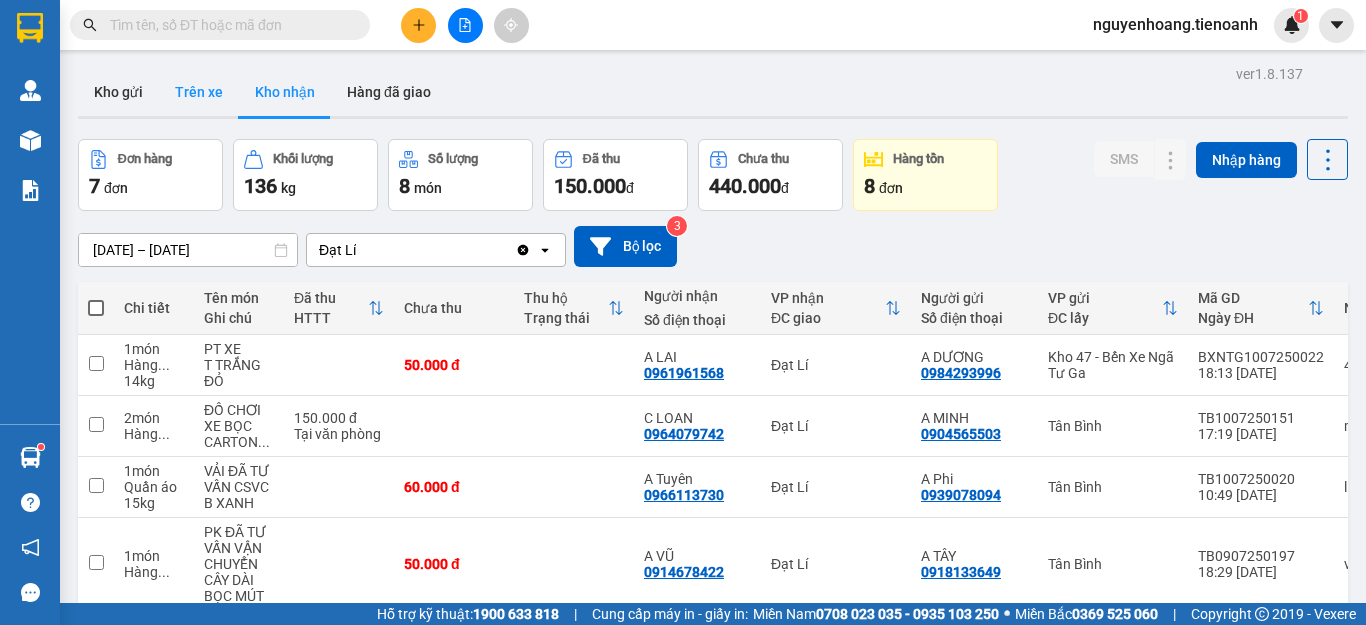 click on "Trên xe" at bounding box center (199, 92) 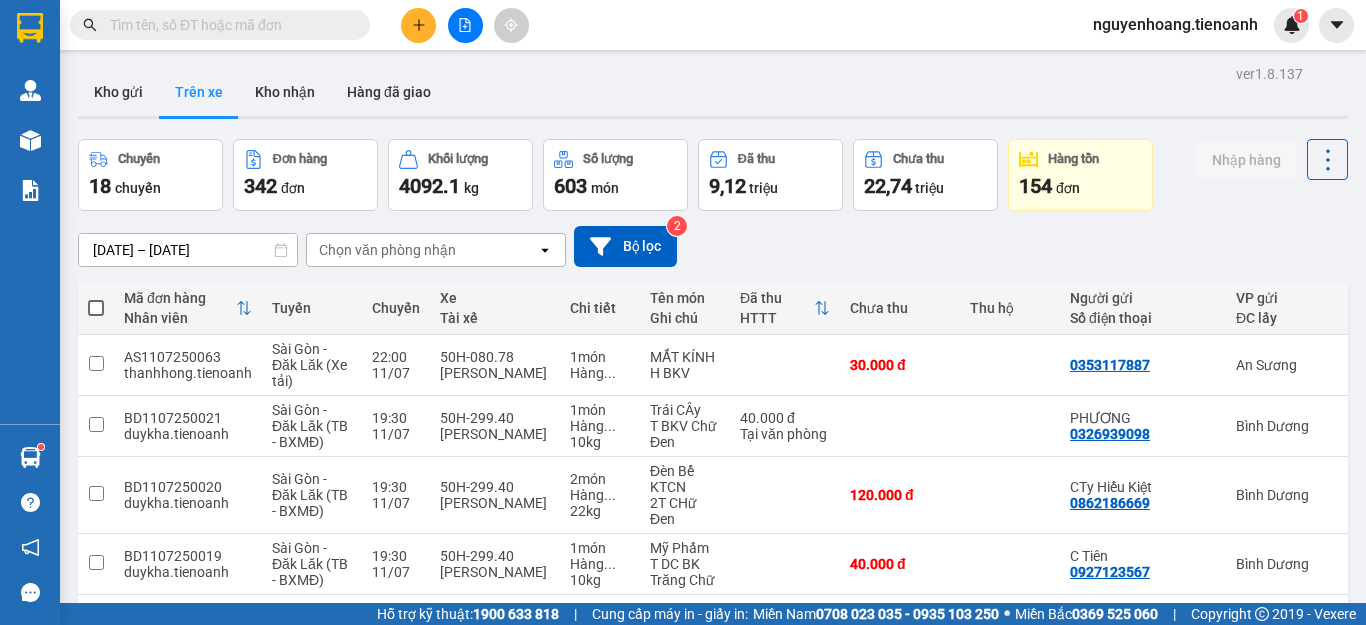 click on "Kho nhận" at bounding box center (285, 92) 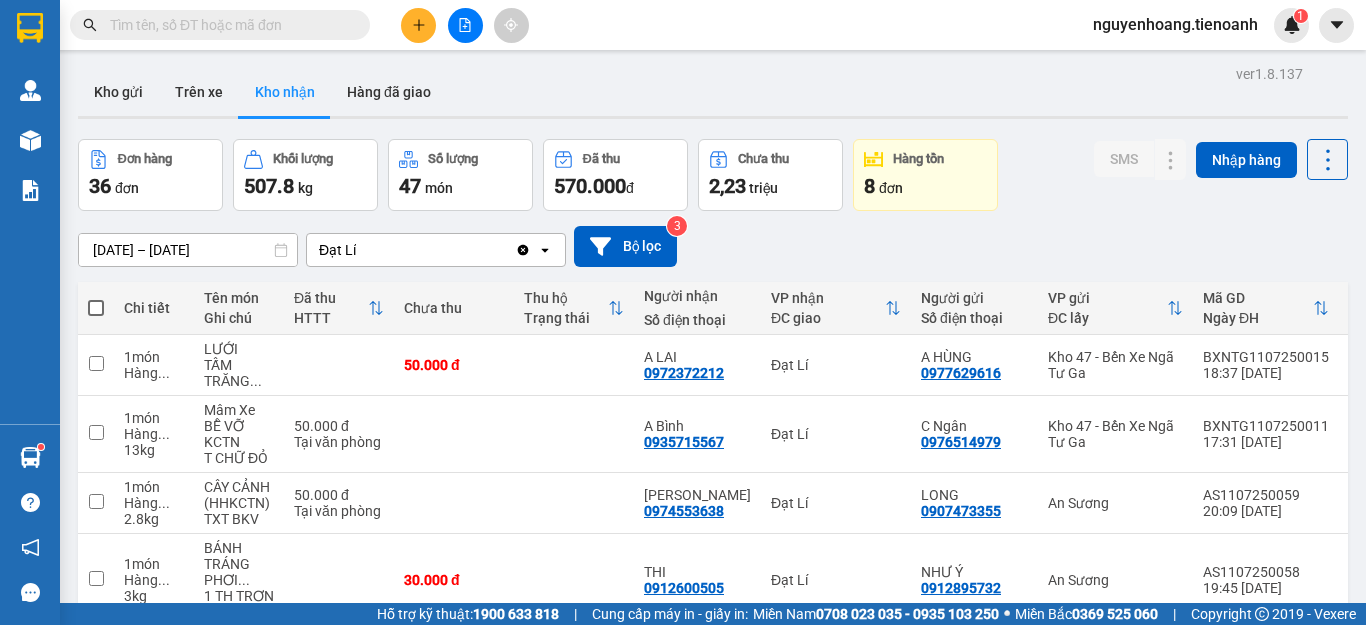 scroll, scrollTop: 0, scrollLeft: 0, axis: both 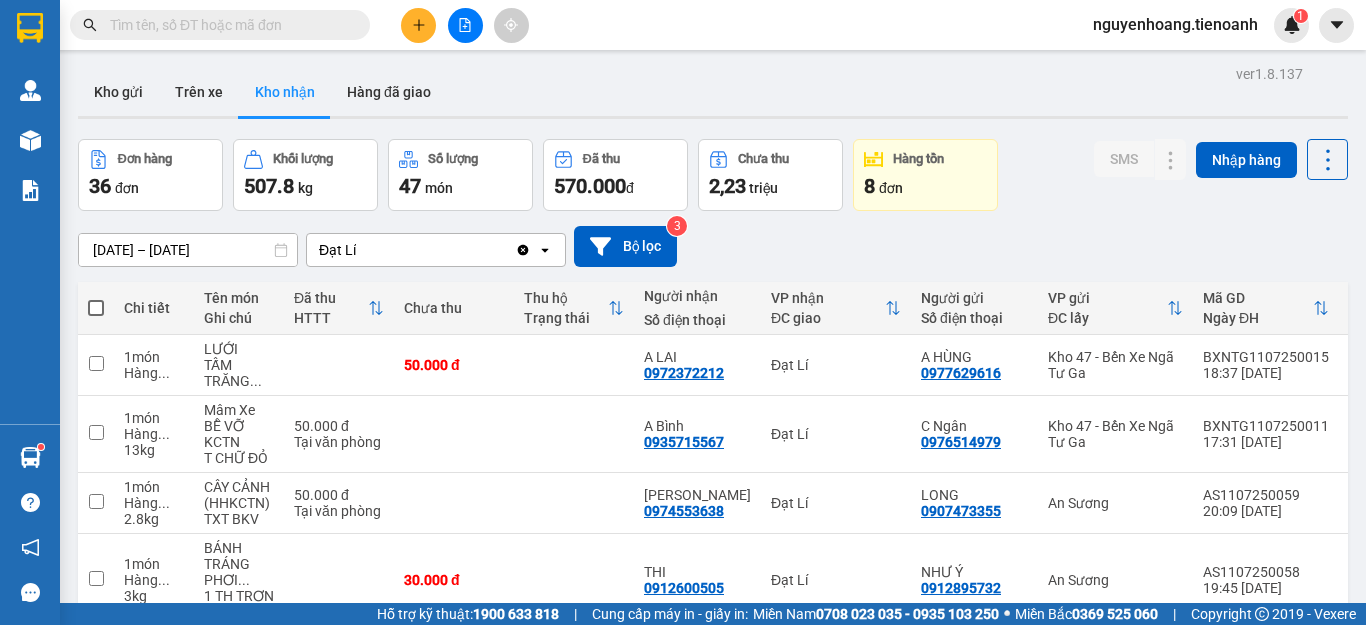 click at bounding box center [228, 25] 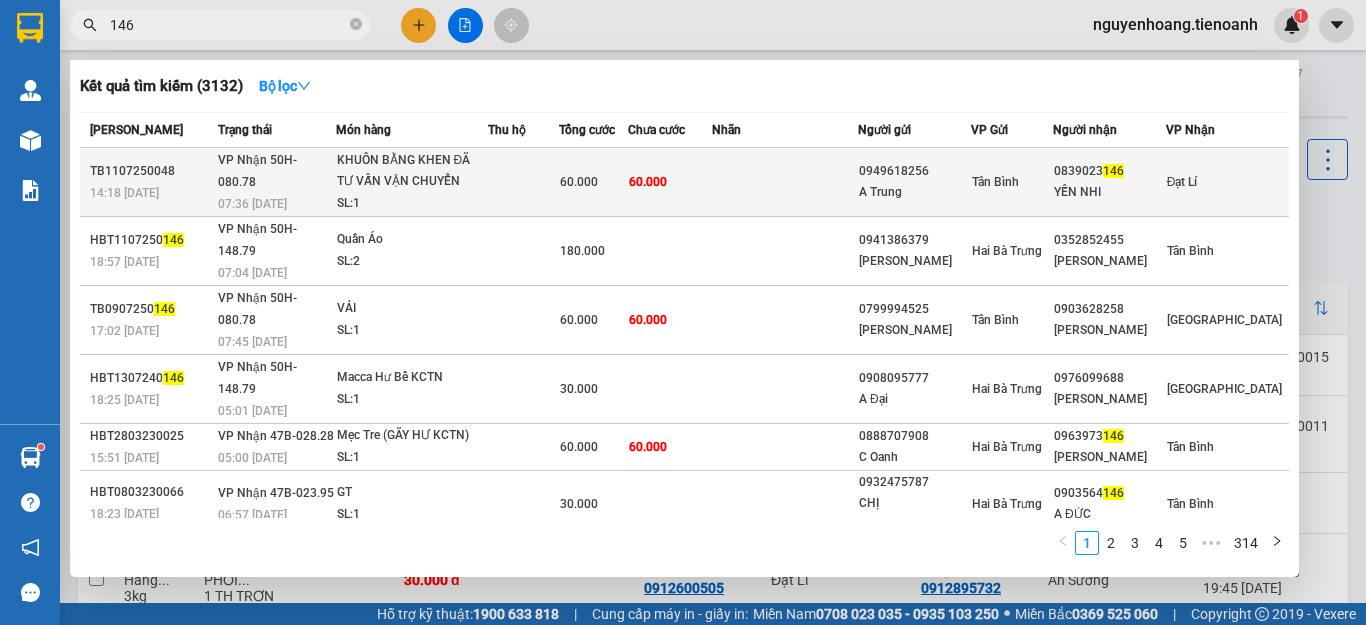 type on "146" 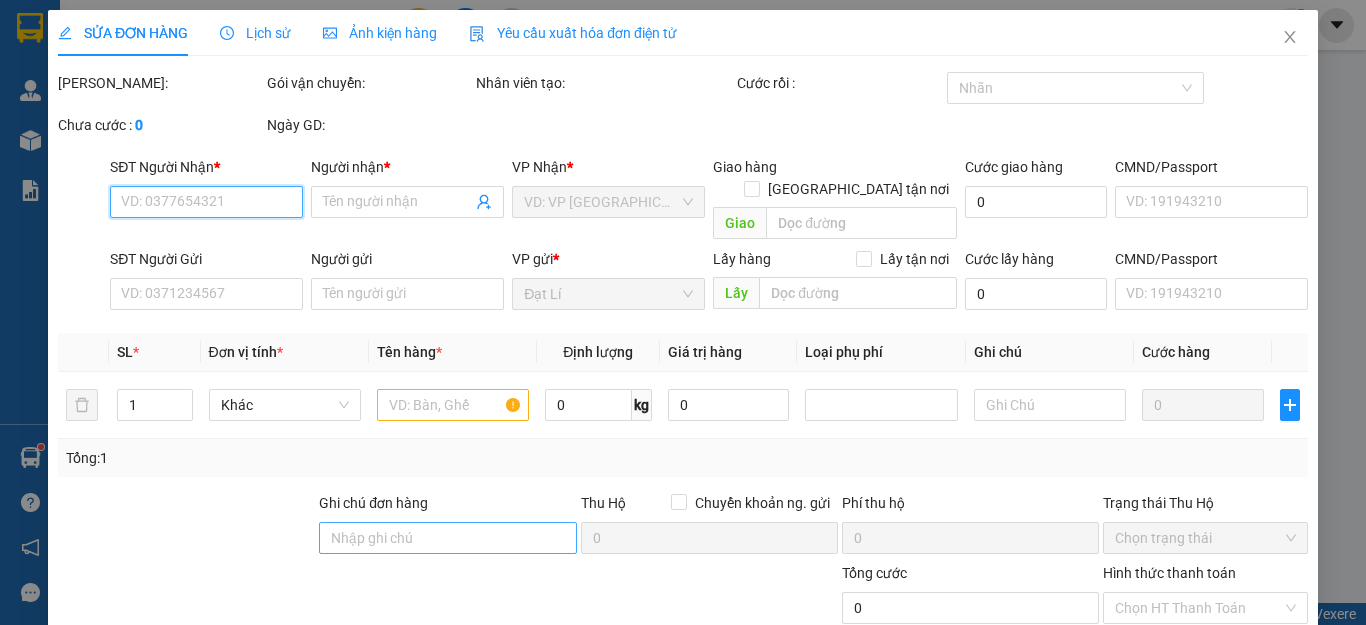 type on "0839023146" 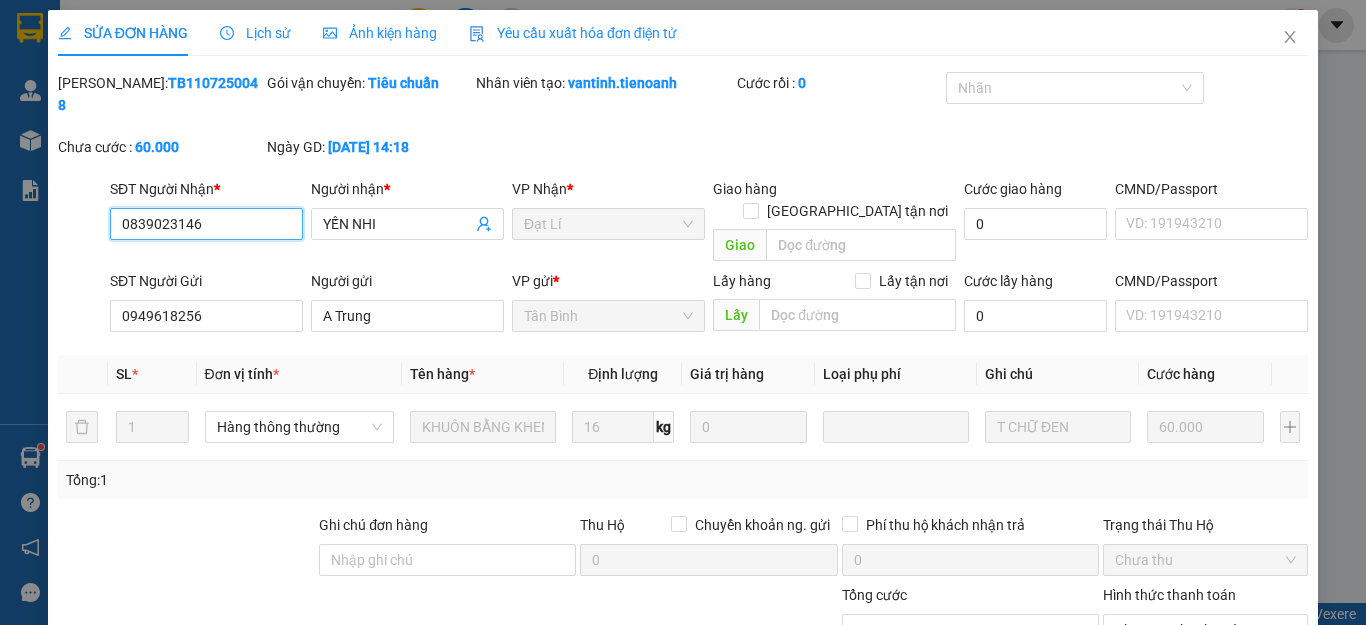 scroll, scrollTop: 200, scrollLeft: 0, axis: vertical 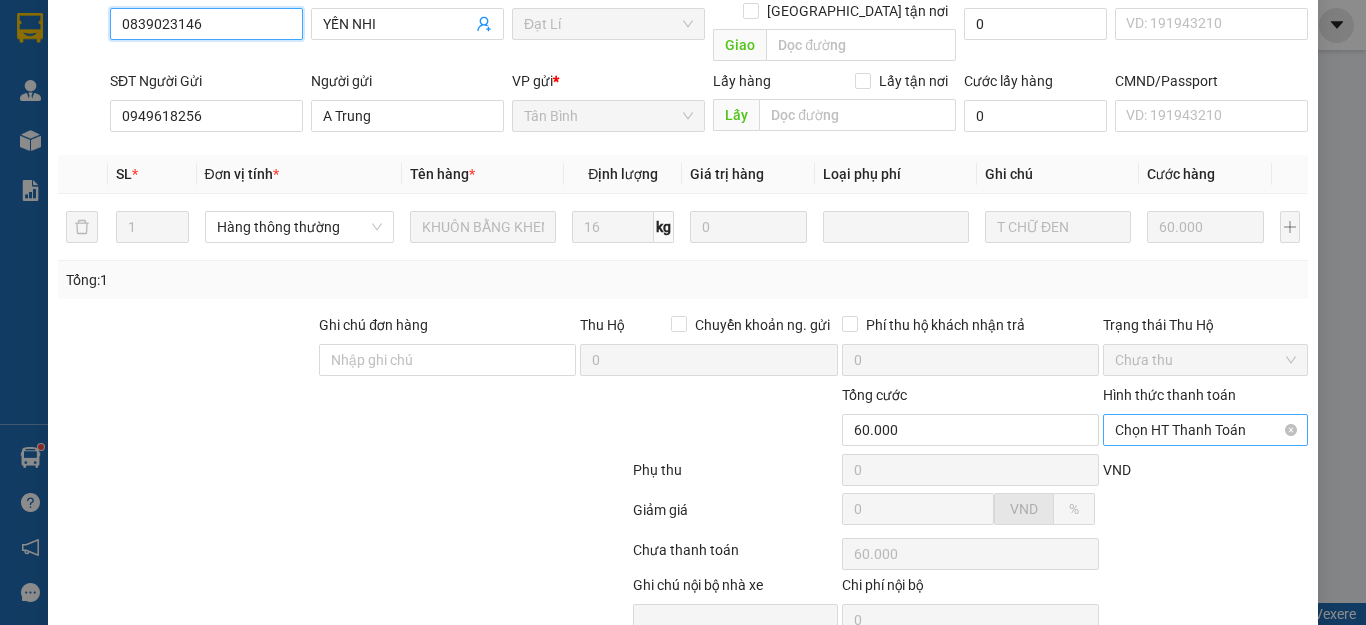 click on "Chọn HT Thanh Toán" at bounding box center [1205, 430] 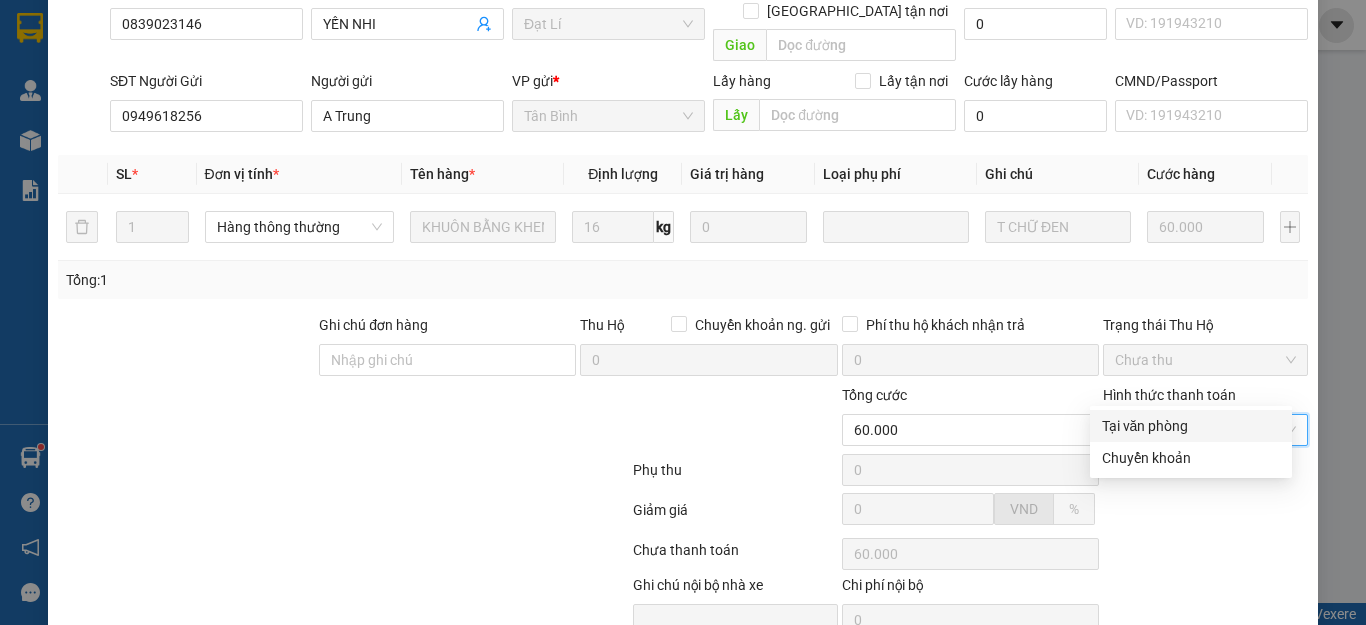 click on "Tại văn phòng" at bounding box center (1191, 426) 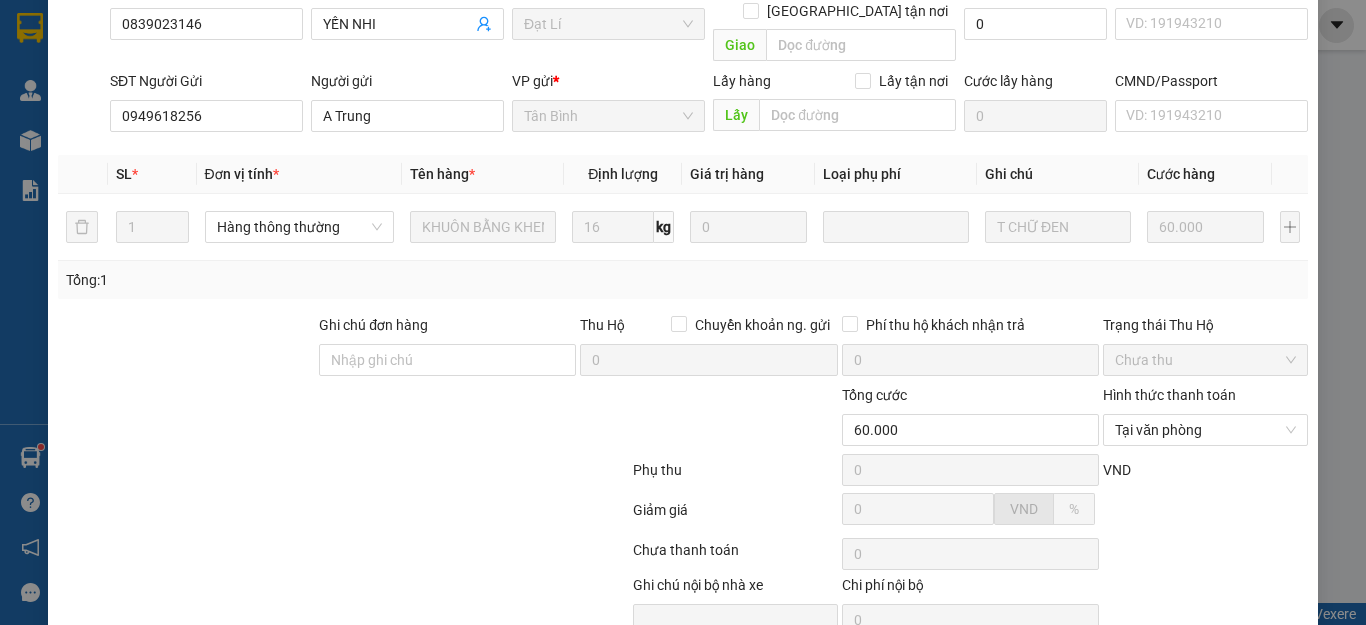 click at bounding box center [343, 474] 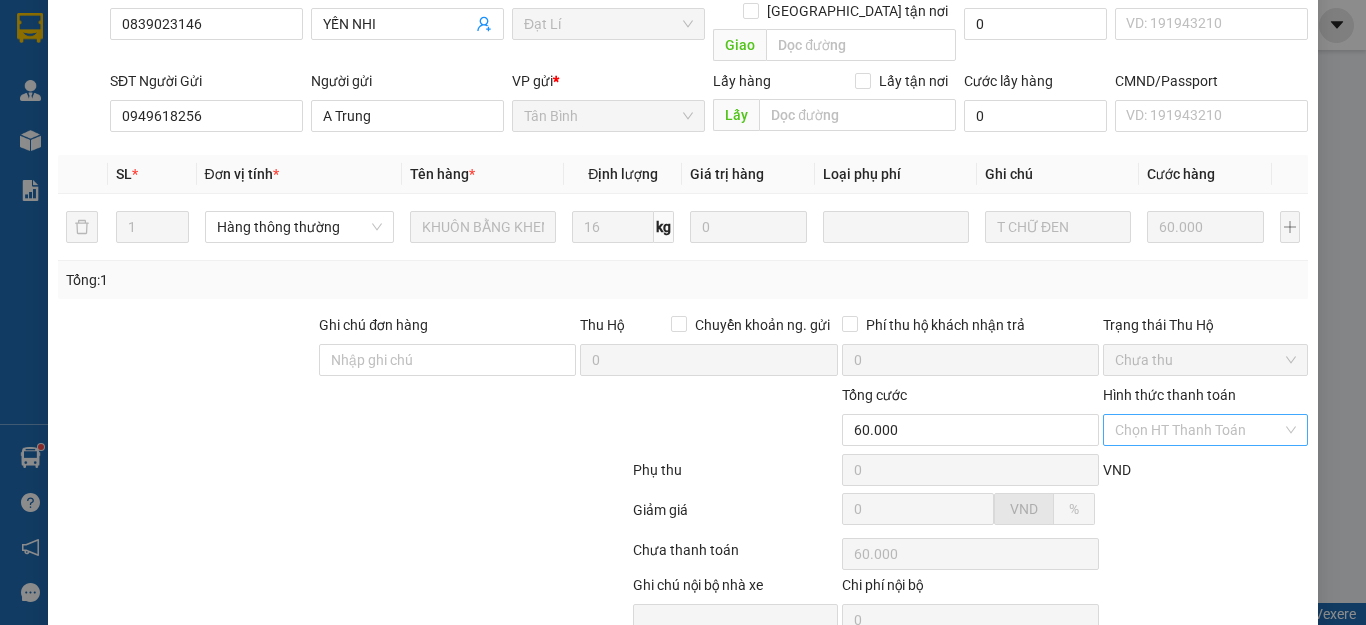click at bounding box center [239, 419] 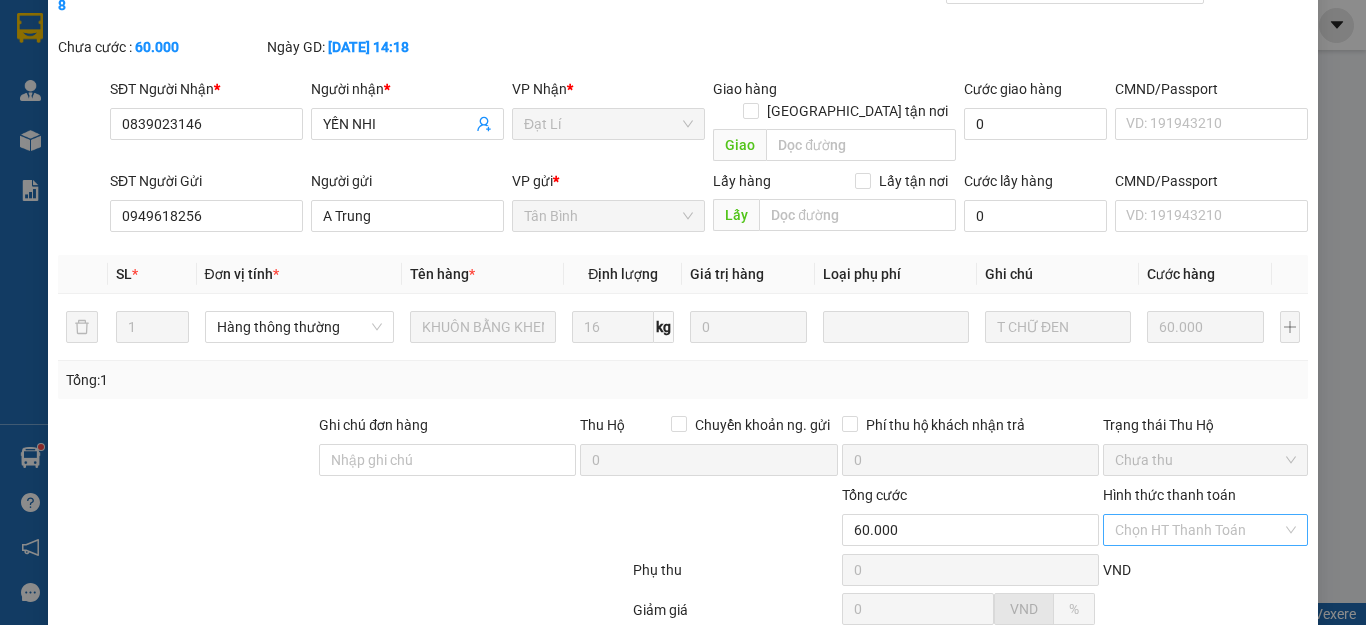 scroll, scrollTop: 253, scrollLeft: 0, axis: vertical 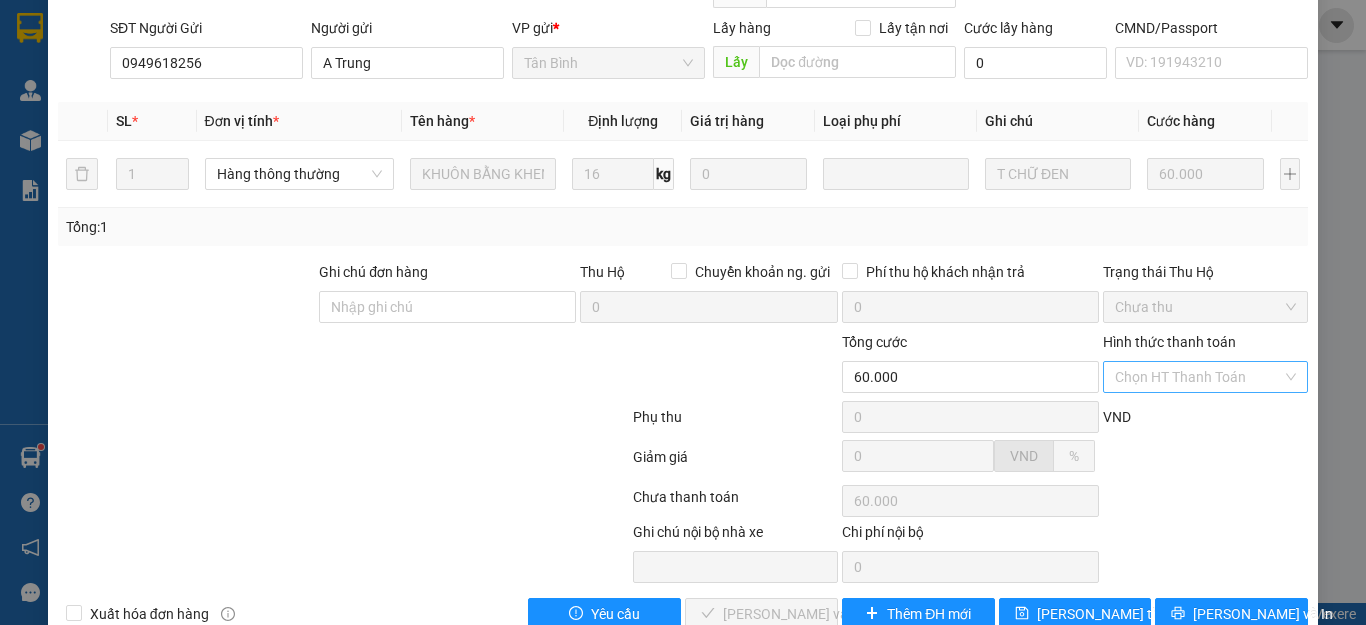 click on "Hình thức thanh toán" at bounding box center [1198, 377] 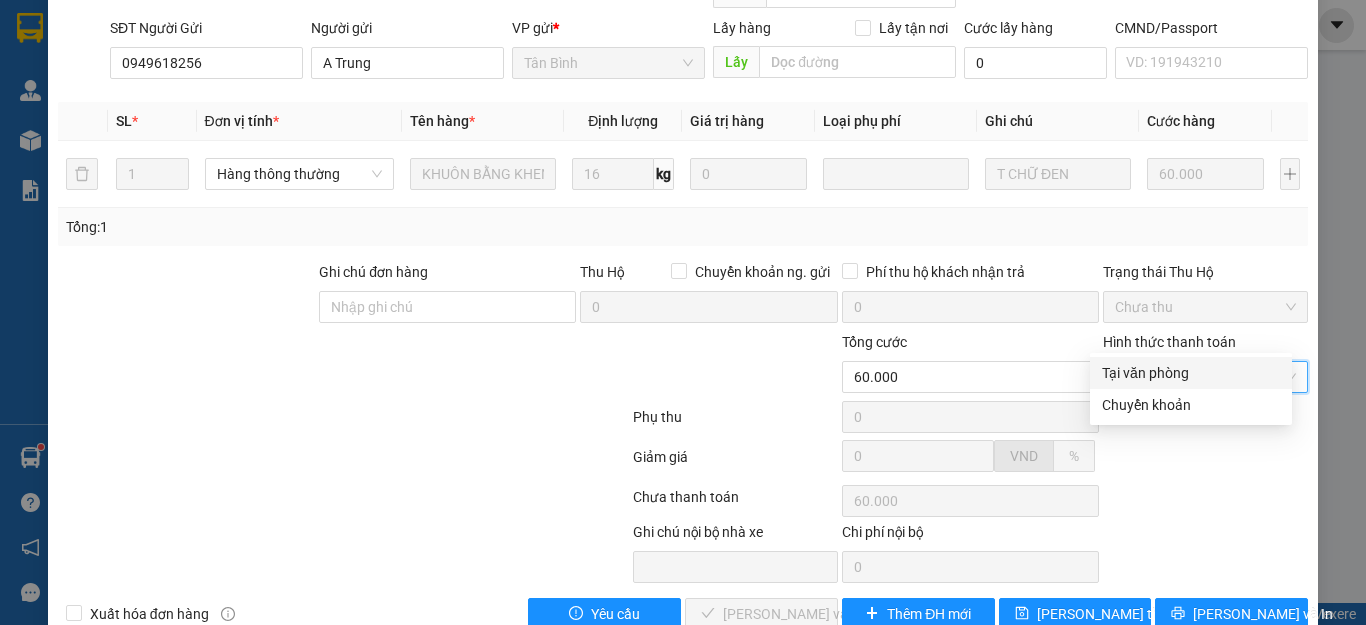 click on "Tại văn phòng" at bounding box center [1191, 373] 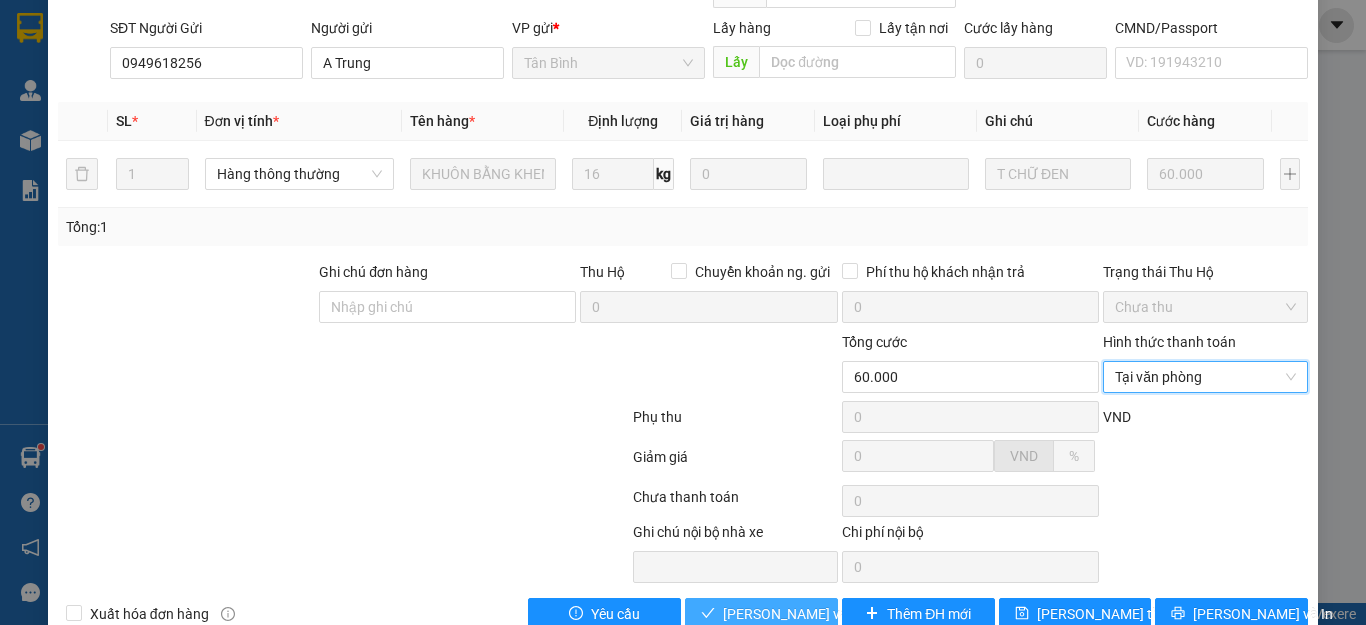 click on "[PERSON_NAME] và Giao hàng" at bounding box center (819, 614) 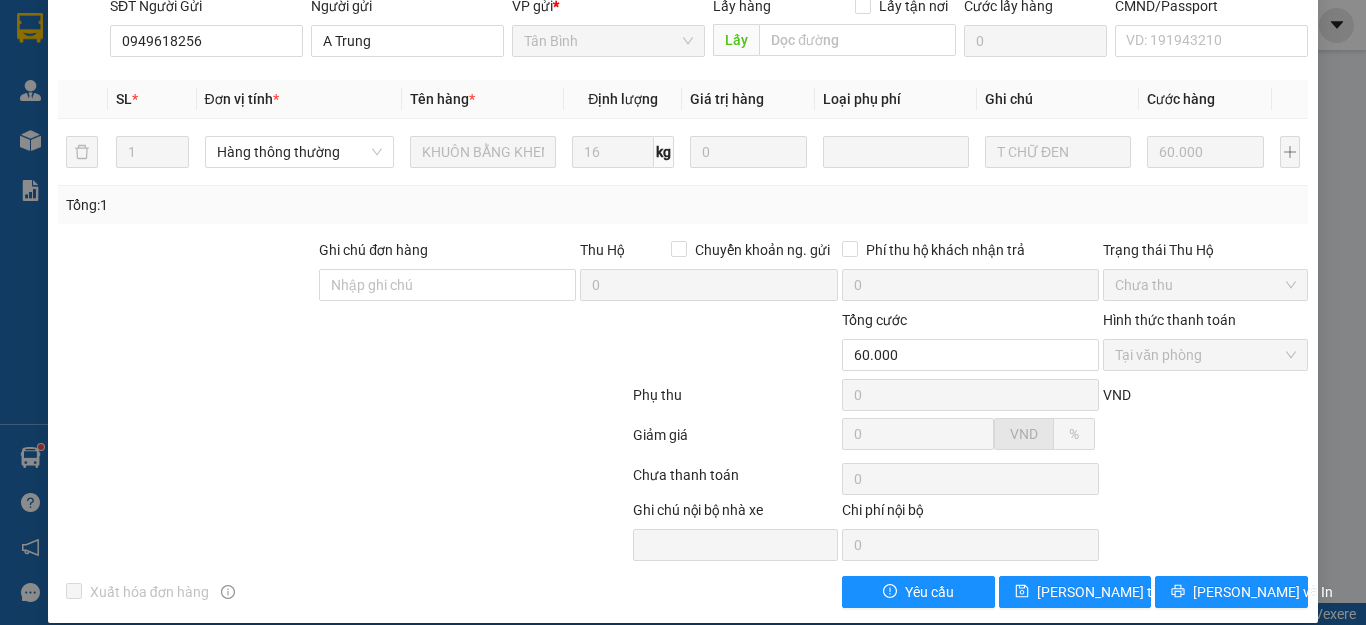 scroll, scrollTop: 0, scrollLeft: 0, axis: both 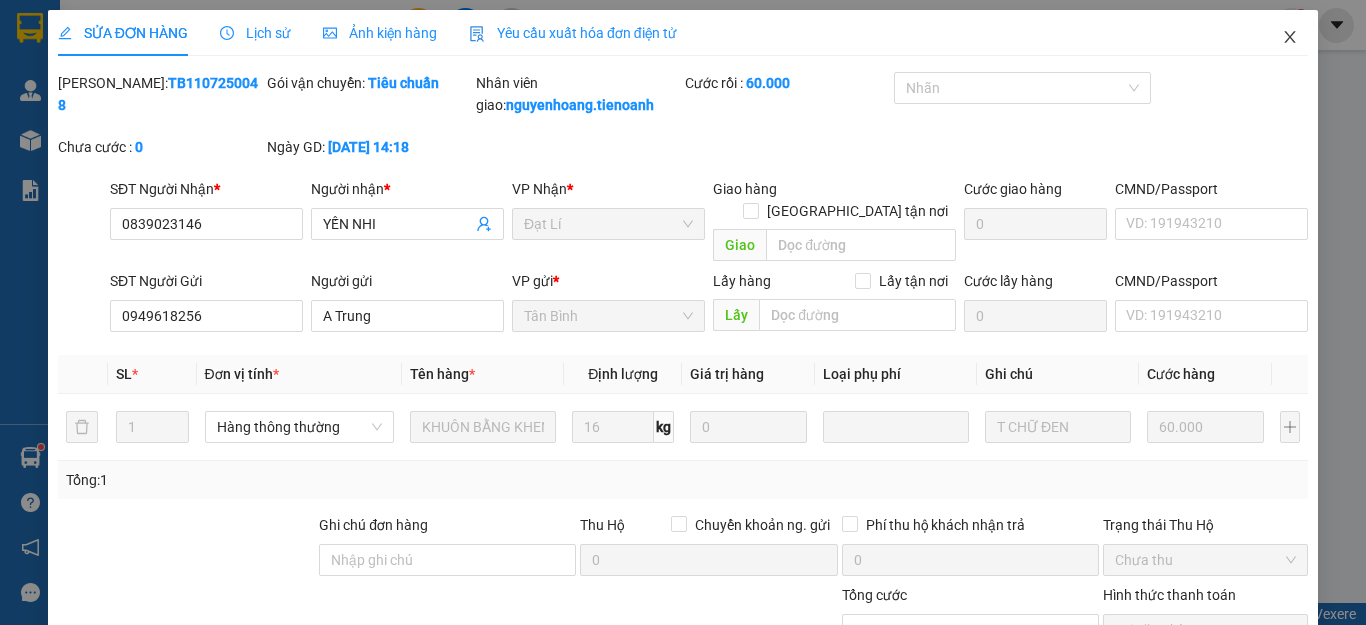 click 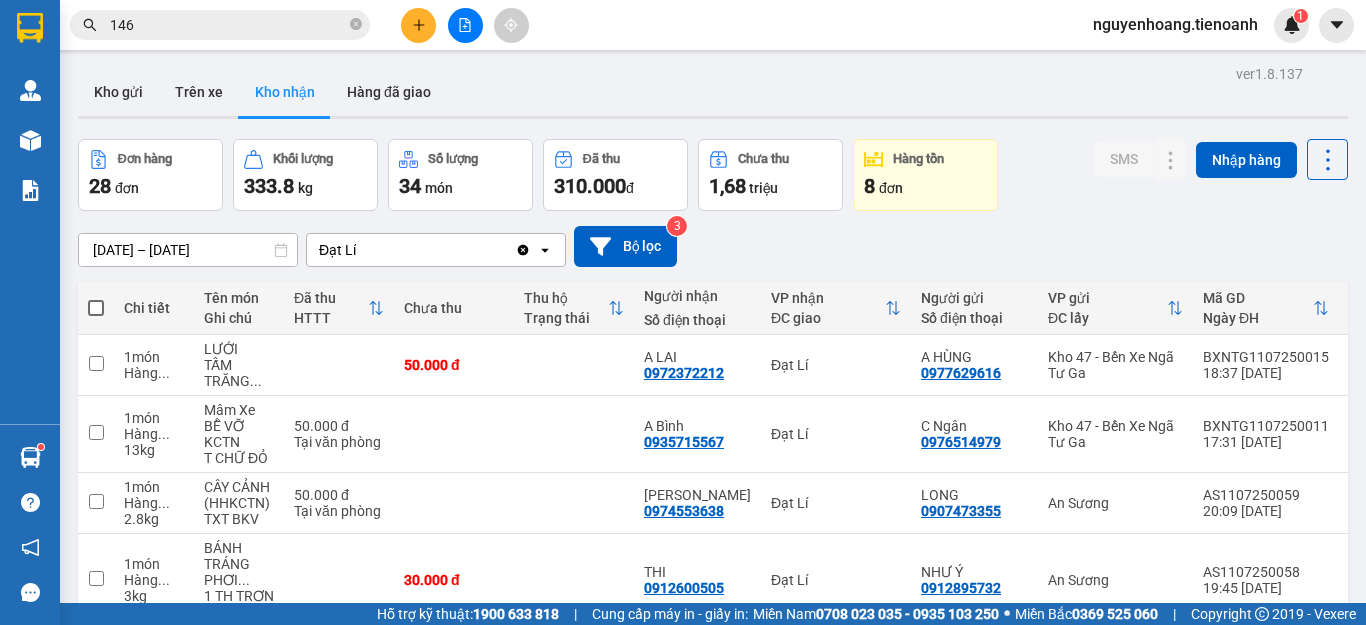 click on "28/06/2025 – 12/07/2025 Press the down arrow key to interact with the calendar and select a date. Press the escape button to close the calendar. Selected date range is from 28/06/2025 to 12/07/2025. Đạt Lí Clear value open Bộ lọc 3" at bounding box center [713, 246] 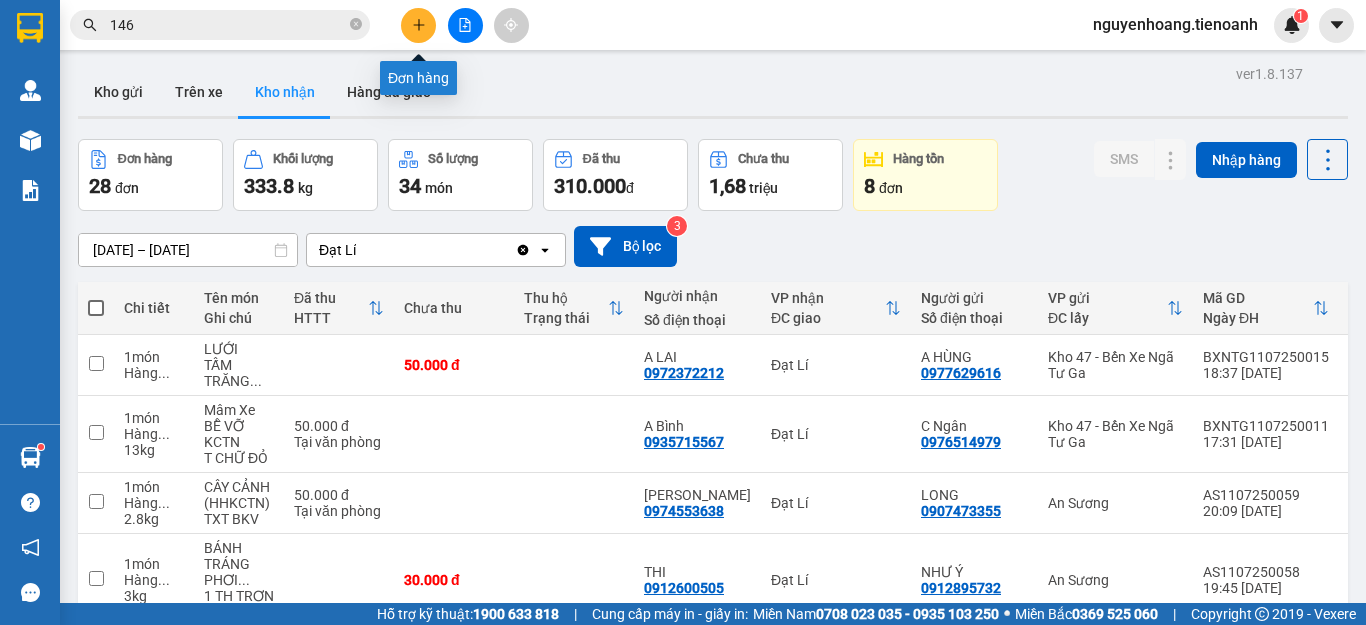 scroll, scrollTop: 0, scrollLeft: 0, axis: both 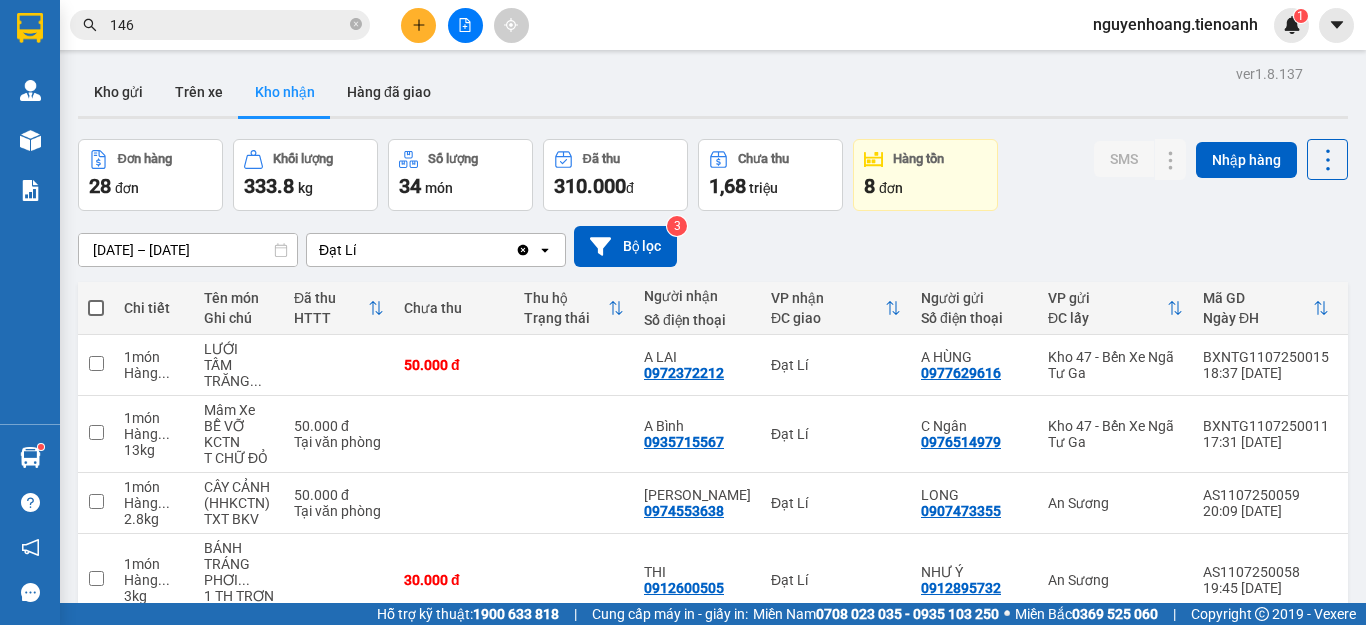 click 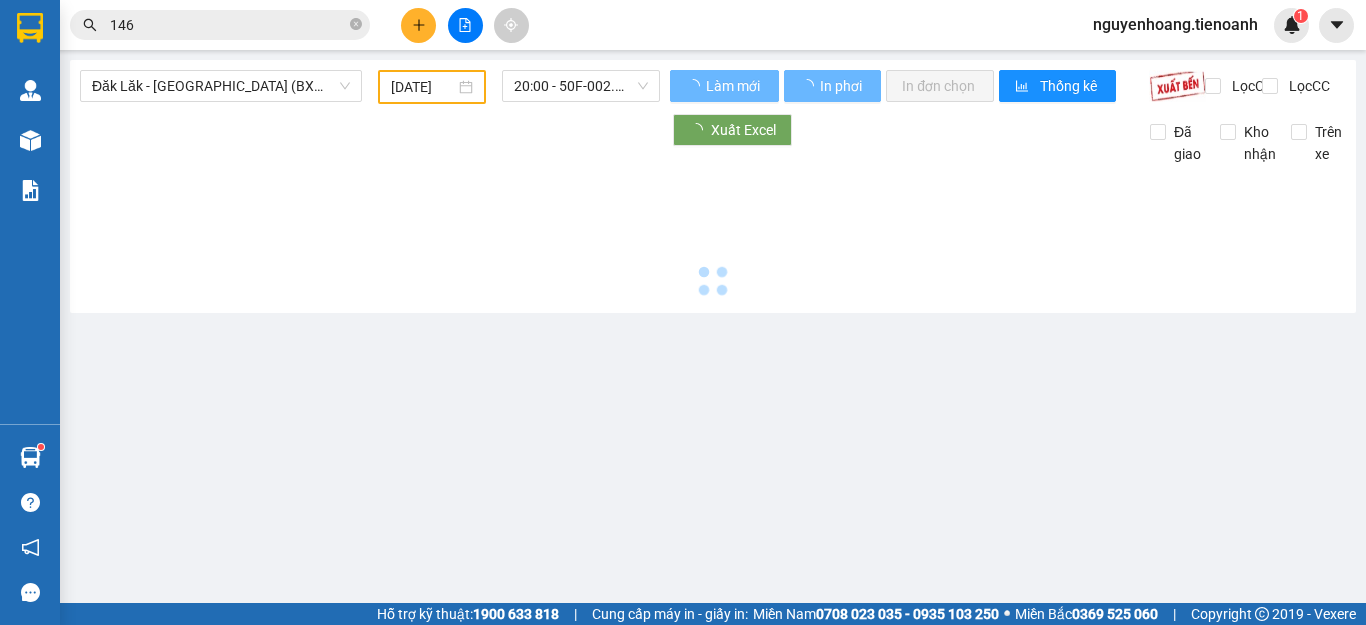 type on "[DATE]" 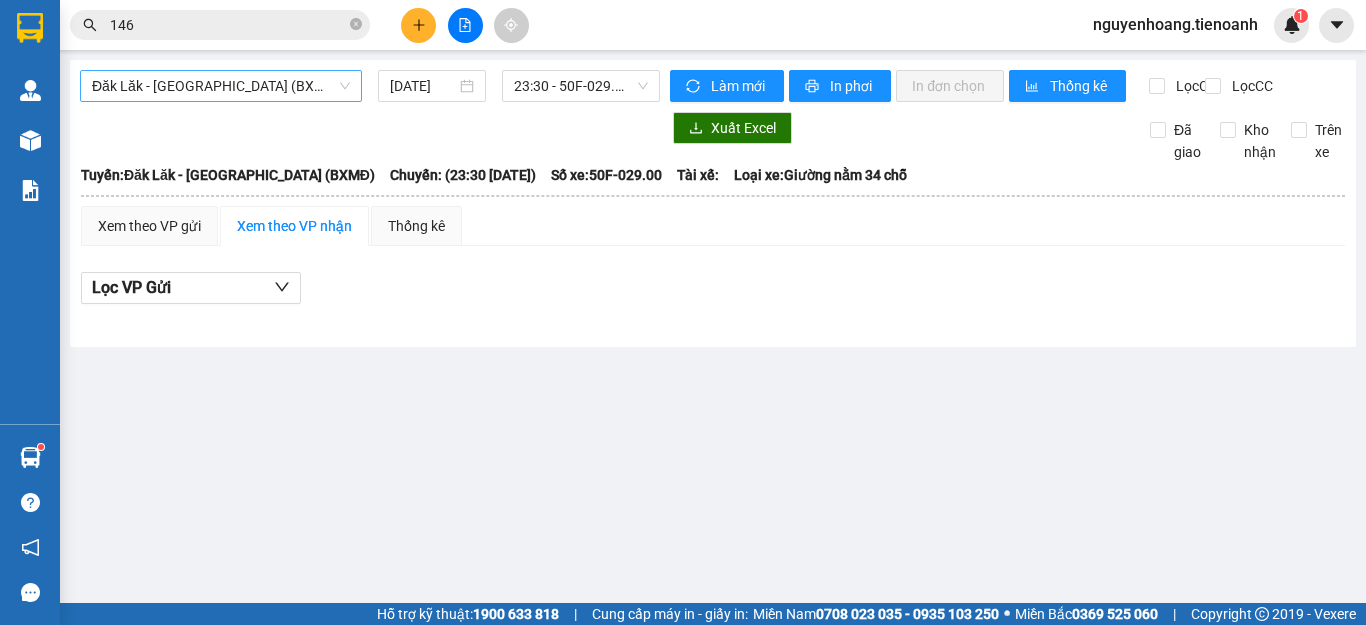 click on "Đăk Lăk - [GEOGRAPHIC_DATA] (BXMĐ)" at bounding box center [221, 86] 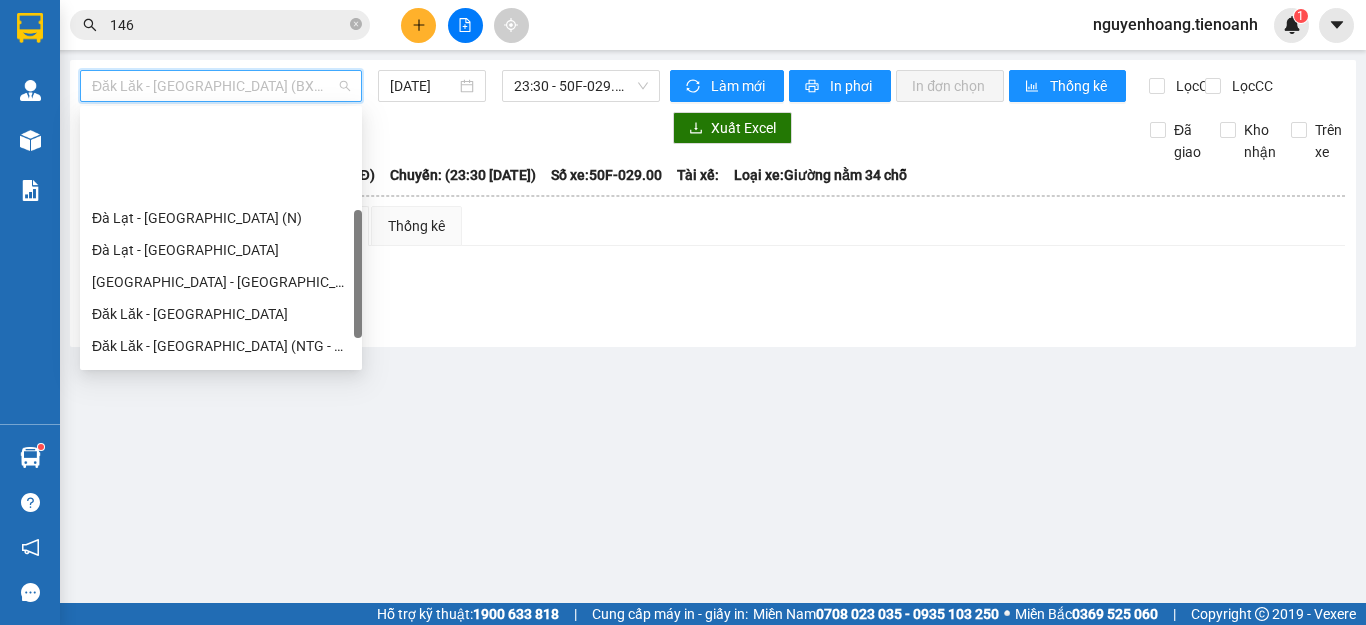 scroll, scrollTop: 256, scrollLeft: 0, axis: vertical 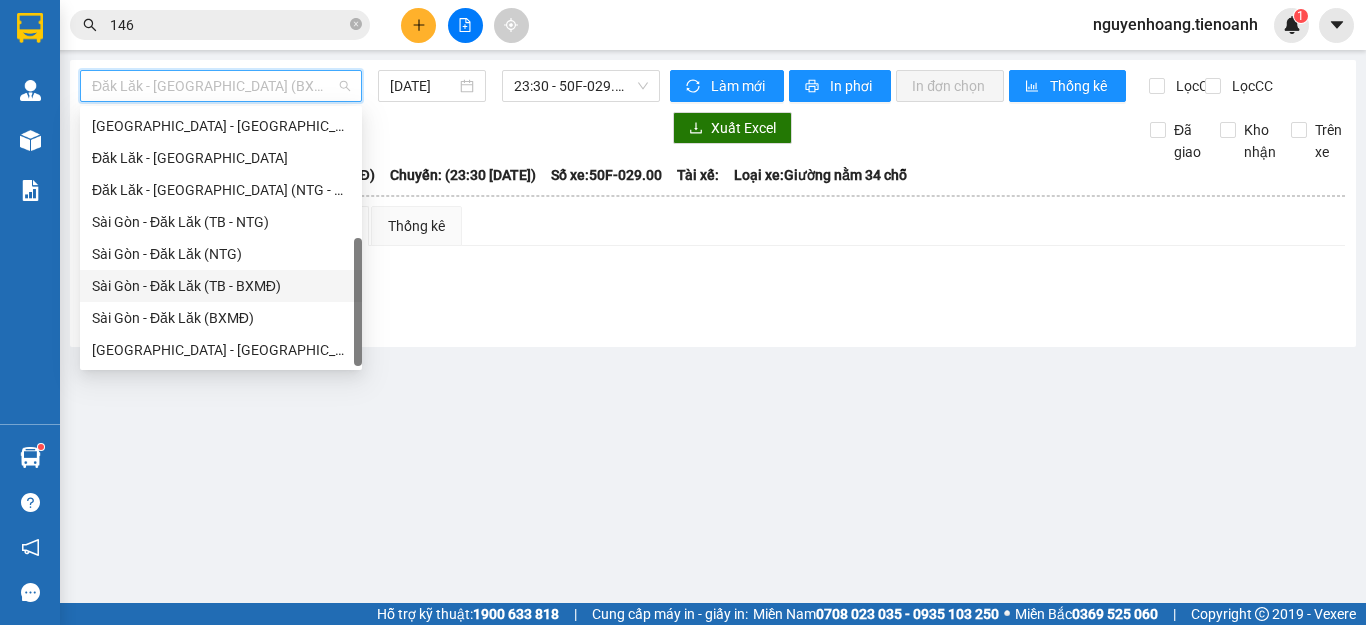 click on "Sài Gòn - Đăk Lăk (TB - BXMĐ)" at bounding box center (221, 286) 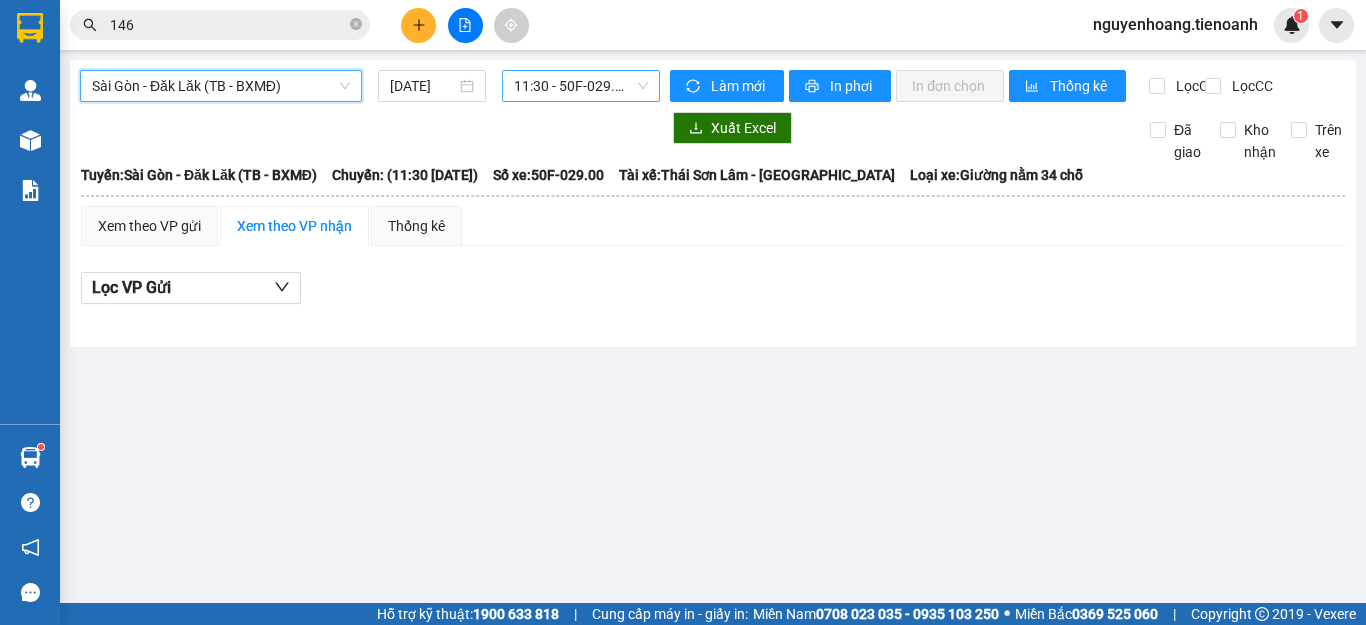 click on "11:30     - 50F-029.00" at bounding box center (581, 86) 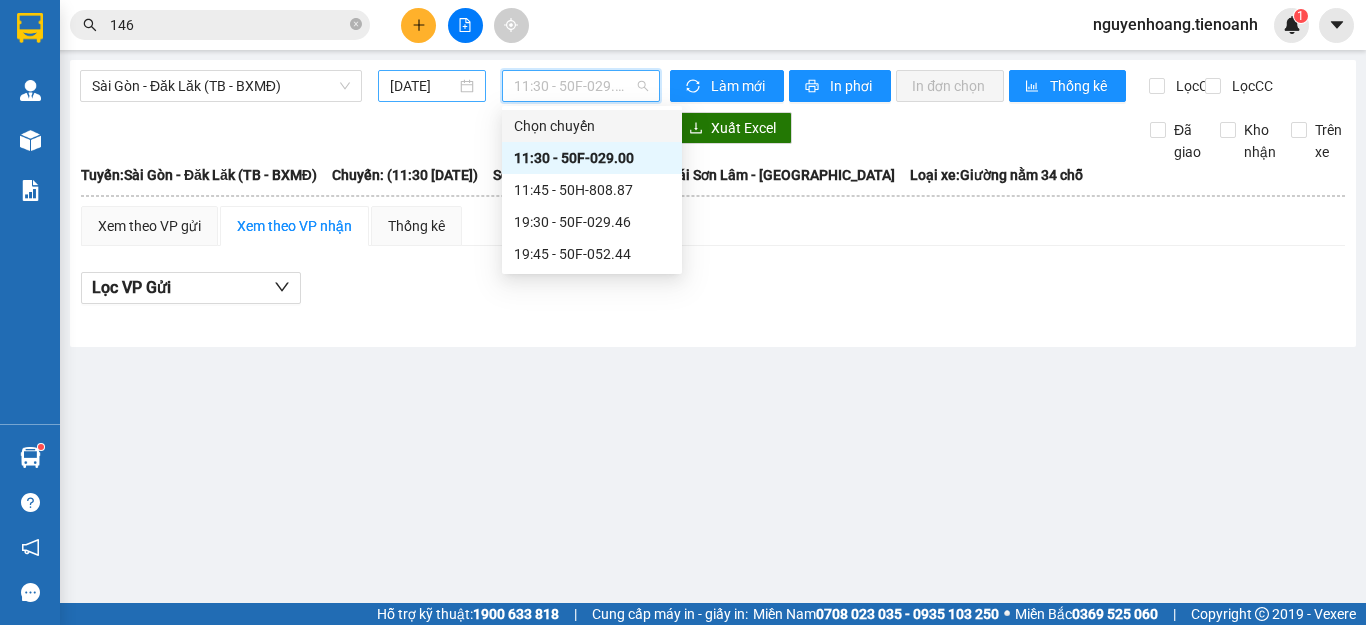 click on "[DATE]" at bounding box center (423, 86) 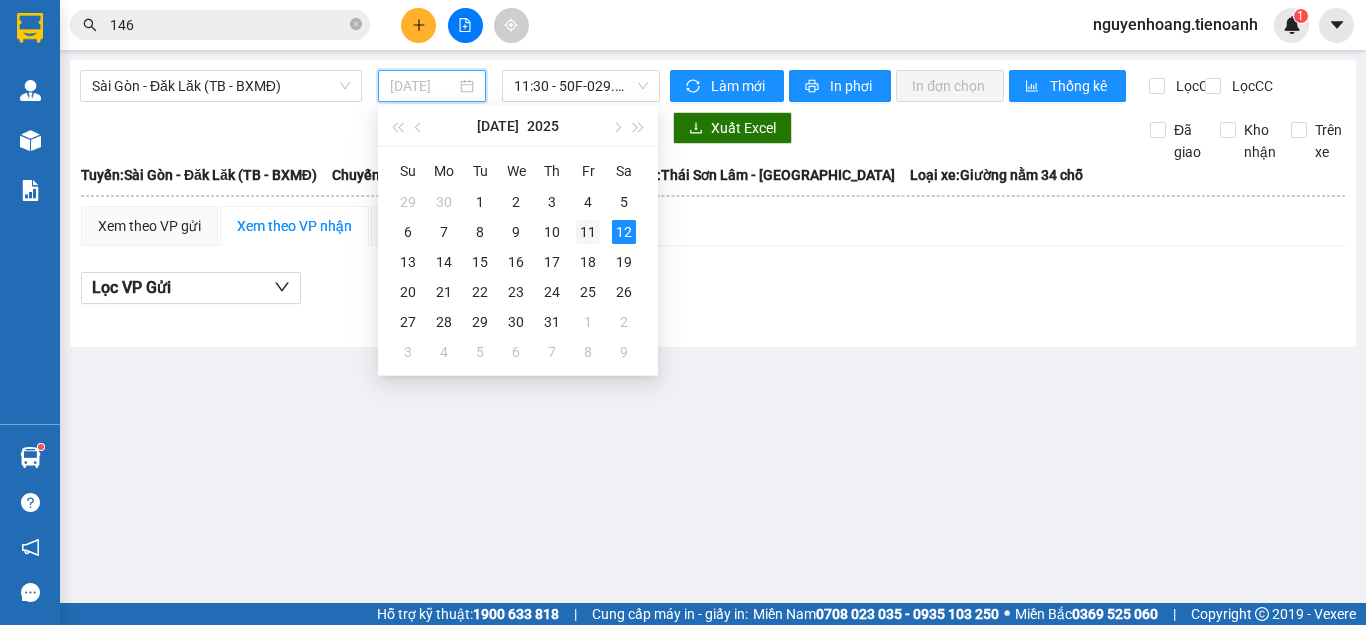 click on "11" at bounding box center [588, 232] 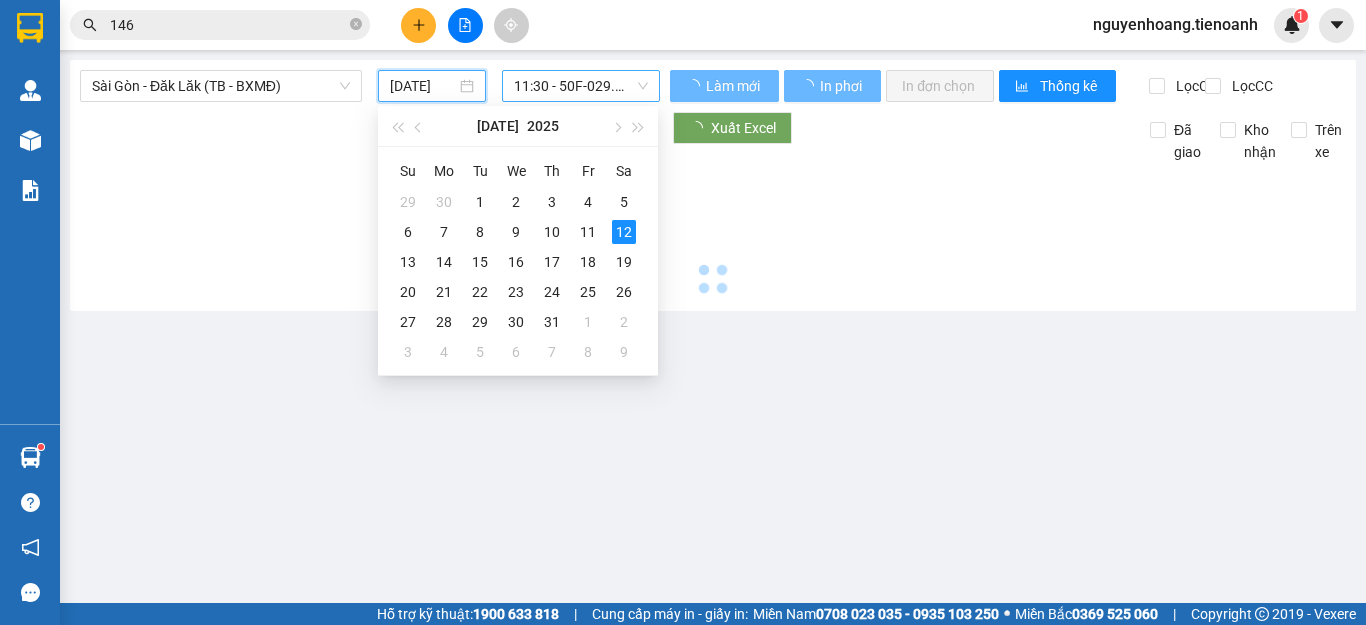 type on "[DATE]" 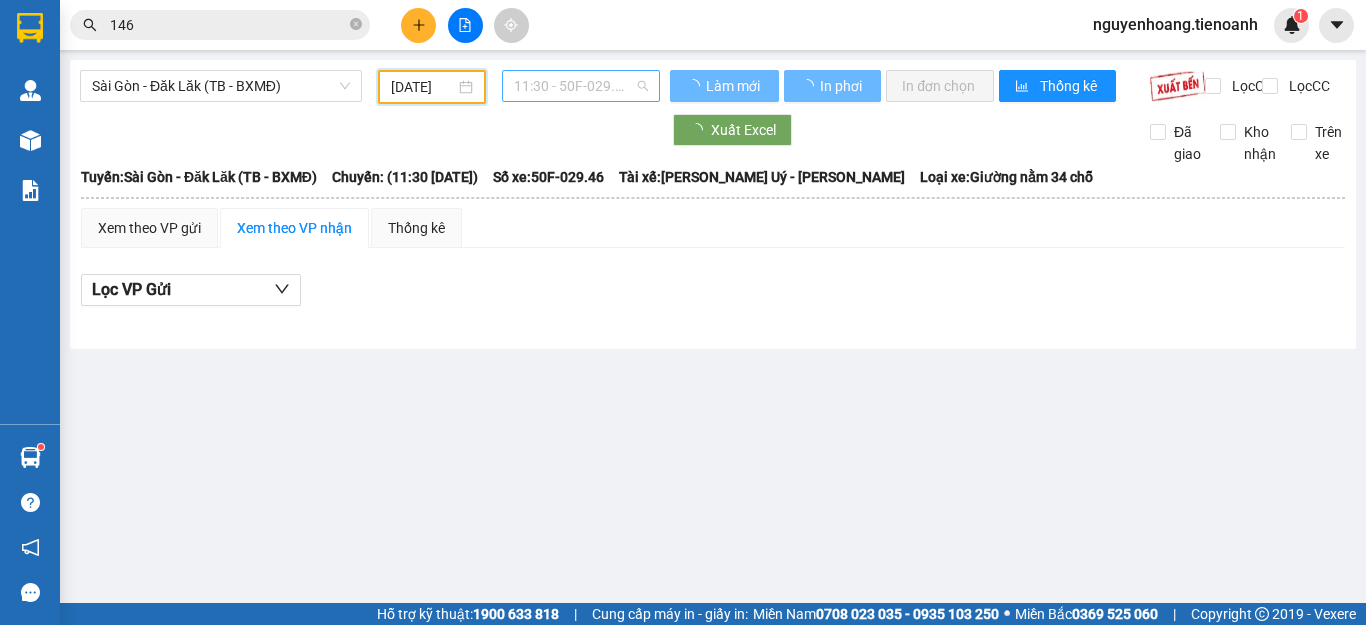 click on "11:30     - 50F-029.46" at bounding box center [581, 86] 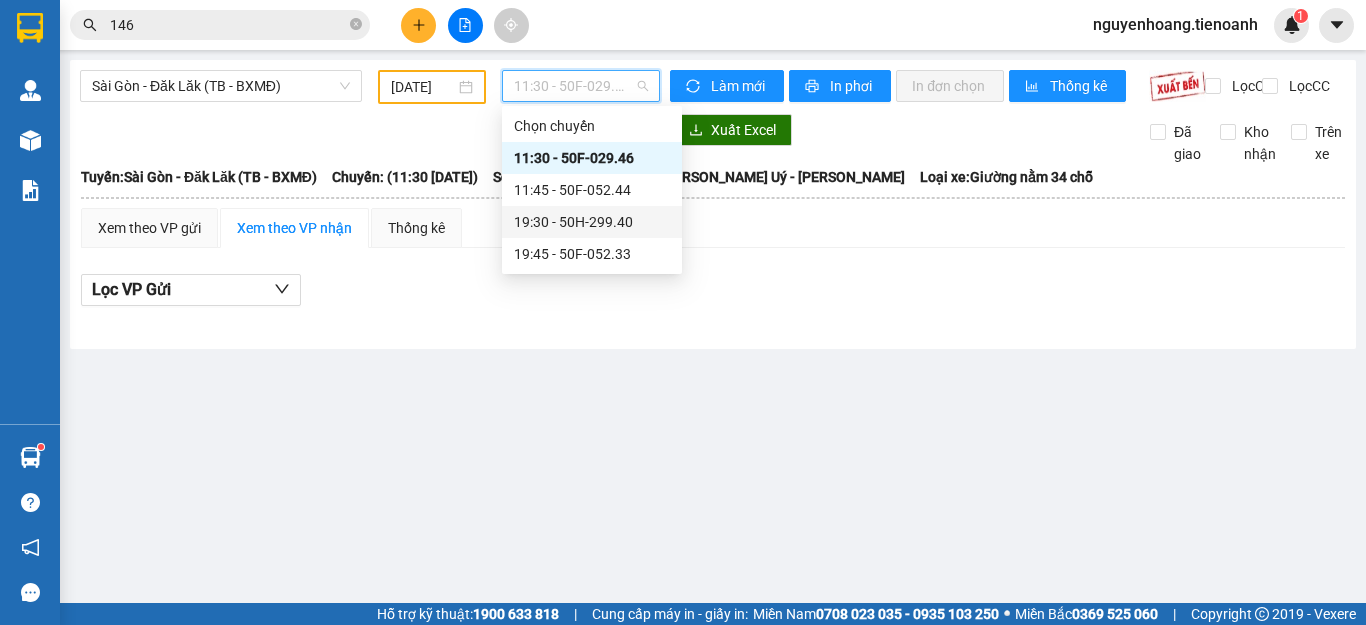 click on "19:30     - 50H-299.40" at bounding box center (592, 222) 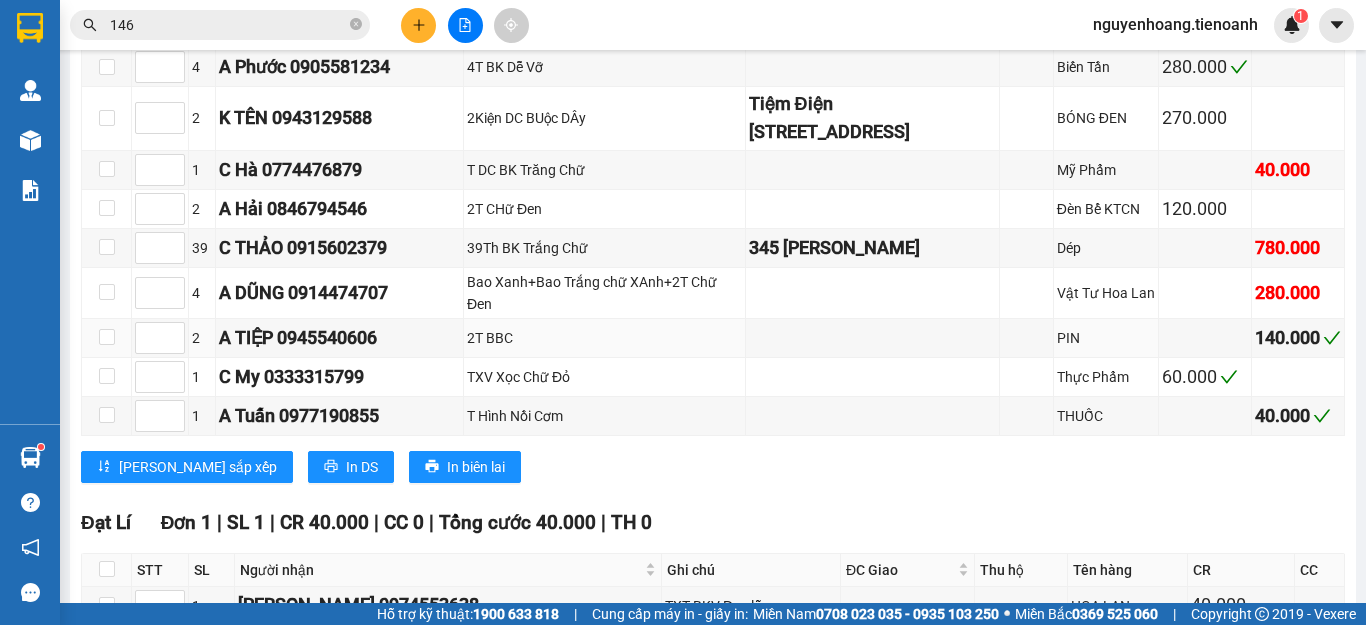 scroll, scrollTop: 1300, scrollLeft: 0, axis: vertical 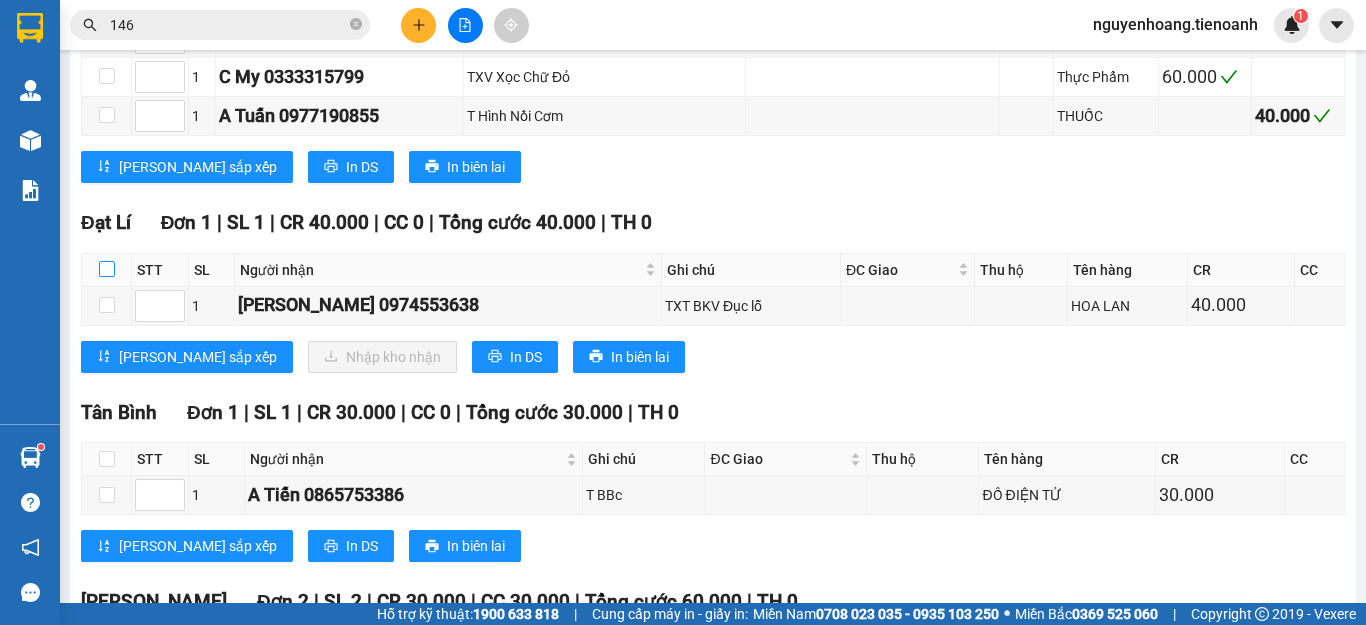 click at bounding box center (107, 269) 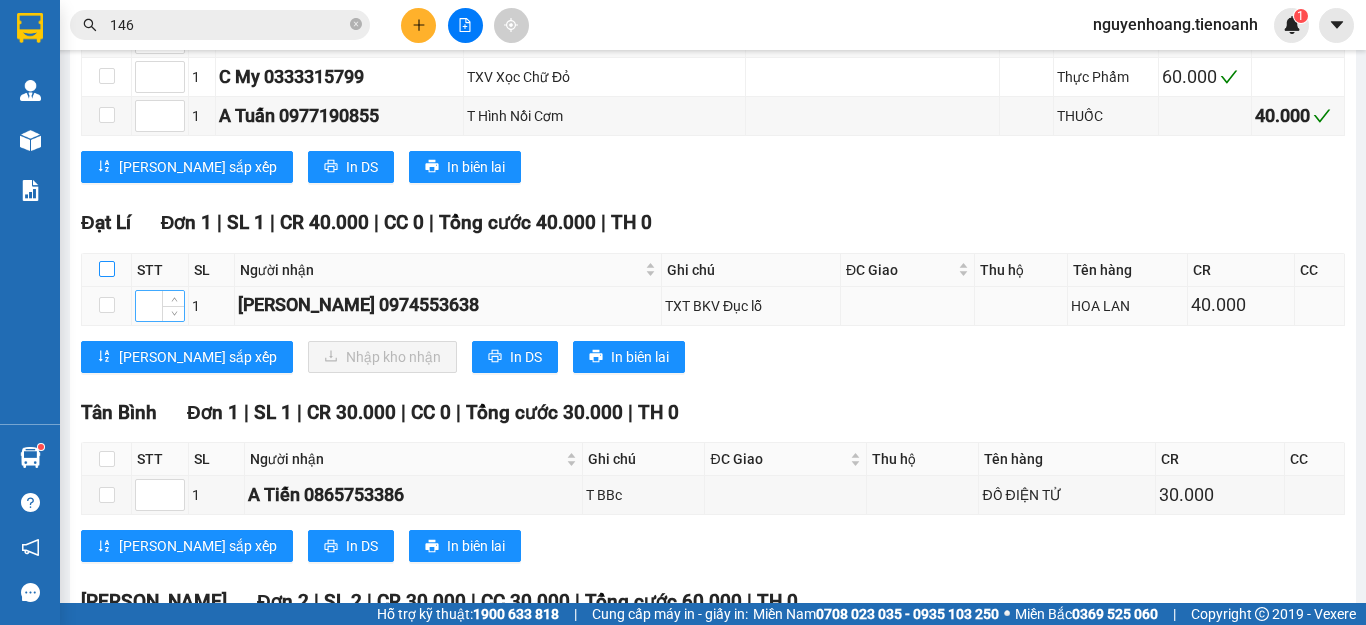 checkbox on "true" 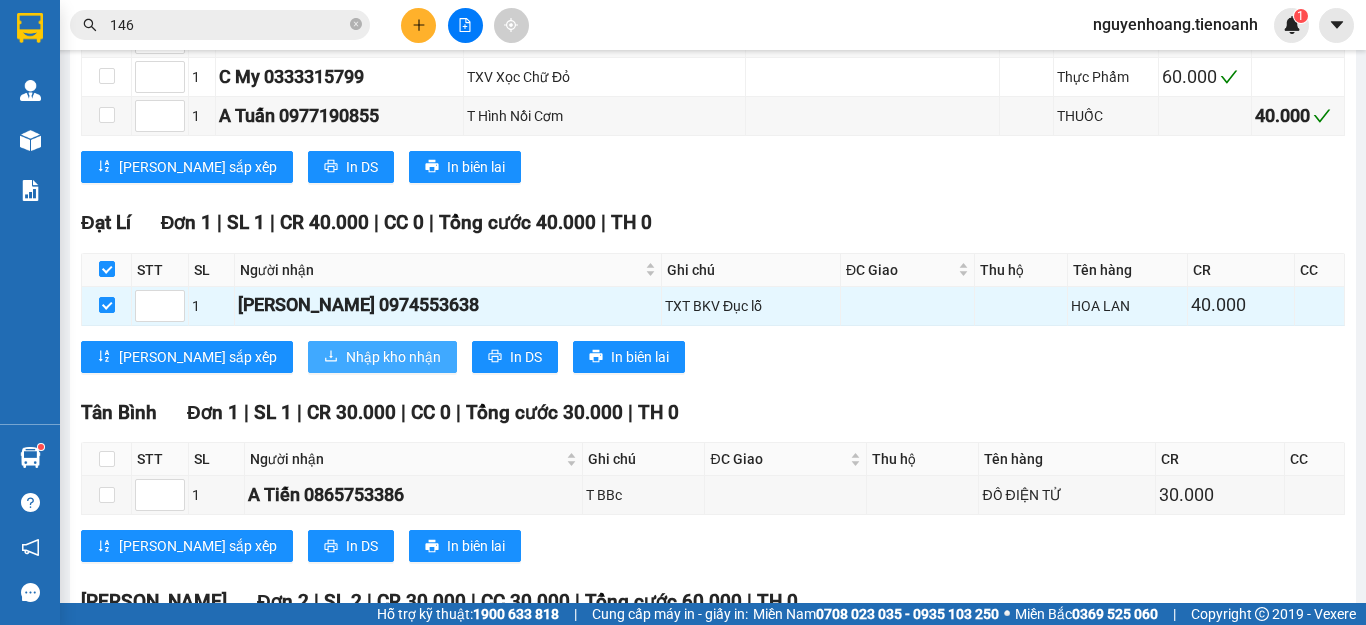 click on "Nhập kho nhận" at bounding box center [393, 357] 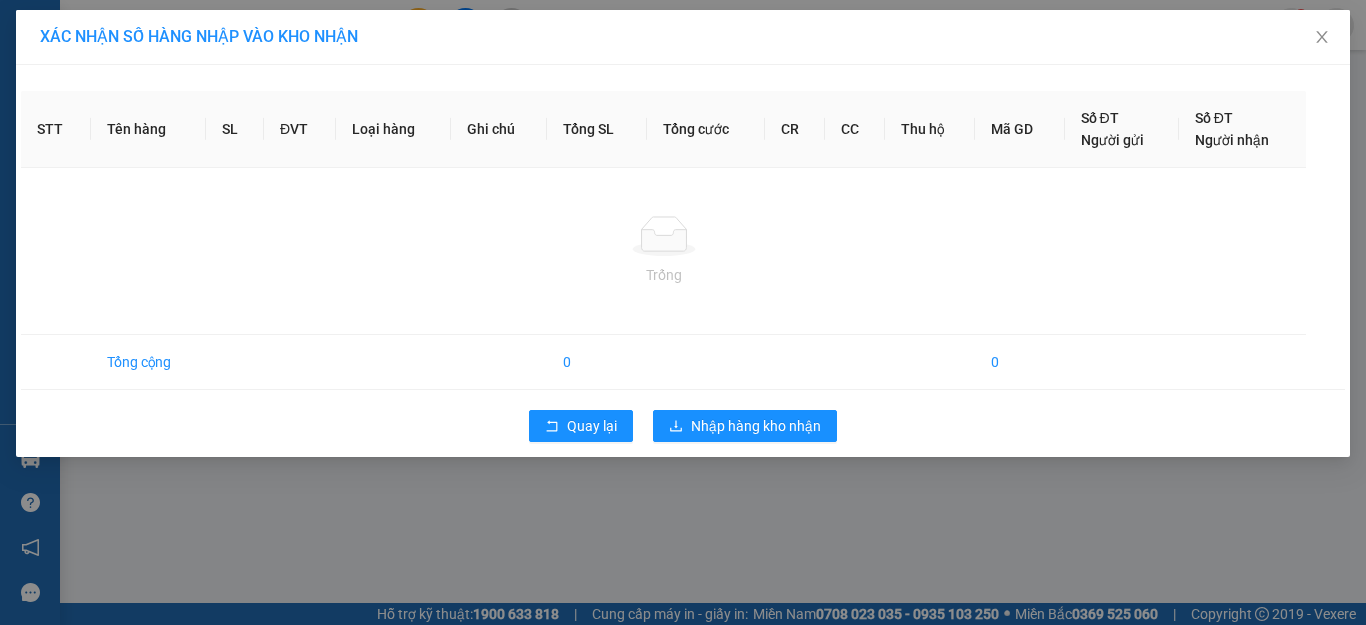 scroll, scrollTop: 0, scrollLeft: 0, axis: both 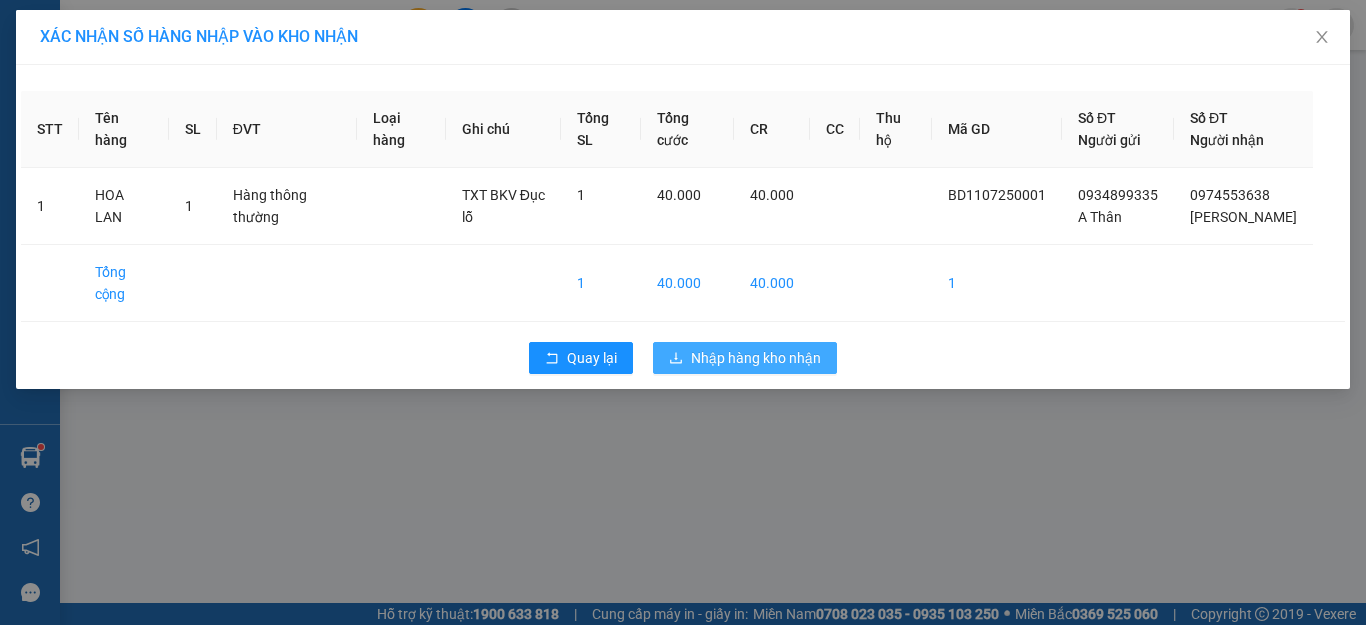 click on "Nhập hàng kho nhận" at bounding box center (756, 358) 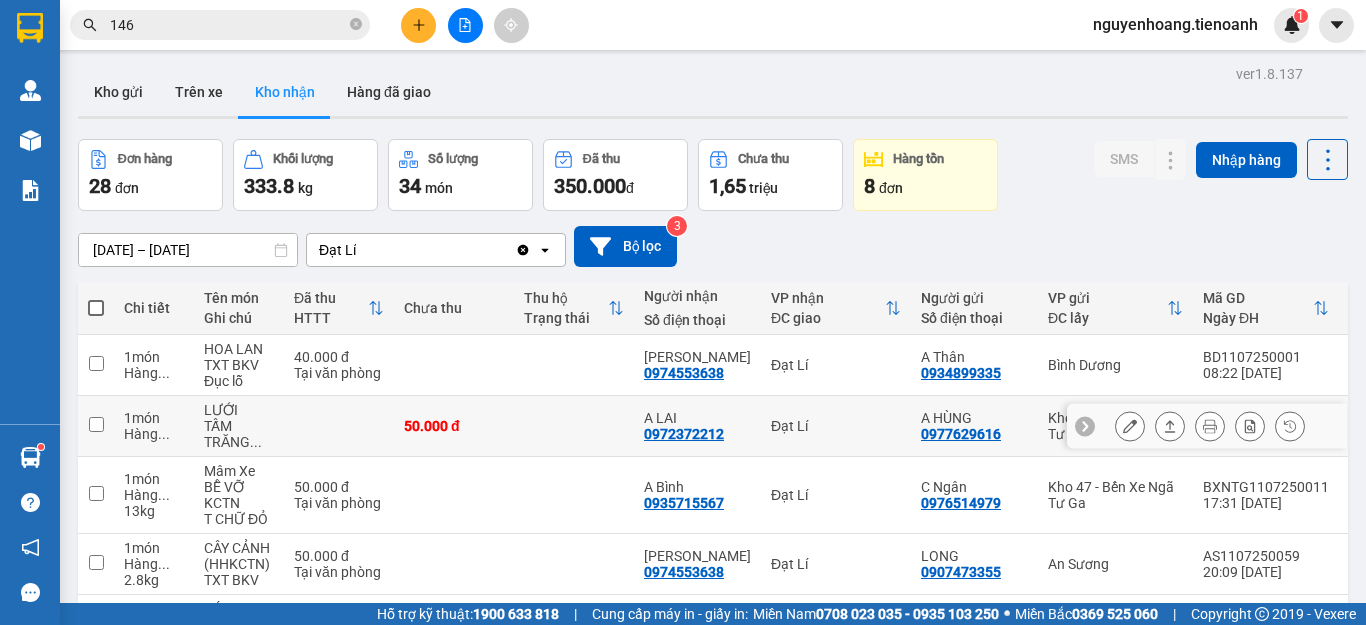 scroll, scrollTop: 100, scrollLeft: 0, axis: vertical 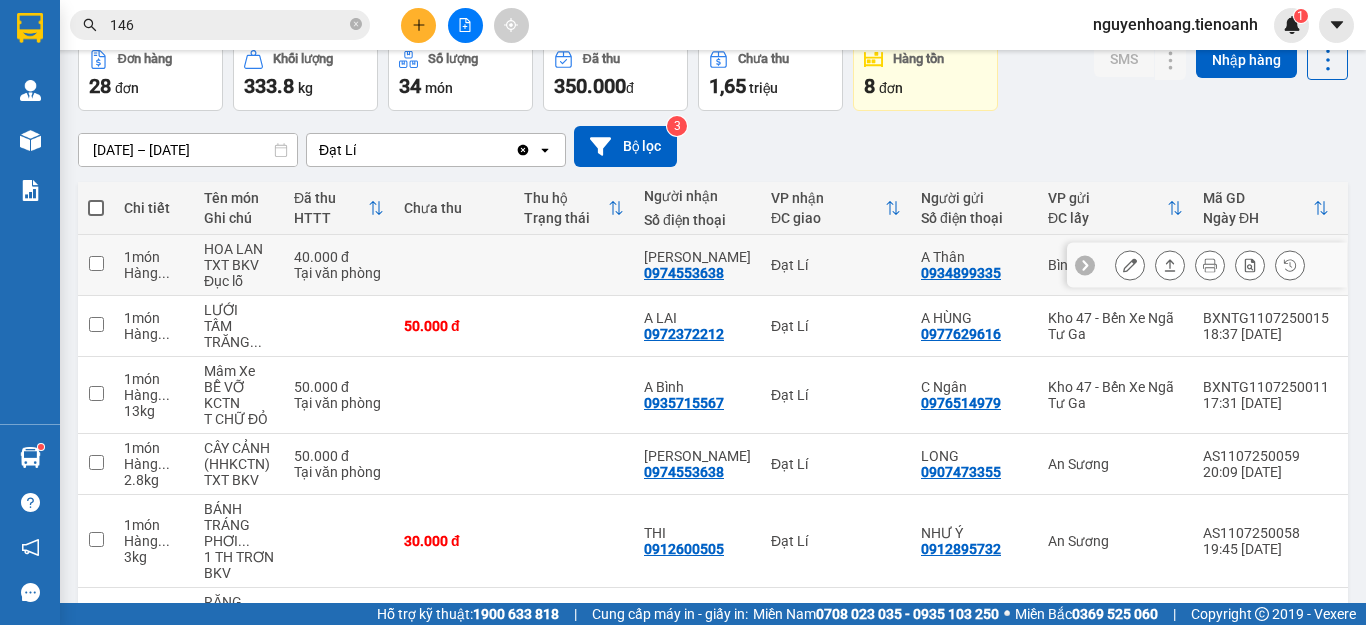 click 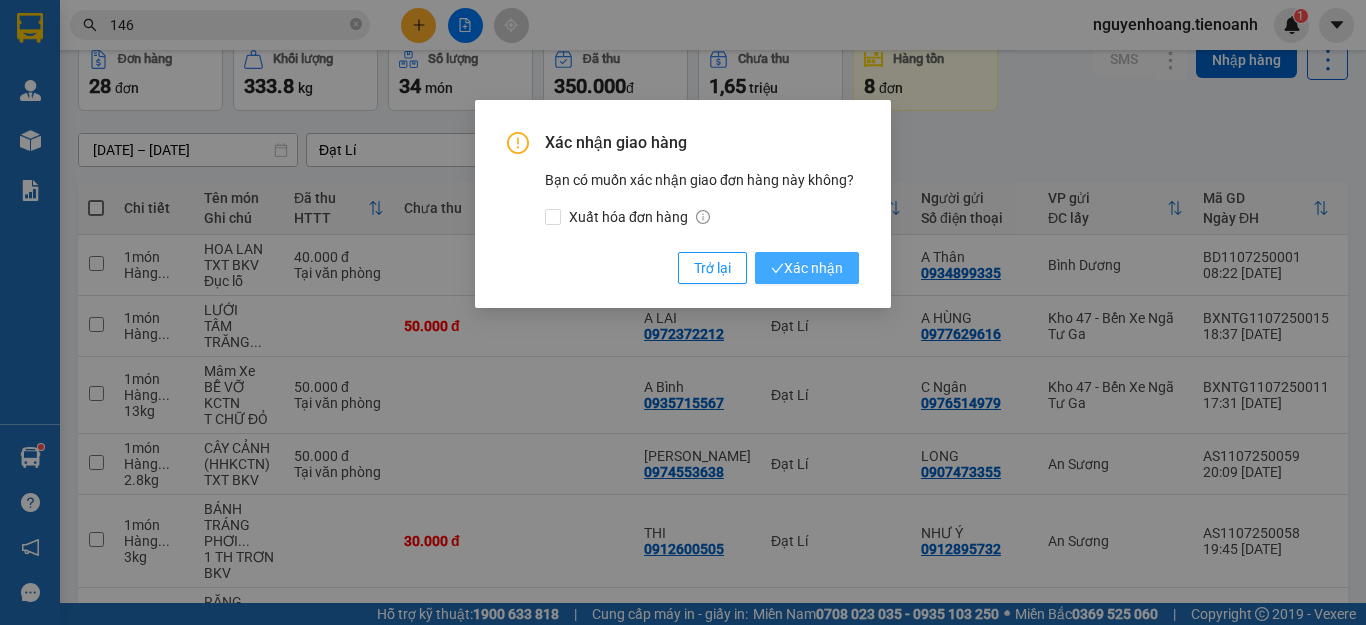 click on "Xác nhận" at bounding box center (807, 268) 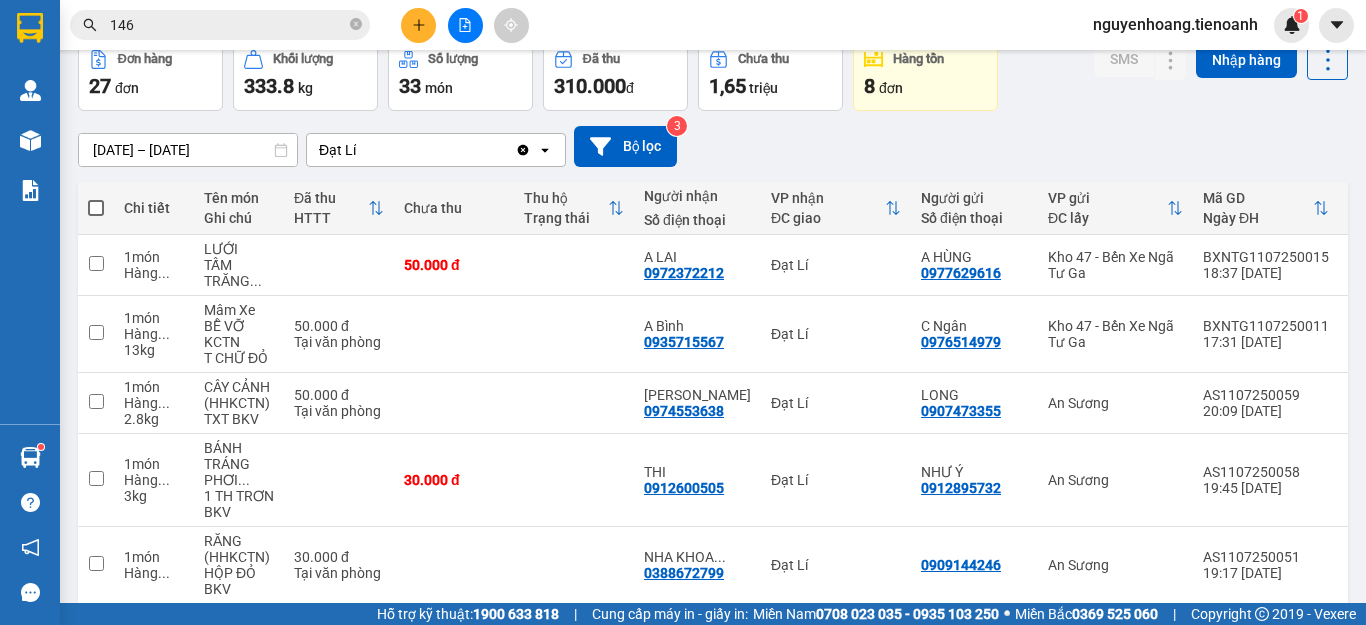 click on "146" at bounding box center [228, 25] 